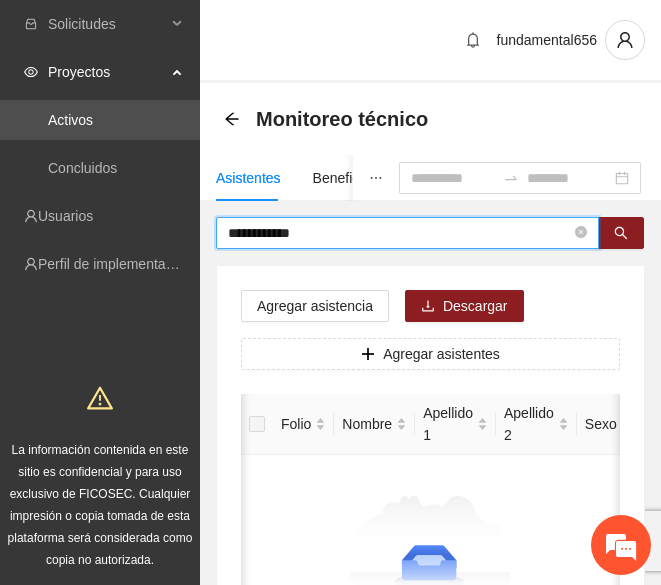 scroll, scrollTop: 0, scrollLeft: 0, axis: both 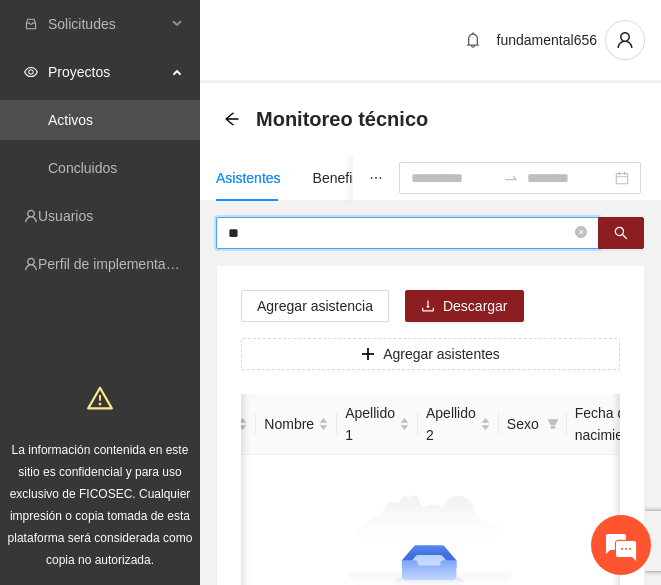 type on "*" 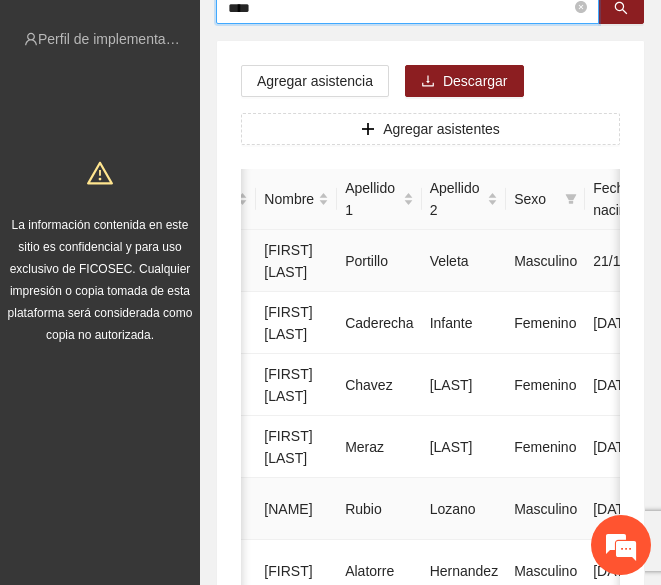 scroll, scrollTop: 358, scrollLeft: 0, axis: vertical 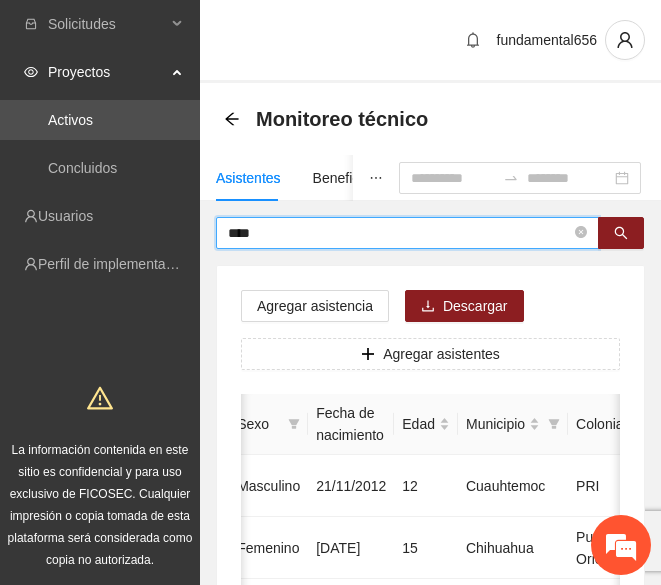 click on "****" at bounding box center [399, 233] 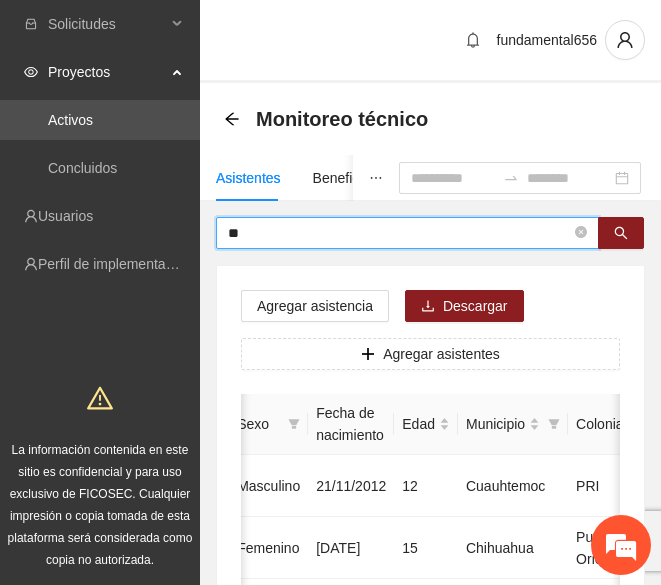 type on "*" 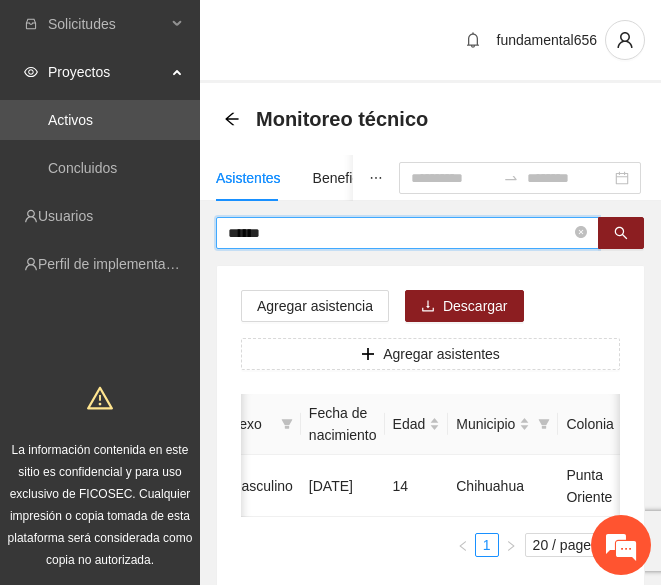 click on "******" at bounding box center (399, 233) 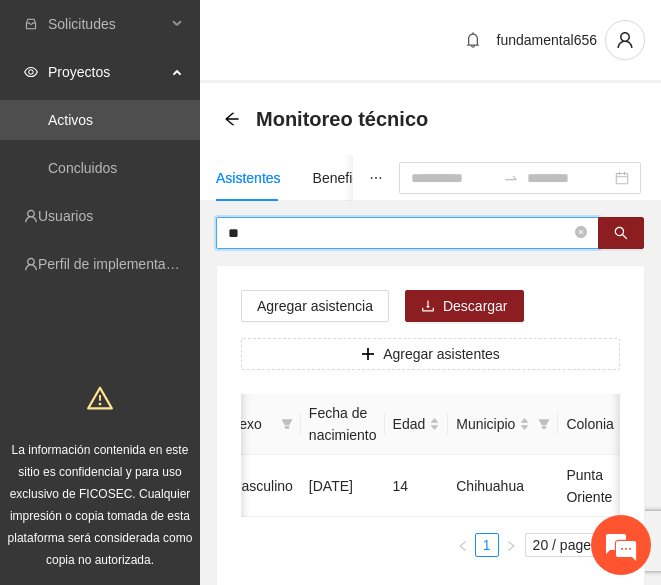 type on "*" 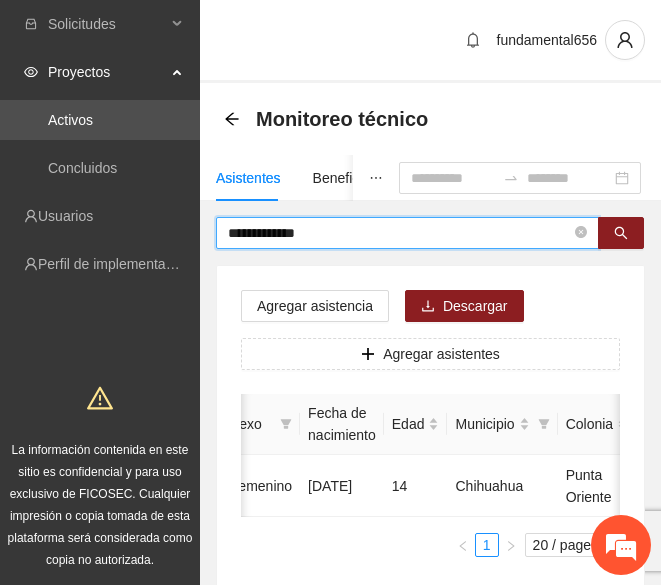 click on "**********" at bounding box center (399, 233) 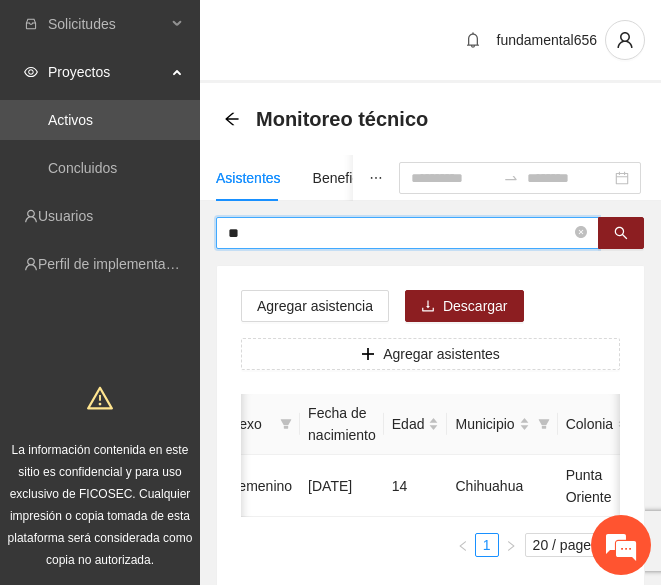 type on "*" 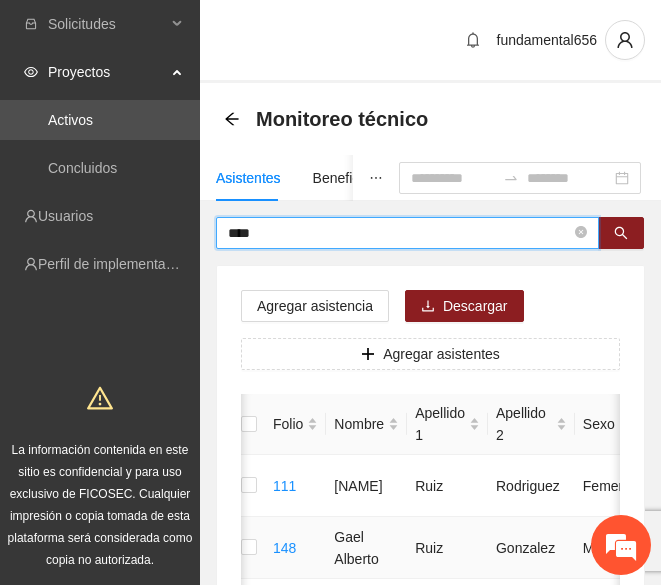 scroll, scrollTop: 0, scrollLeft: 9, axis: horizontal 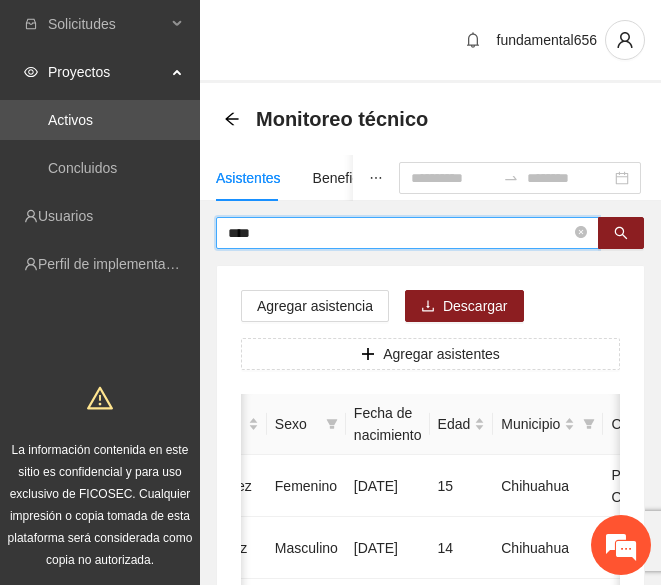 click on "****" at bounding box center [399, 233] 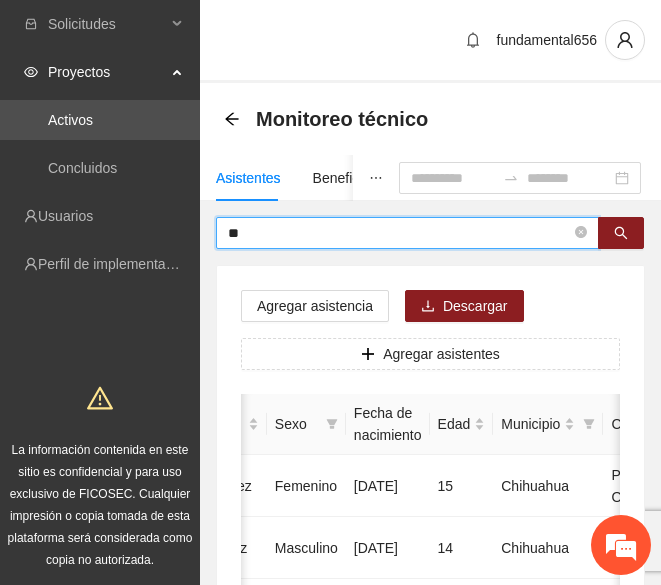 type on "*" 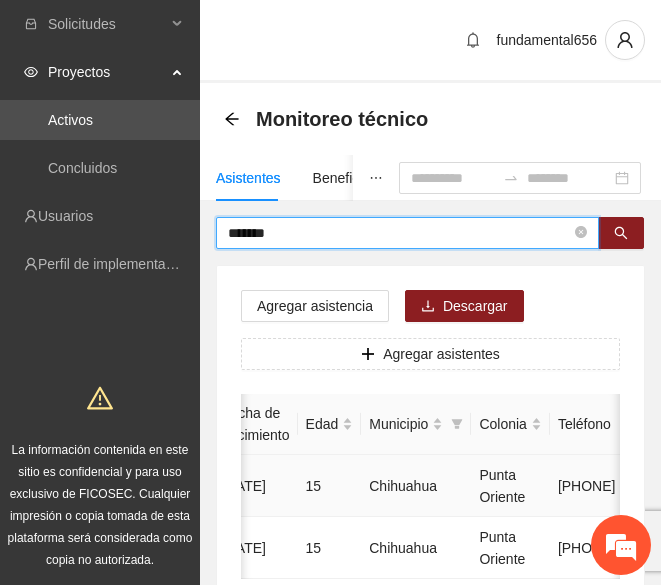 scroll, scrollTop: 0, scrollLeft: 443, axis: horizontal 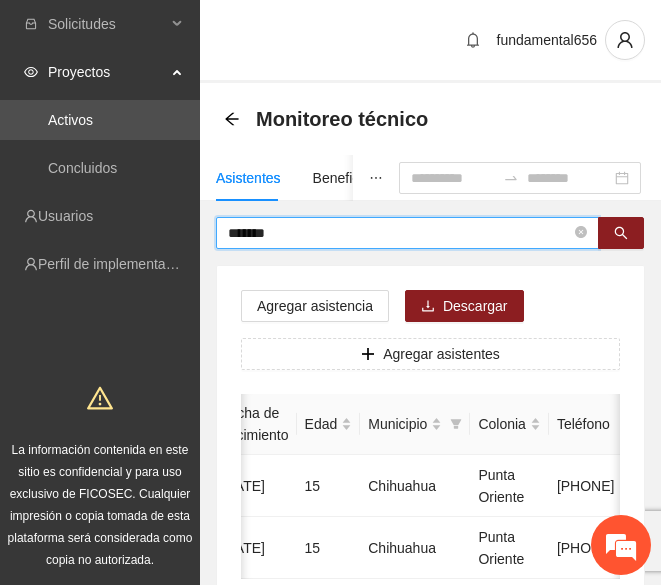 click on "*******" at bounding box center [399, 233] 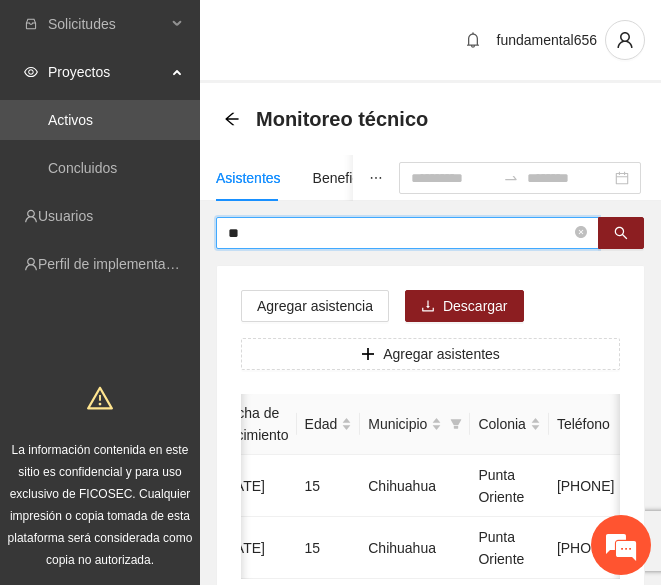 type on "*" 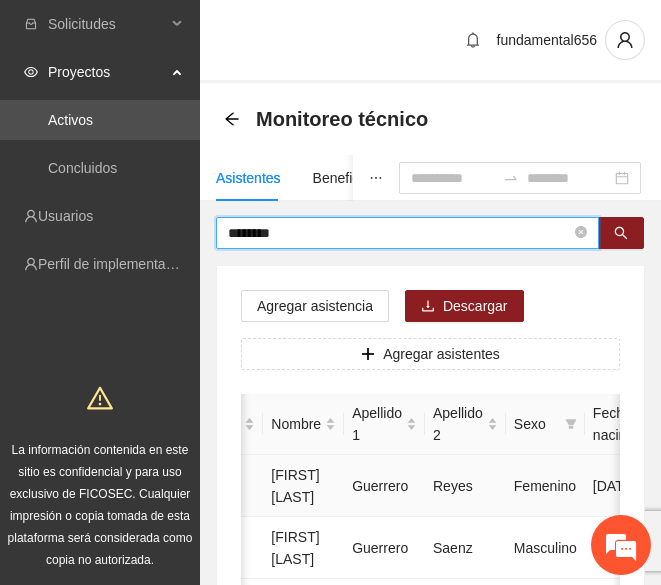 scroll, scrollTop: 0, scrollLeft: 70, axis: horizontal 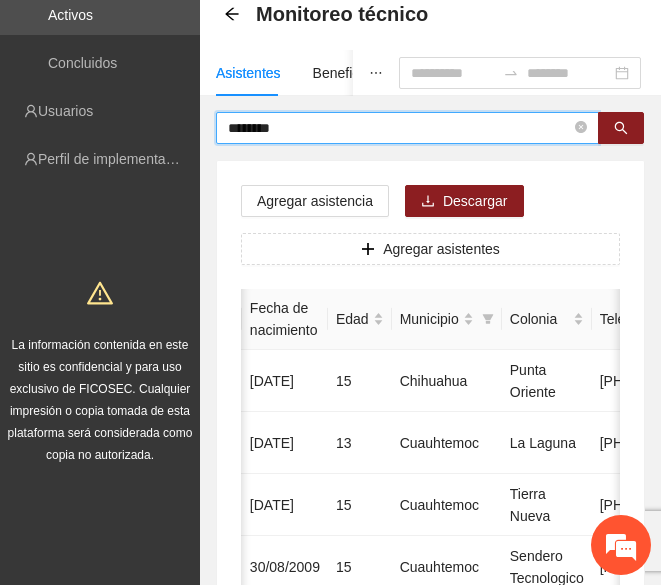 click on "********" at bounding box center [399, 128] 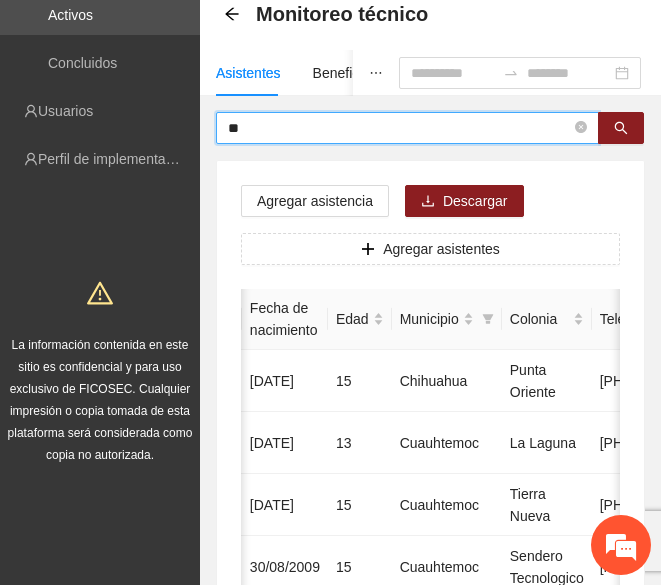 type on "*" 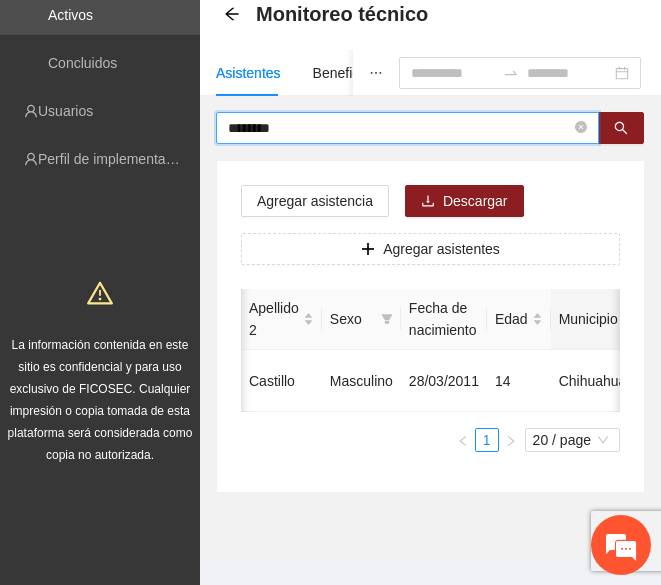 scroll, scrollTop: 0, scrollLeft: 281, axis: horizontal 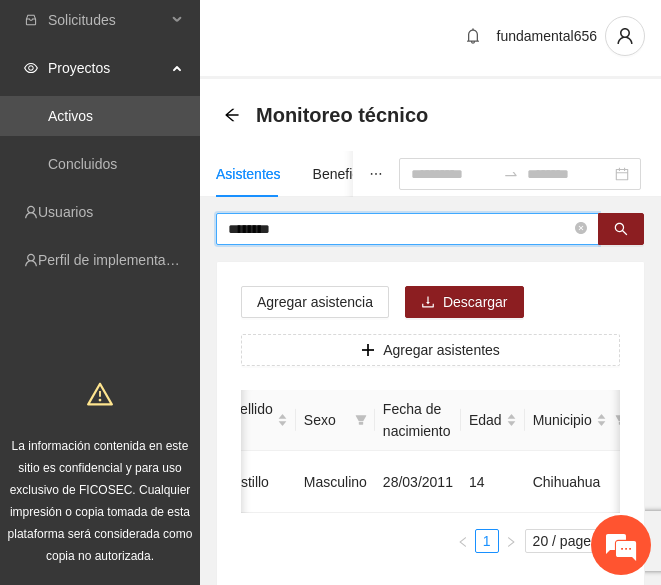 click on "********" at bounding box center [399, 229] 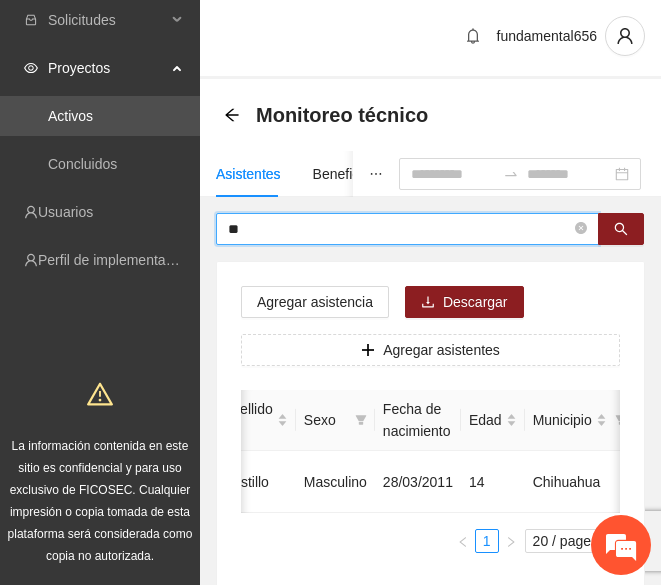 type on "*" 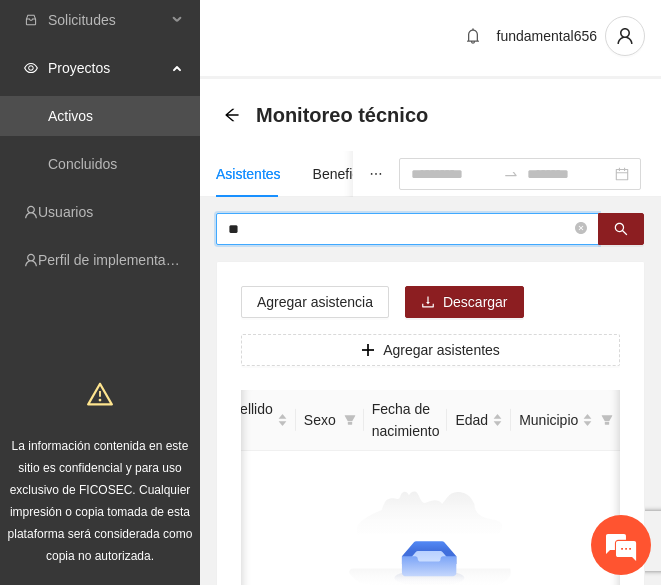 type on "*" 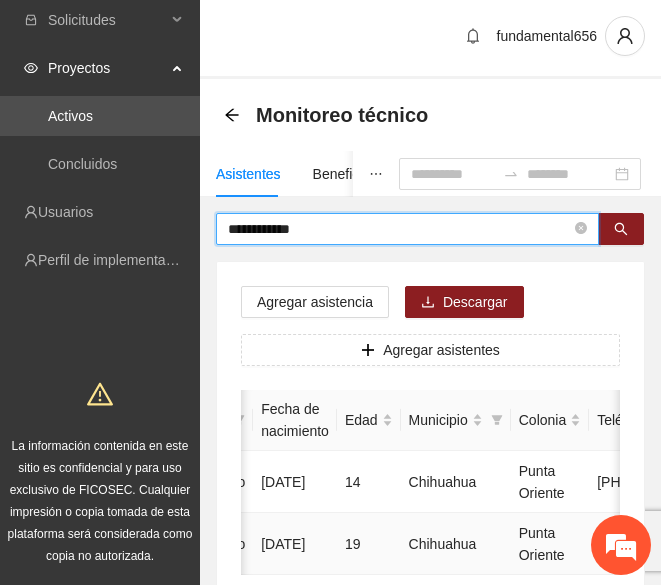 scroll, scrollTop: 0, scrollLeft: 407, axis: horizontal 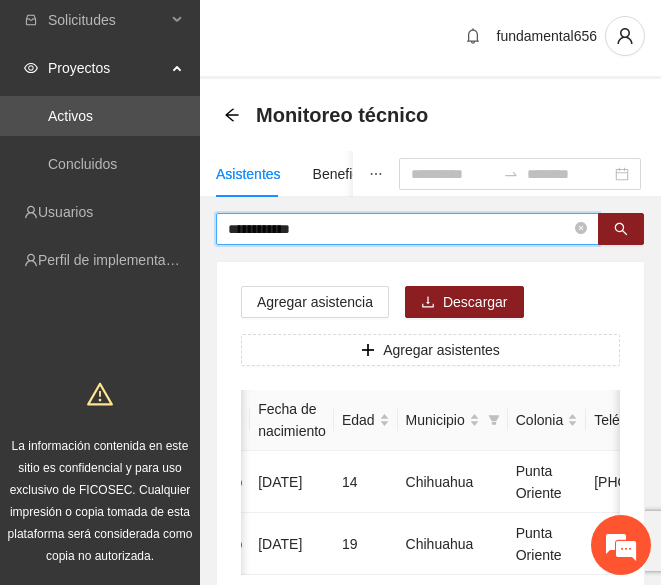 click on "**********" at bounding box center [399, 229] 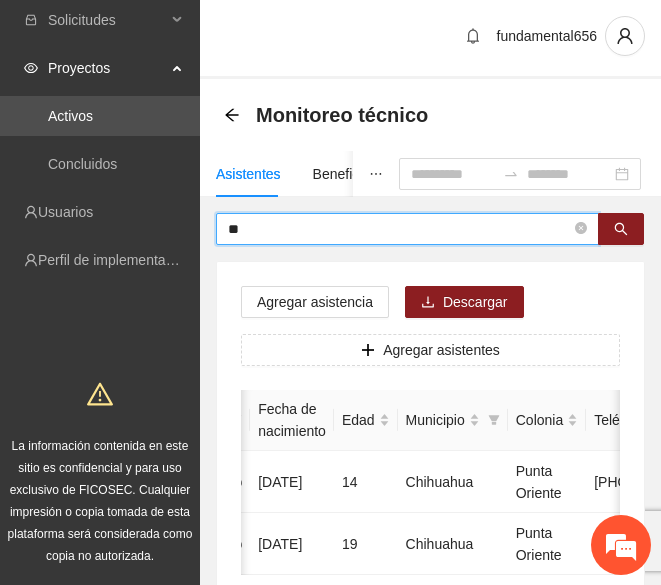 type on "*" 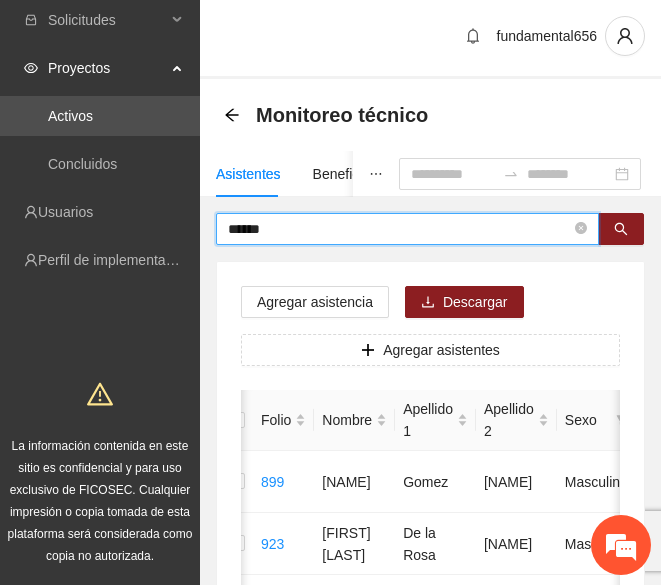scroll, scrollTop: 0, scrollLeft: 21, axis: horizontal 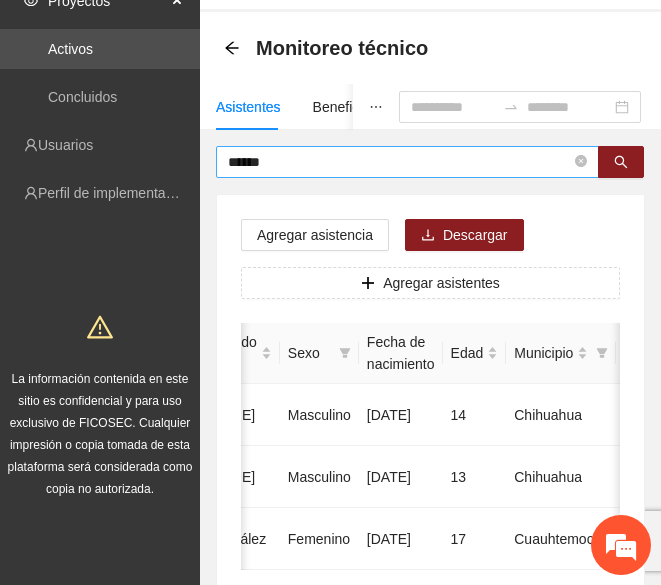 click on "******" at bounding box center (407, 162) 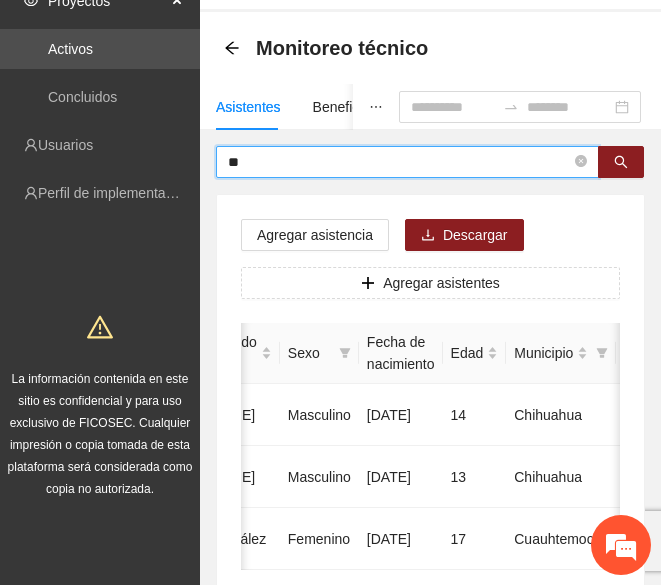 type on "*" 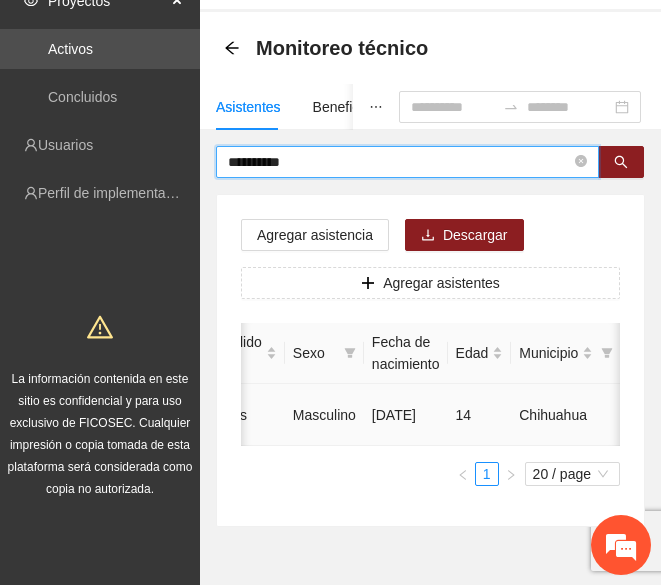 scroll, scrollTop: 0, scrollLeft: 293, axis: horizontal 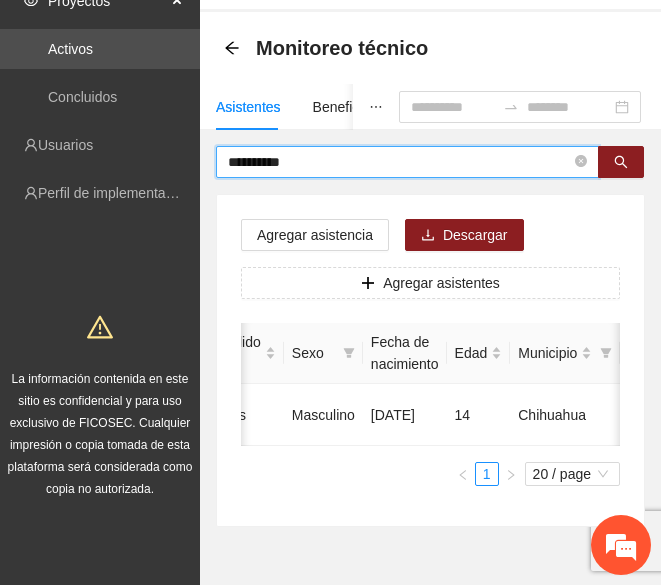 click on "**********" at bounding box center [399, 162] 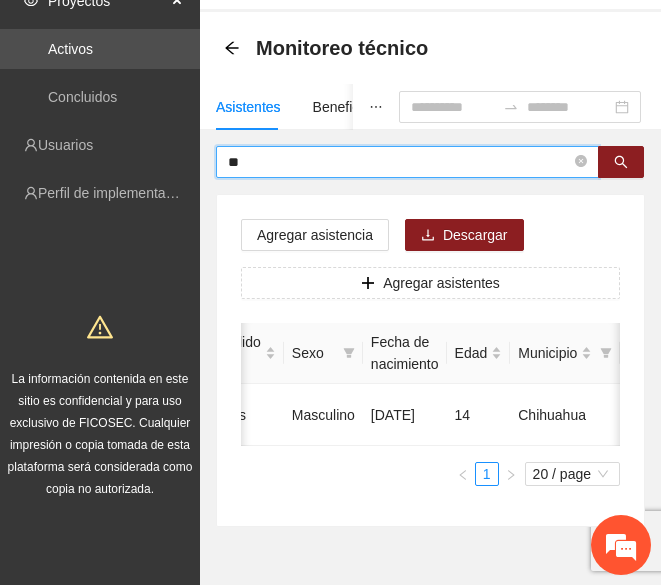 type on "*" 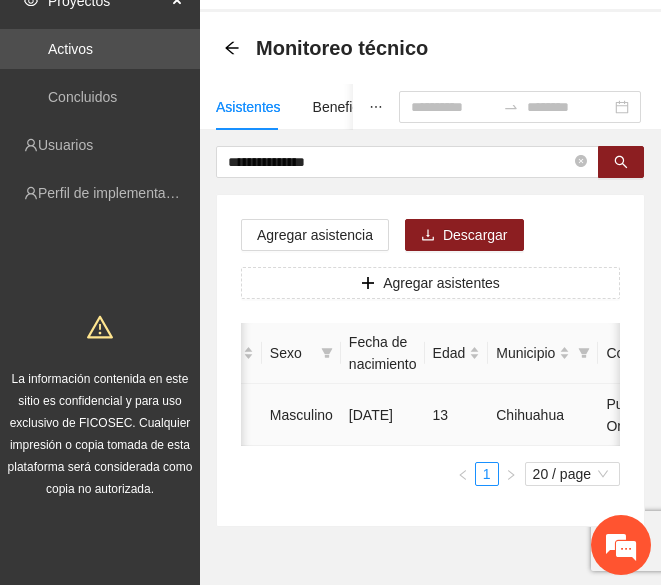 scroll, scrollTop: 0, scrollLeft: 343, axis: horizontal 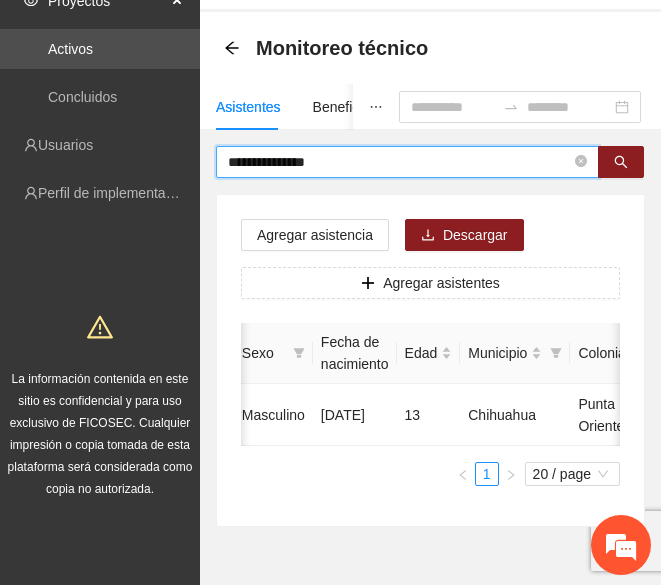 click on "**********" at bounding box center (399, 162) 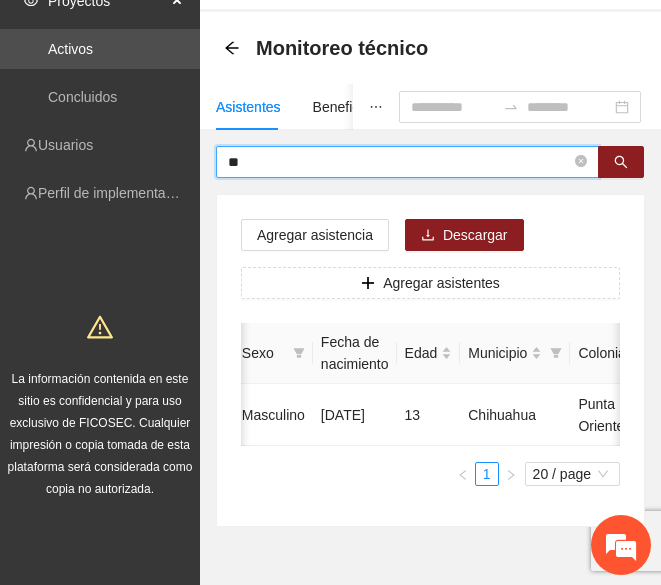 type on "*" 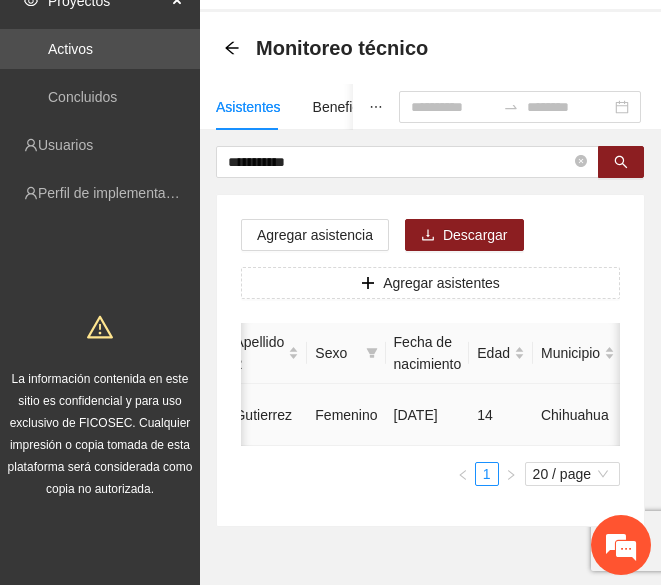 scroll, scrollTop: 0, scrollLeft: 287, axis: horizontal 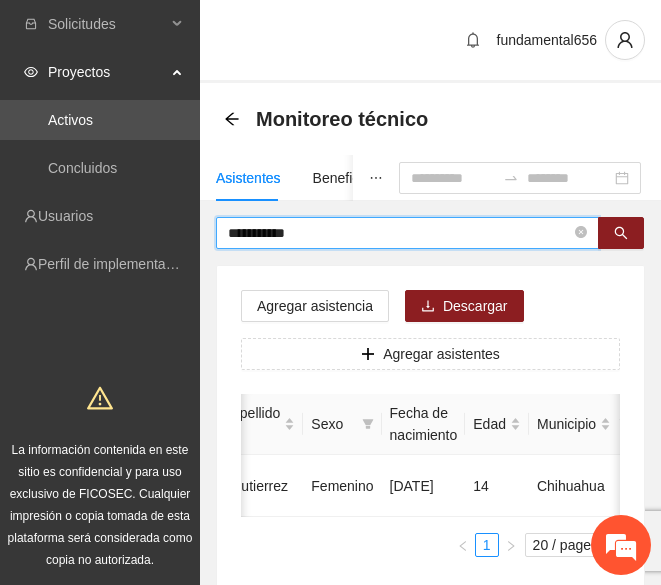 click on "**********" at bounding box center (399, 233) 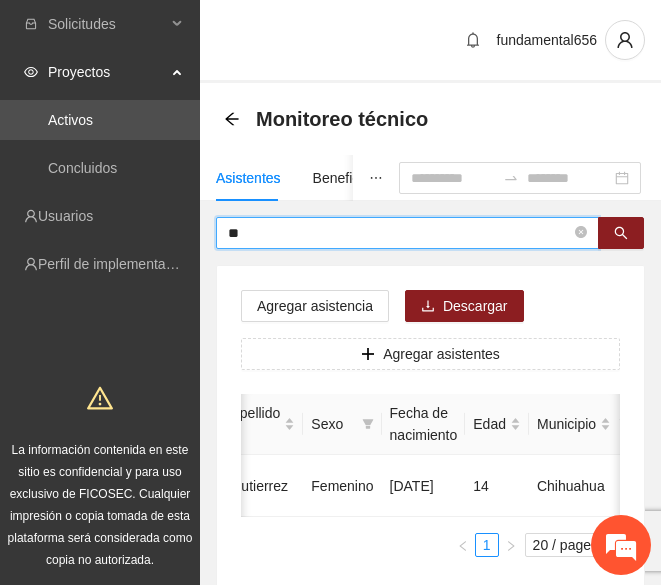 type on "*" 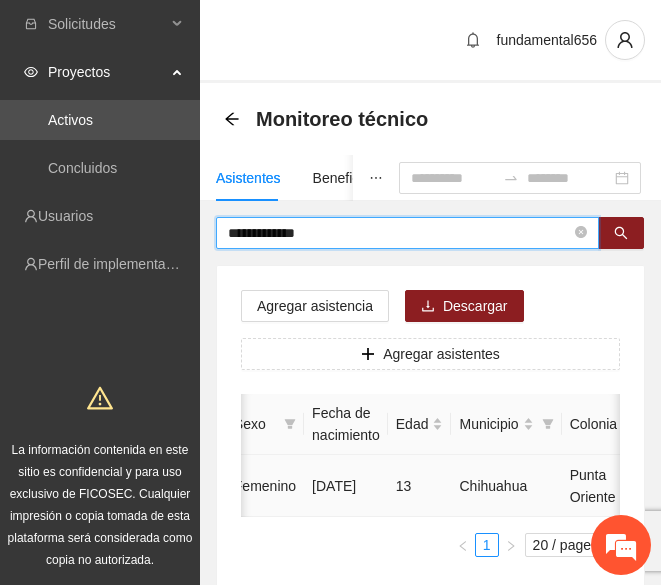 scroll, scrollTop: 0, scrollLeft: 352, axis: horizontal 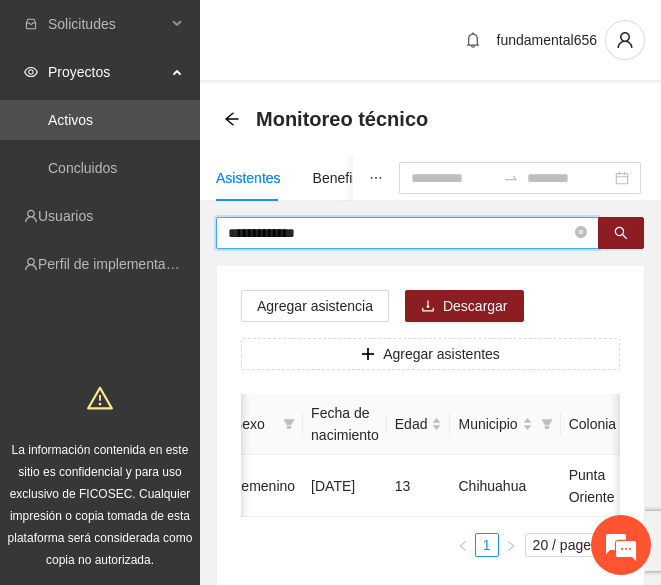 click on "**********" at bounding box center [399, 233] 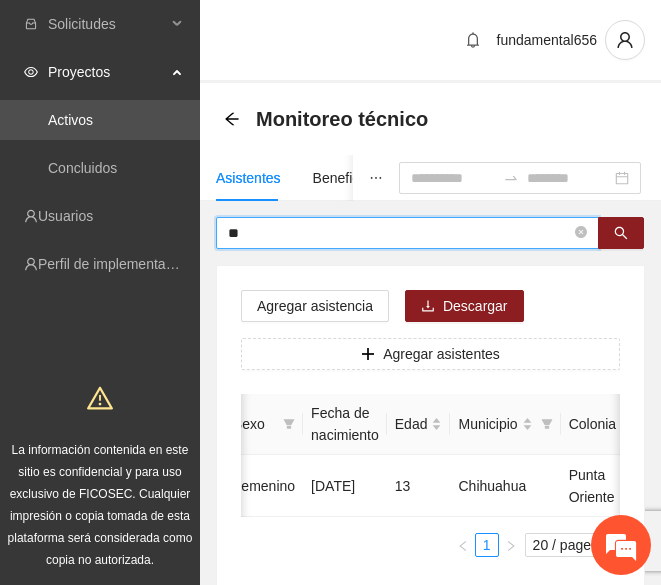 type on "*" 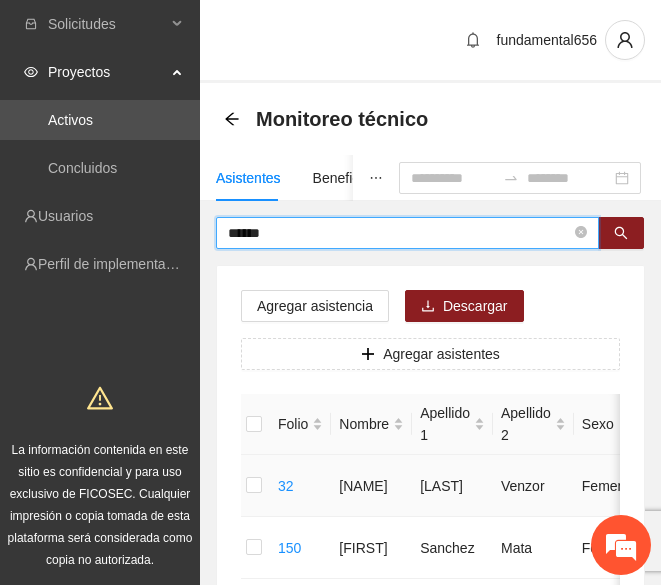 scroll, scrollTop: 0, scrollLeft: 0, axis: both 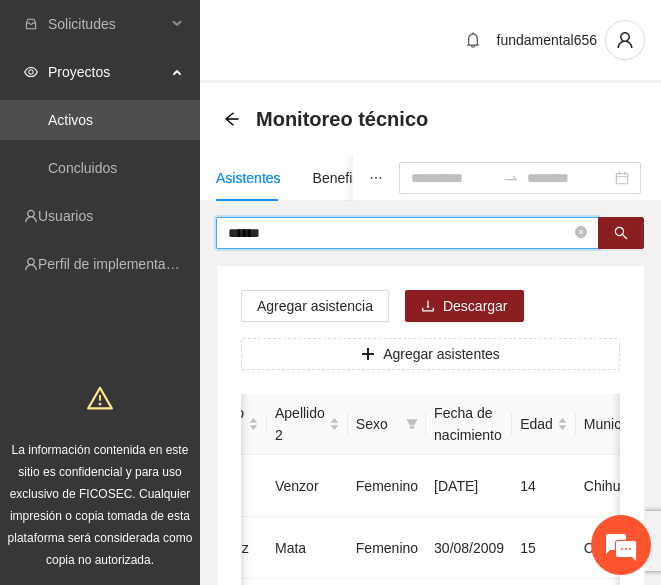 click on "******" at bounding box center [399, 233] 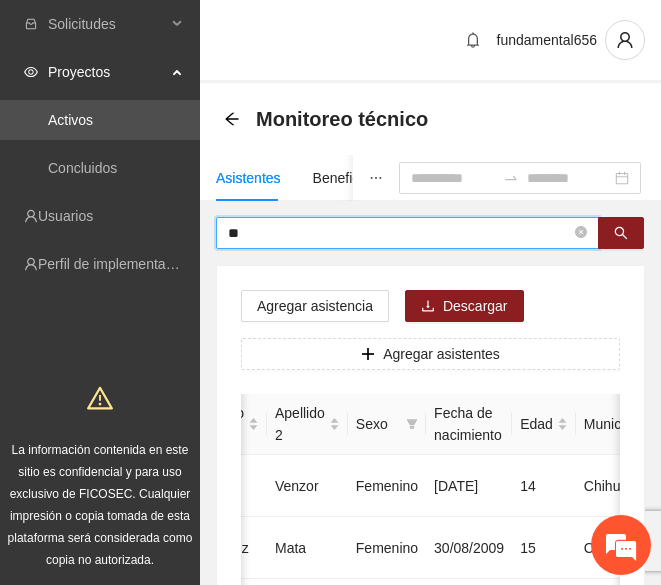 type on "*" 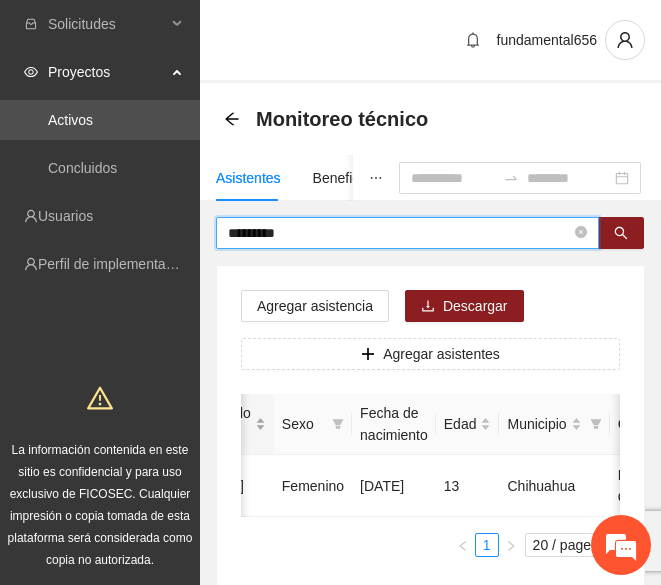 scroll, scrollTop: 0, scrollLeft: 304, axis: horizontal 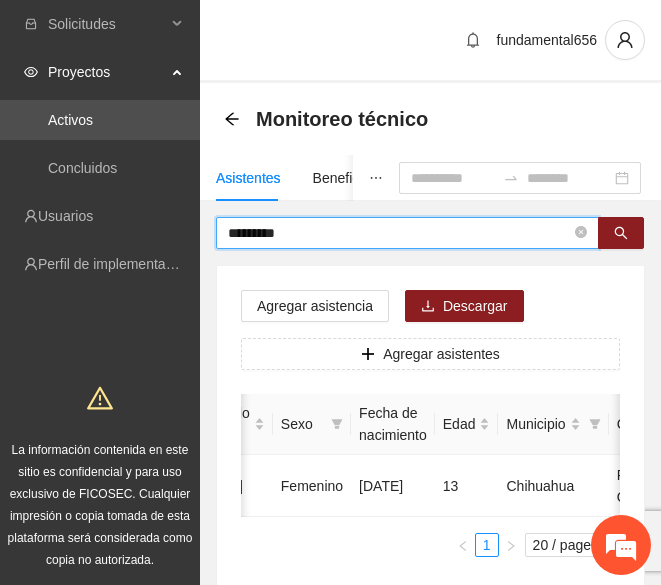 click on "*********" at bounding box center (399, 233) 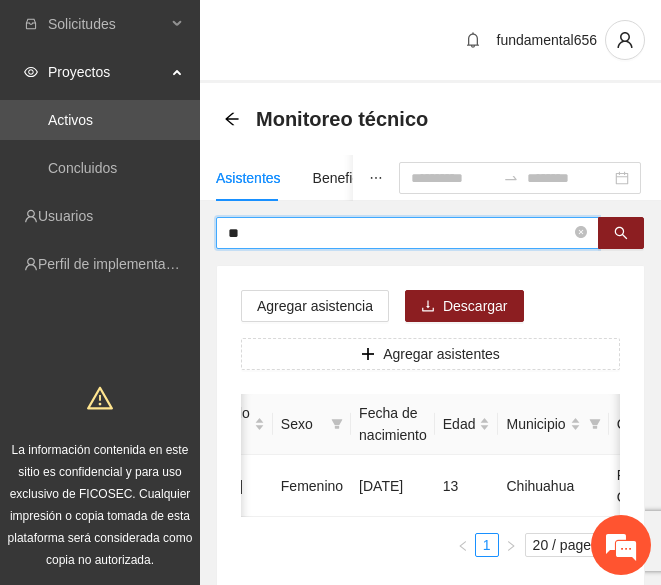 type on "*" 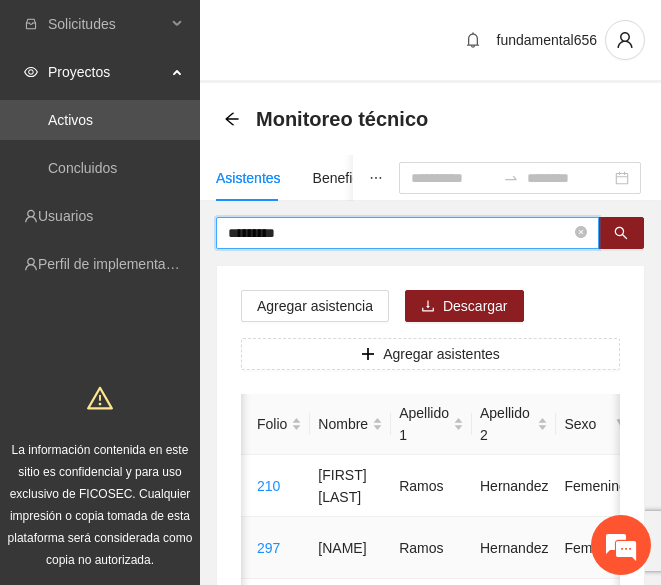 scroll, scrollTop: 0, scrollLeft: 21, axis: horizontal 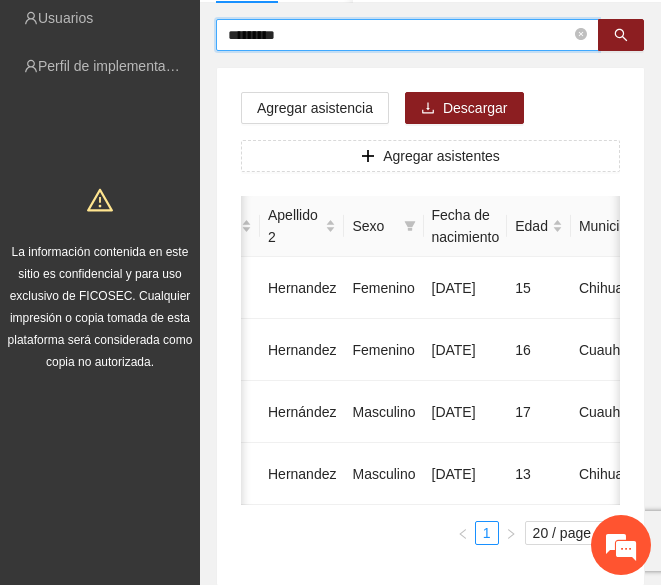 click on "*********" at bounding box center (399, 35) 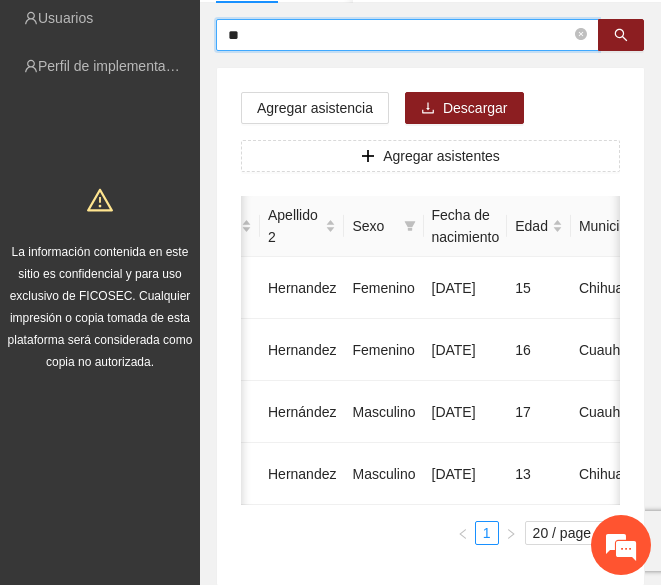 type on "*" 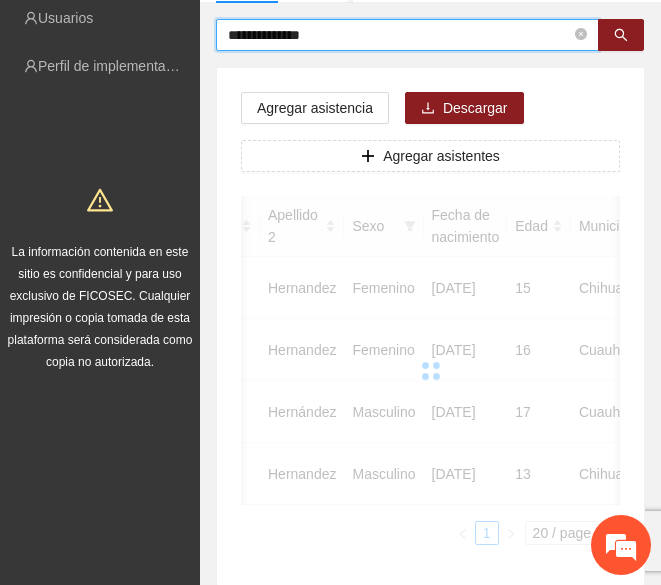 scroll, scrollTop: 147, scrollLeft: 0, axis: vertical 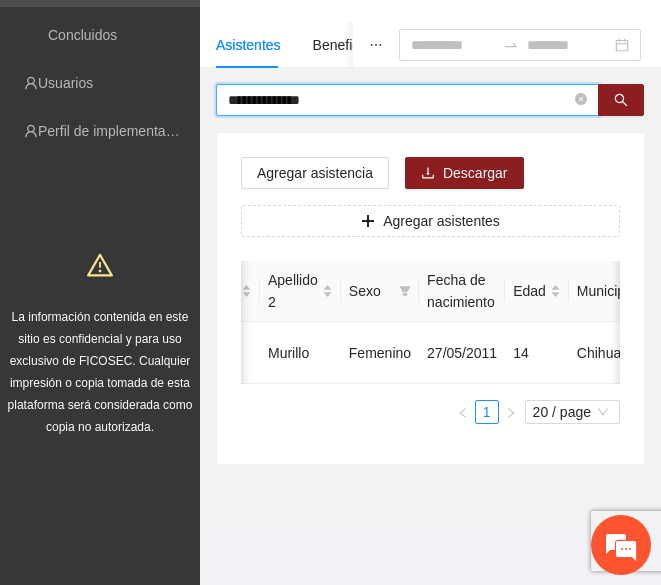 click on "**********" at bounding box center [399, 100] 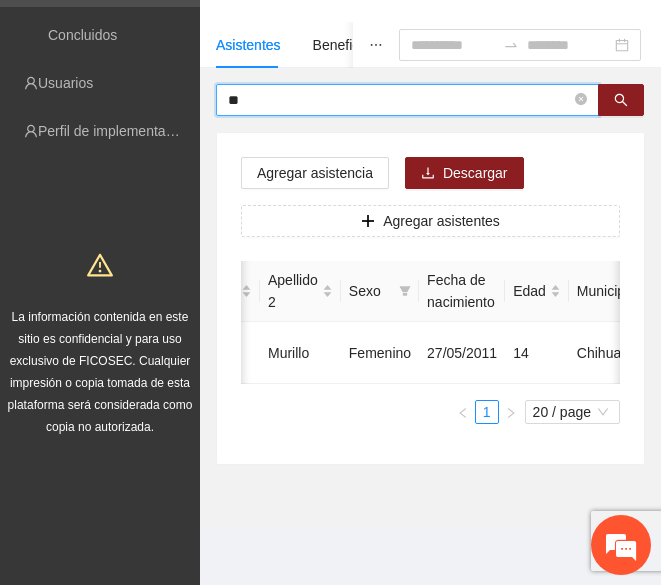 type on "*" 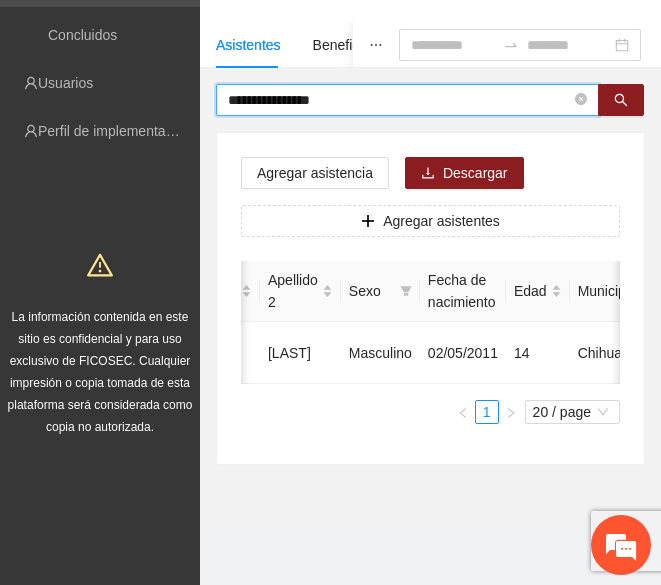 click on "**********" at bounding box center (399, 100) 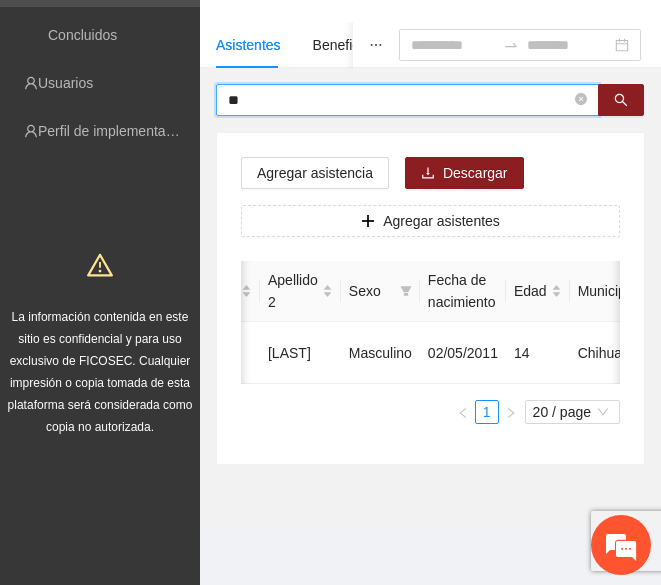 type on "*" 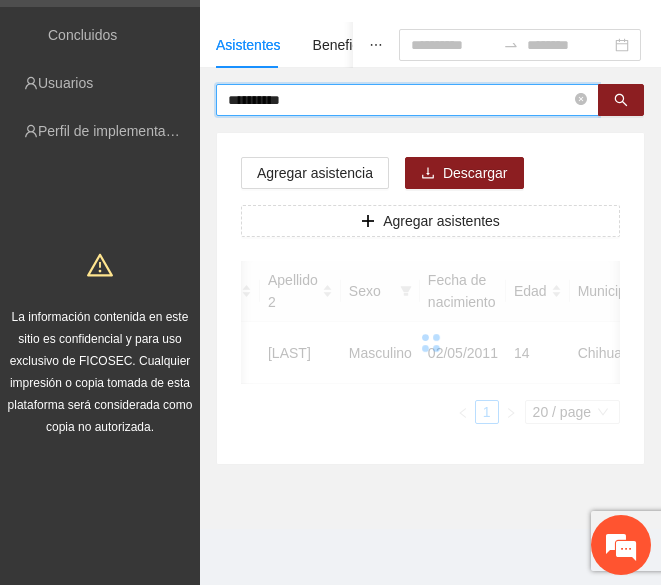 scroll, scrollTop: 198, scrollLeft: 0, axis: vertical 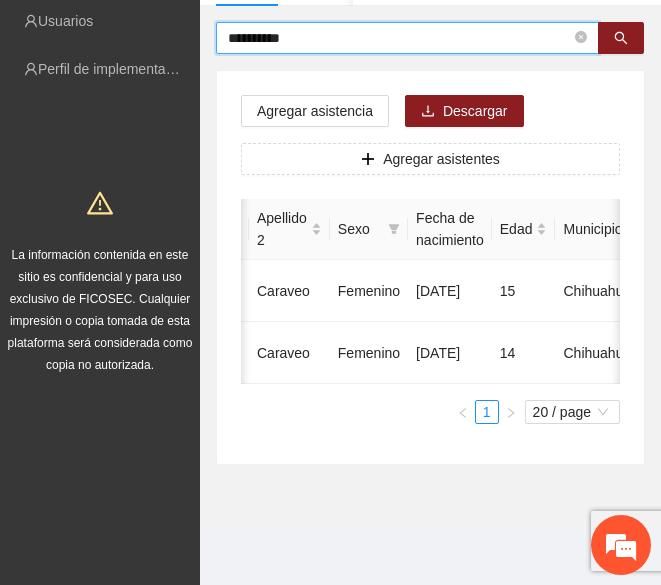 click on "**********" at bounding box center [399, 38] 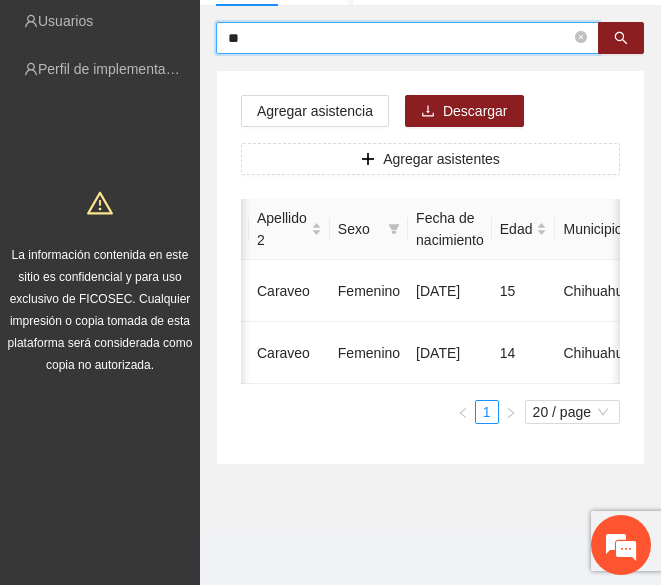 type on "*" 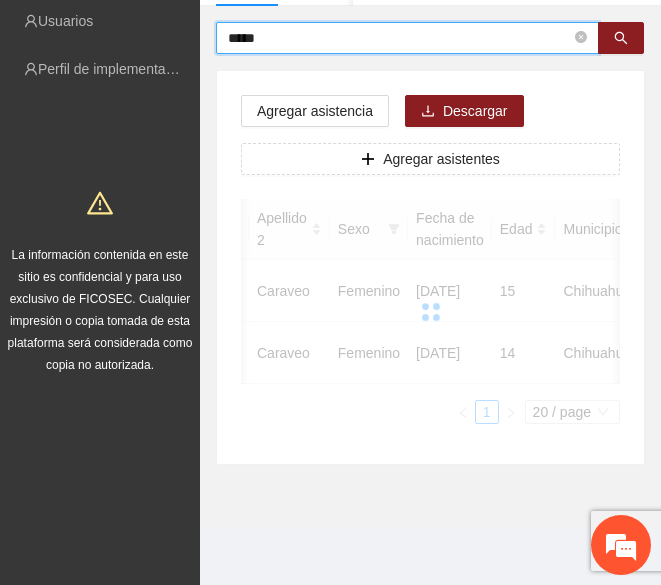 scroll, scrollTop: 147, scrollLeft: 0, axis: vertical 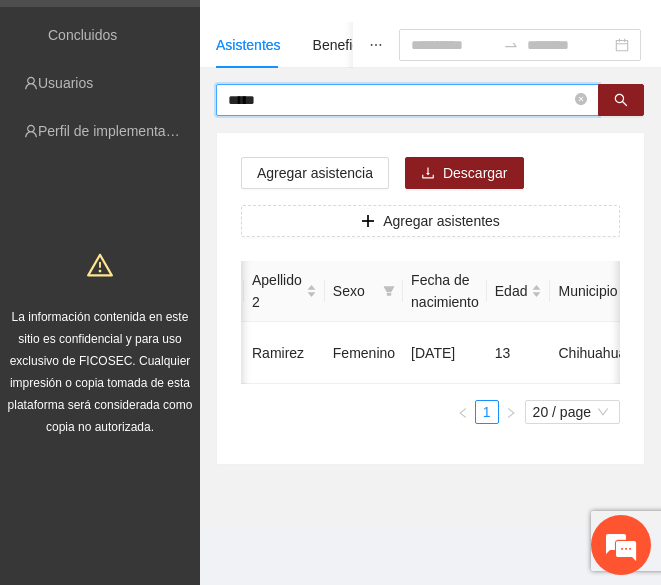 click on "*****" at bounding box center [399, 100] 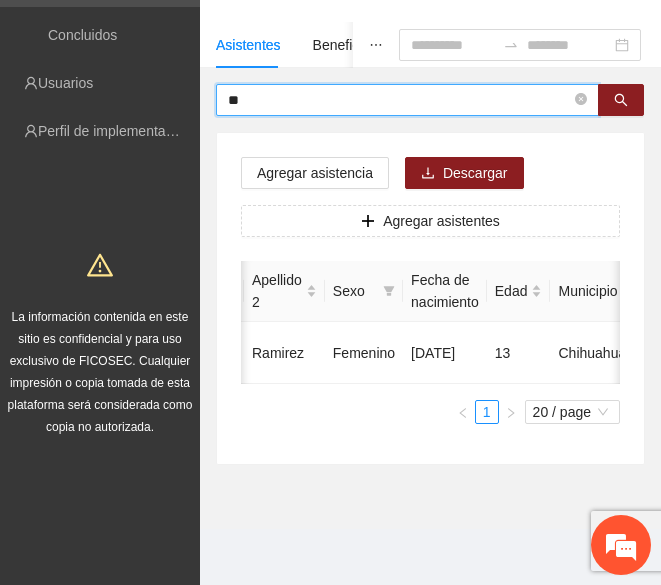 type on "*" 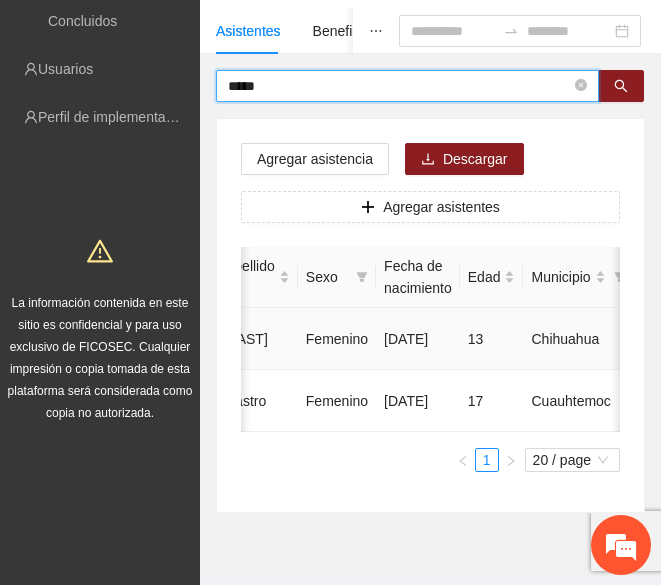 scroll, scrollTop: 0, scrollLeft: 306, axis: horizontal 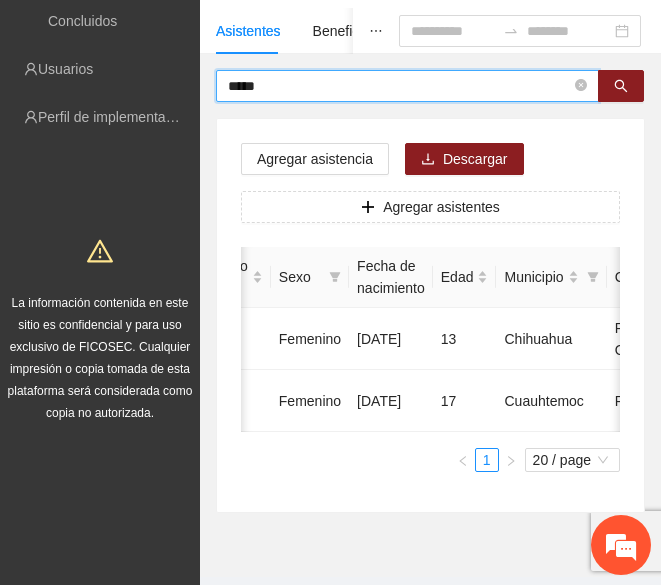 click on "*****" at bounding box center [399, 86] 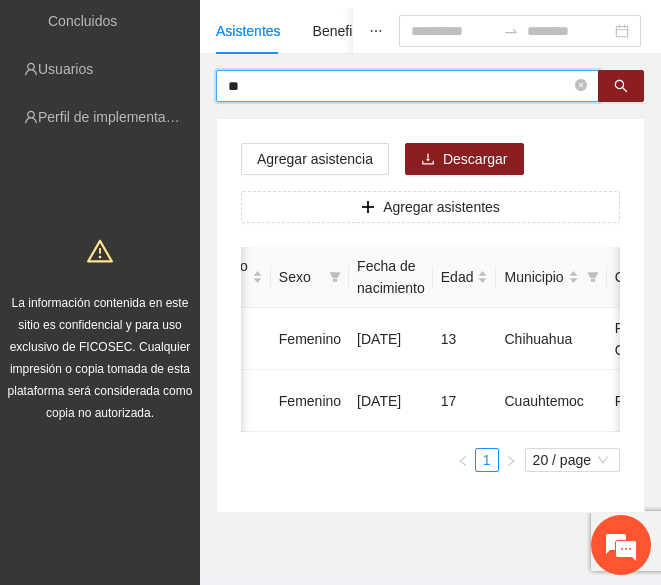 type on "*" 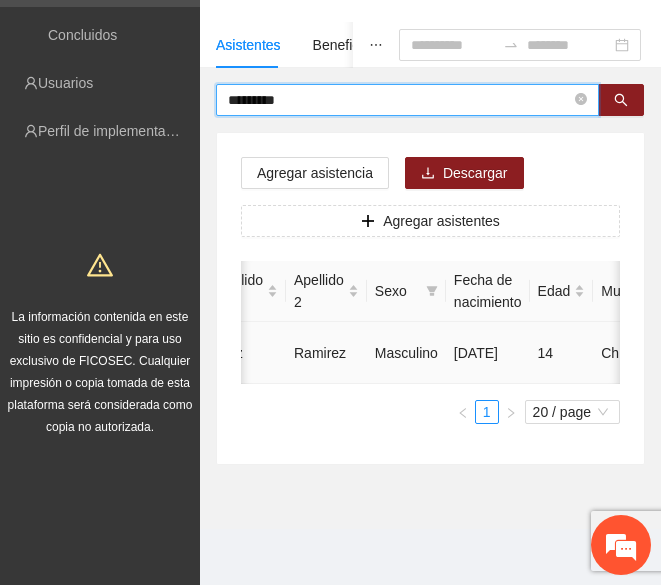 scroll, scrollTop: 0, scrollLeft: 218, axis: horizontal 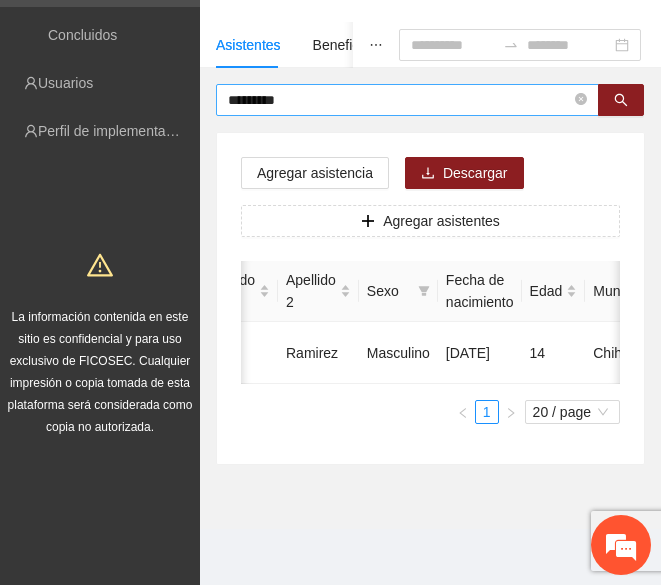 click on "*********" at bounding box center (399, 100) 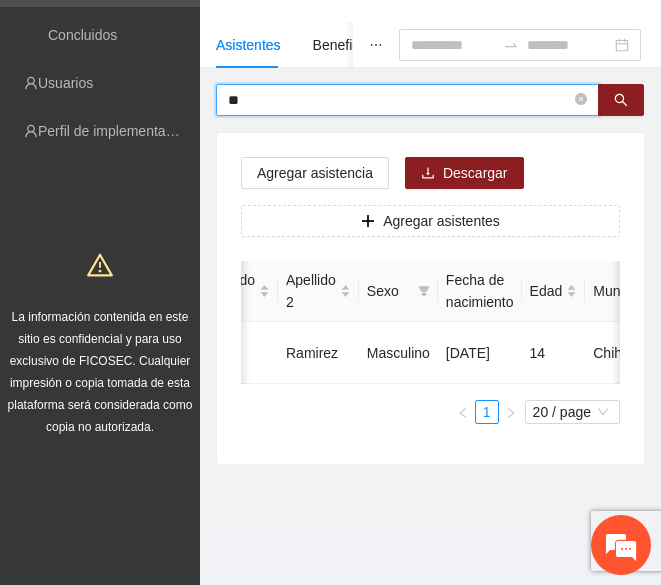 type on "*" 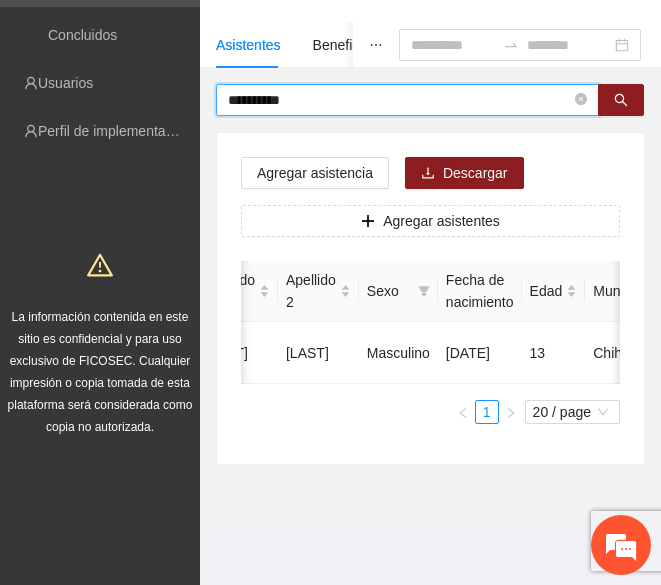 click on "**********" at bounding box center (399, 100) 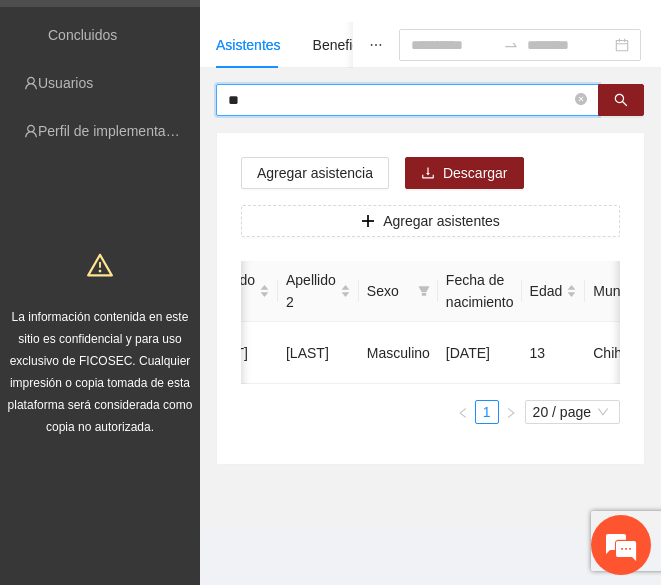type on "*" 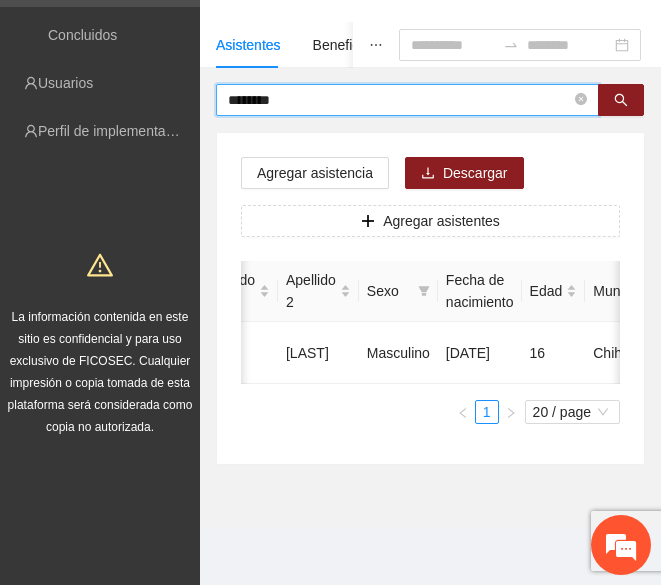 click on "********" at bounding box center (399, 100) 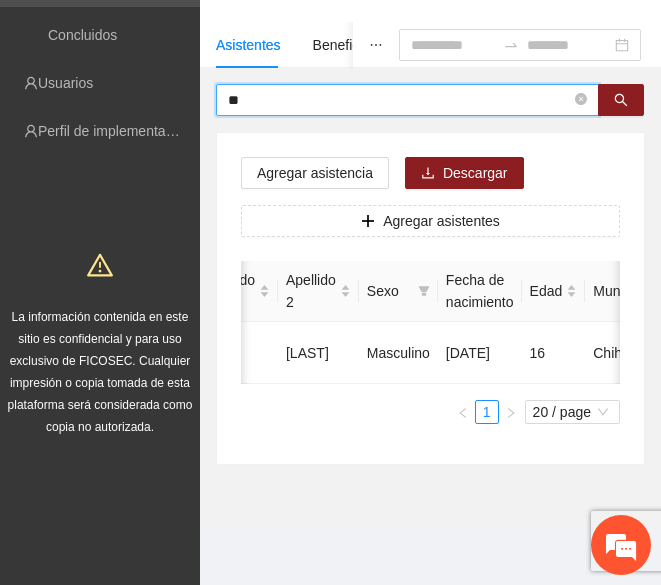type on "*" 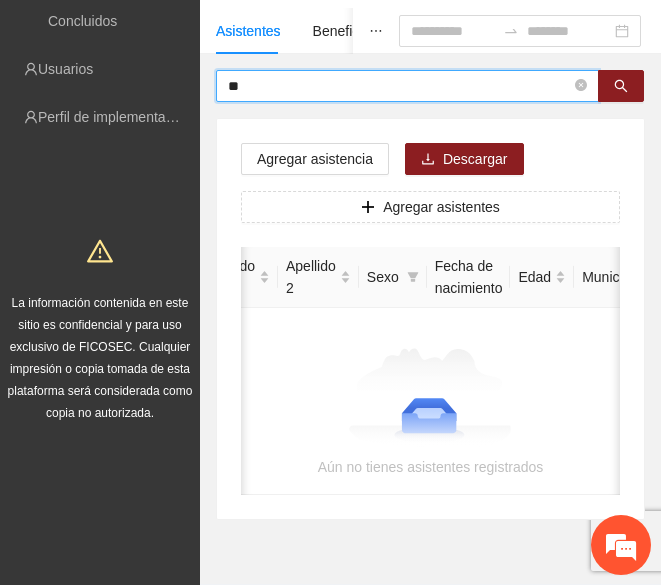 type on "*" 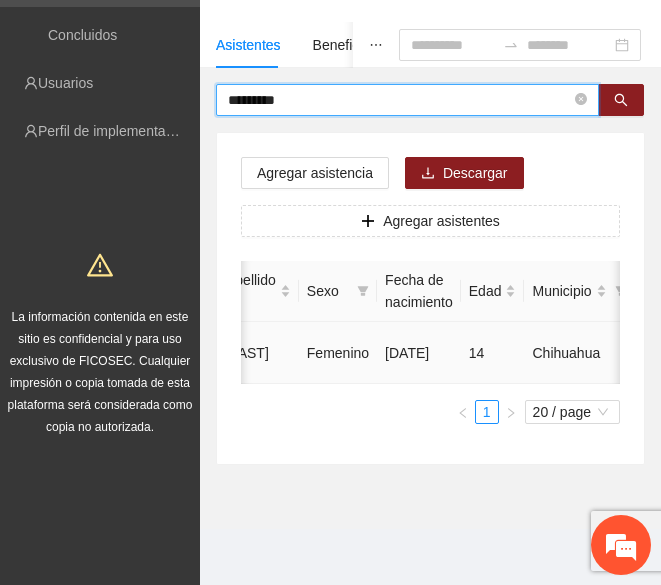 scroll, scrollTop: 0, scrollLeft: 306, axis: horizontal 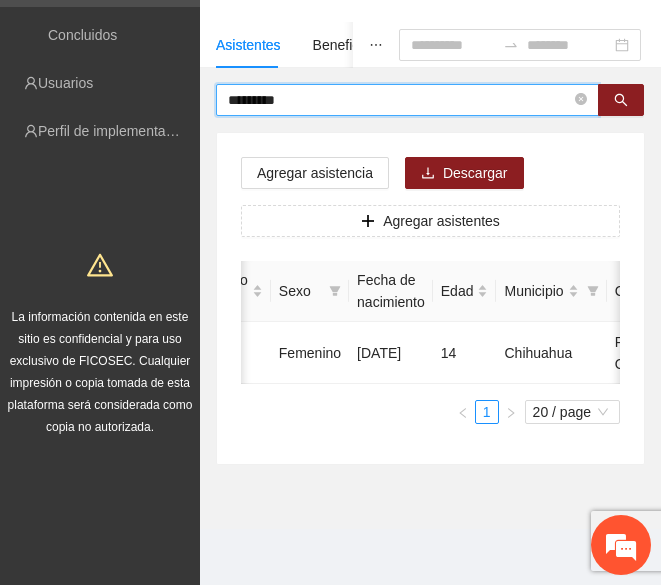 click on "*********" at bounding box center [399, 100] 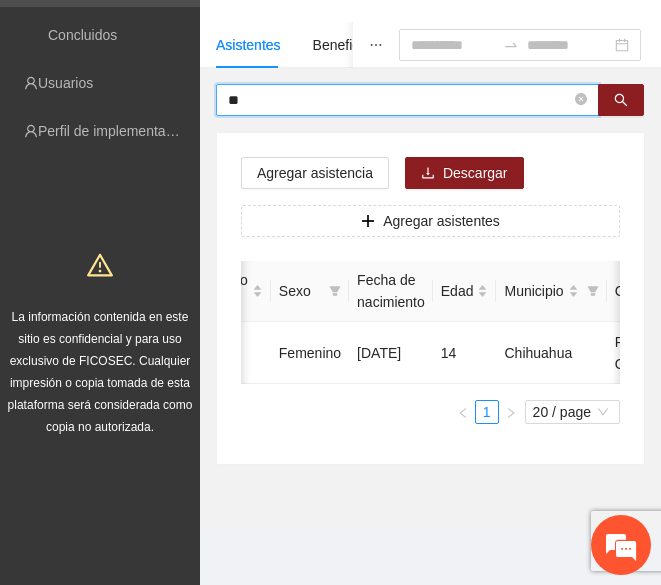 type on "*" 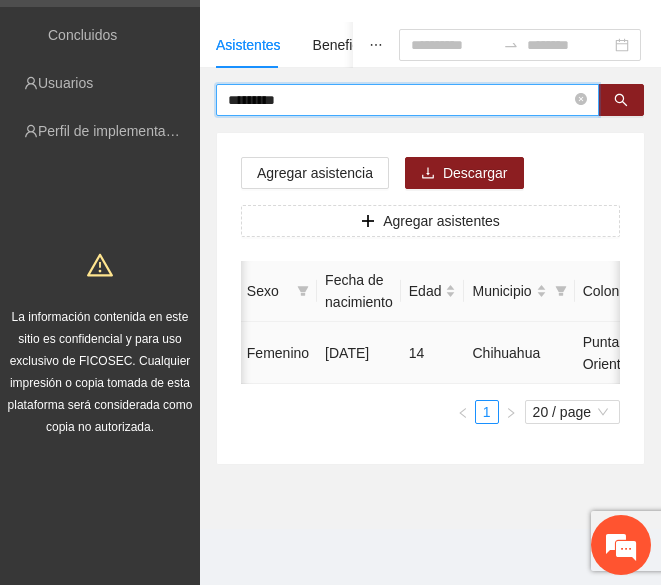 scroll, scrollTop: 0, scrollLeft: 342, axis: horizontal 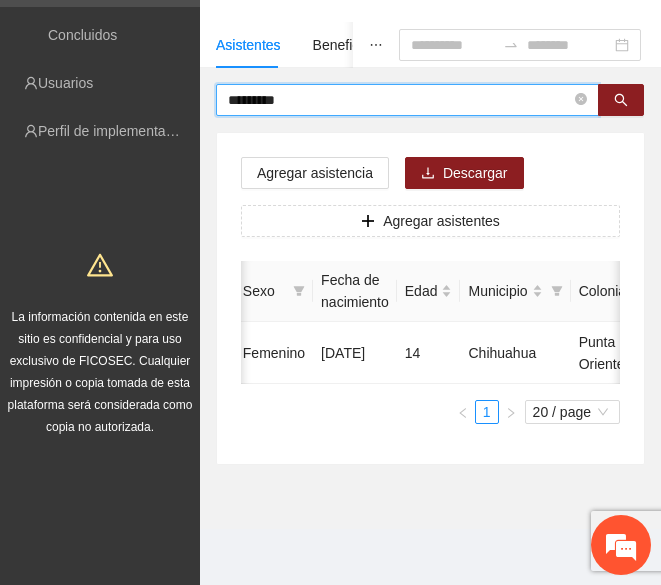 click on "*********" at bounding box center (399, 100) 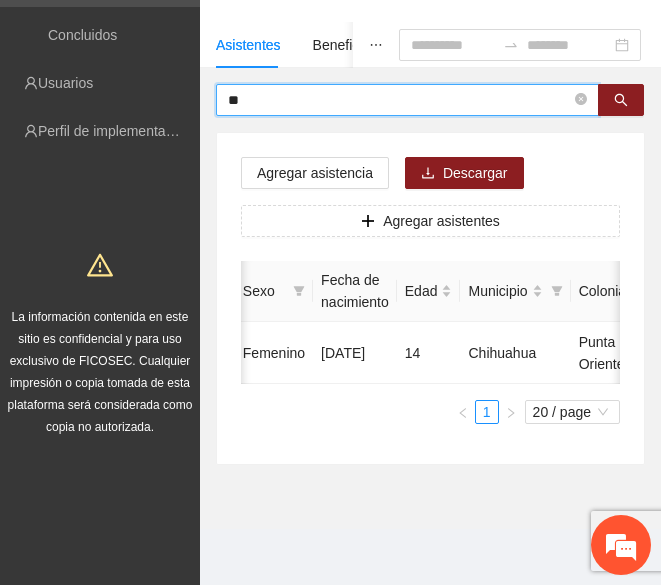 type on "*" 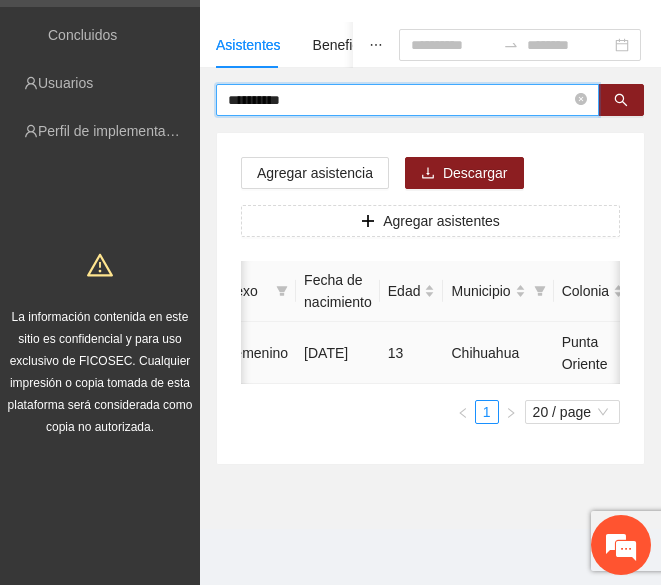 scroll, scrollTop: 0, scrollLeft: 360, axis: horizontal 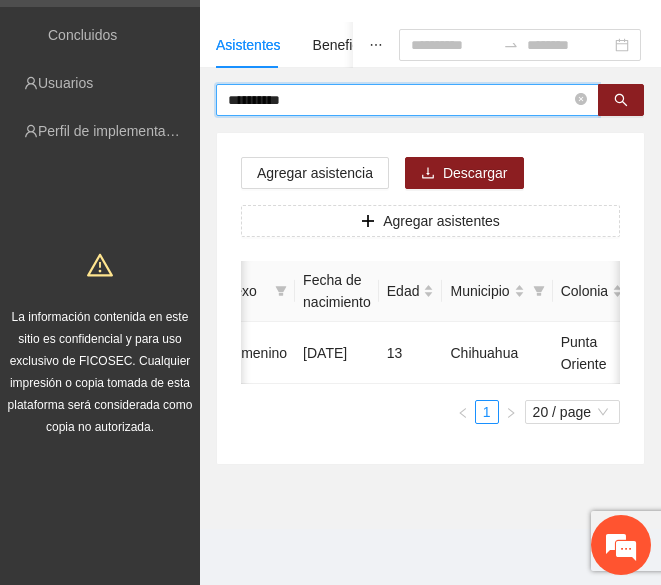 click on "**********" at bounding box center [399, 100] 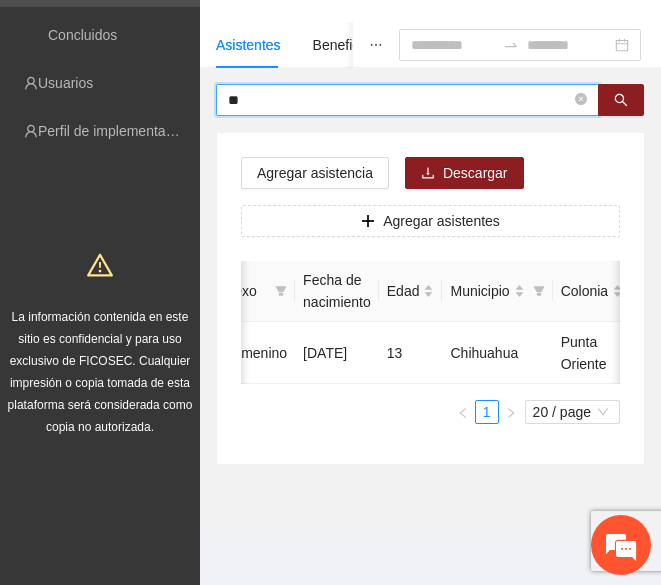 type on "*" 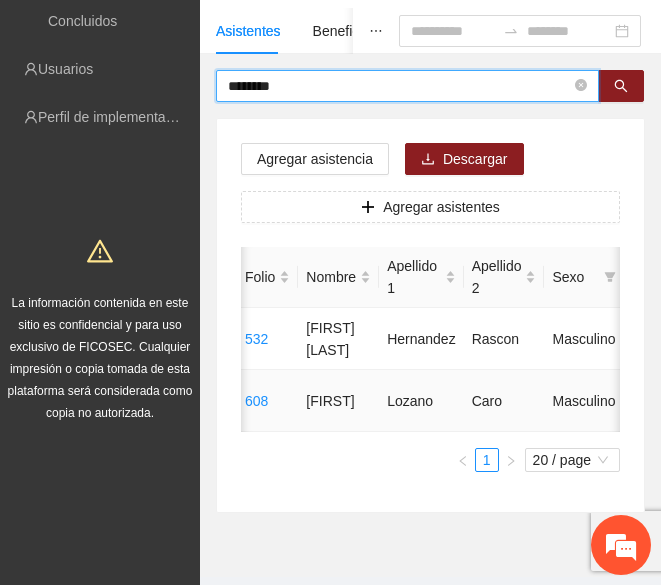 scroll, scrollTop: 0, scrollLeft: 33, axis: horizontal 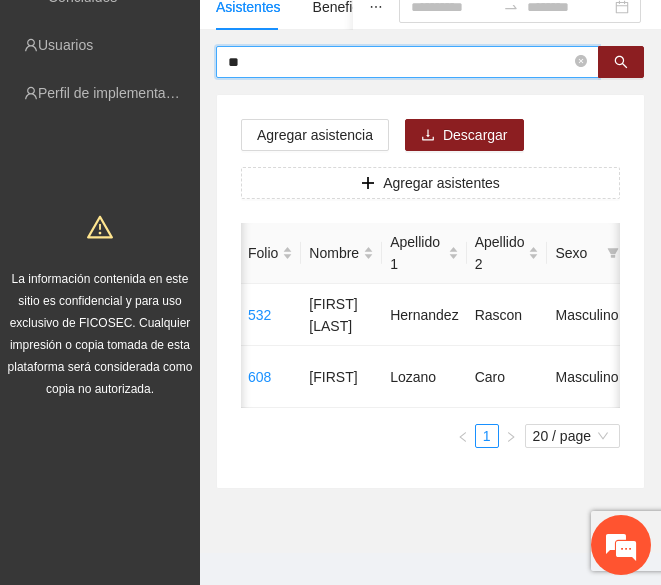 type on "*" 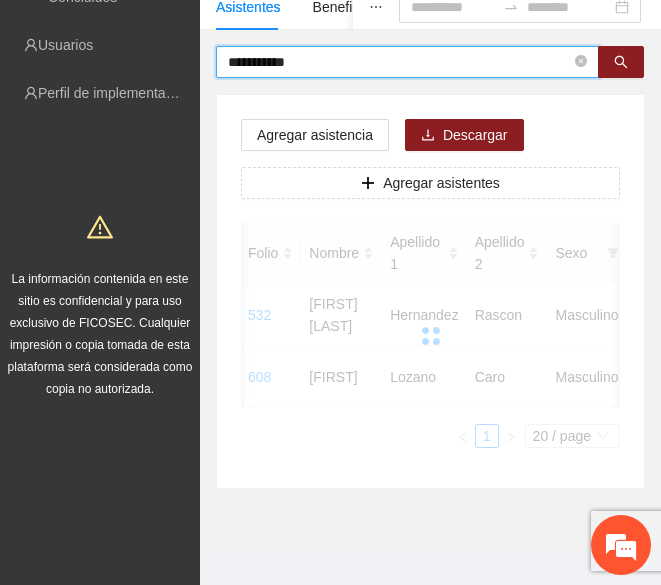 scroll, scrollTop: 147, scrollLeft: 0, axis: vertical 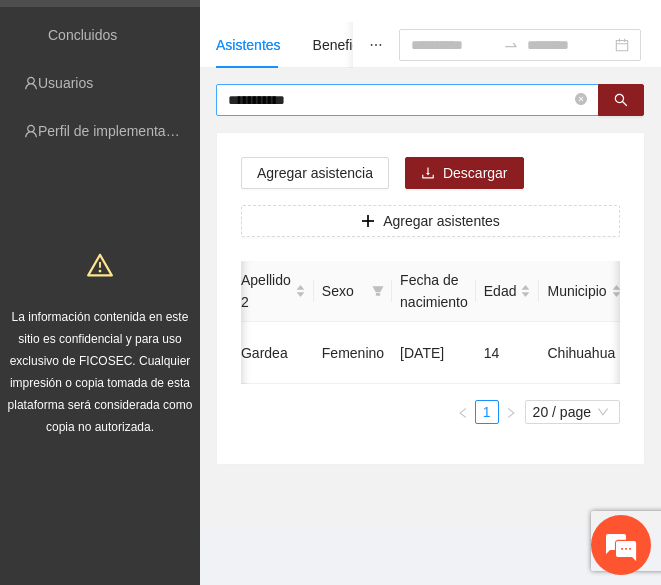click on "**********" at bounding box center [399, 100] 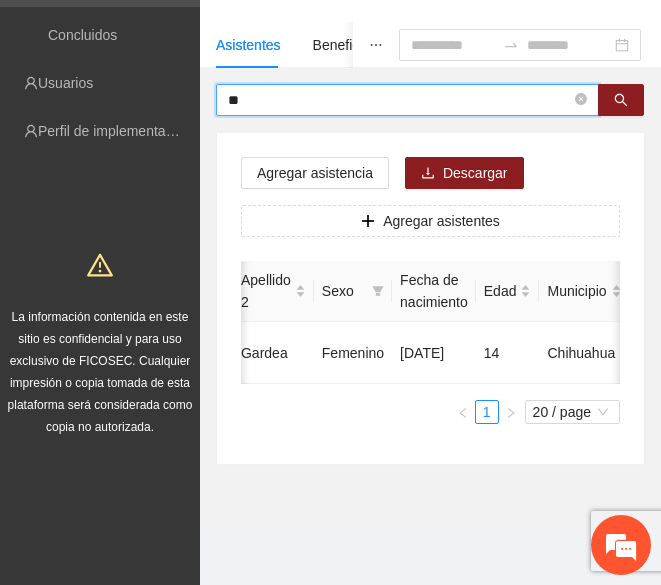 type on "*" 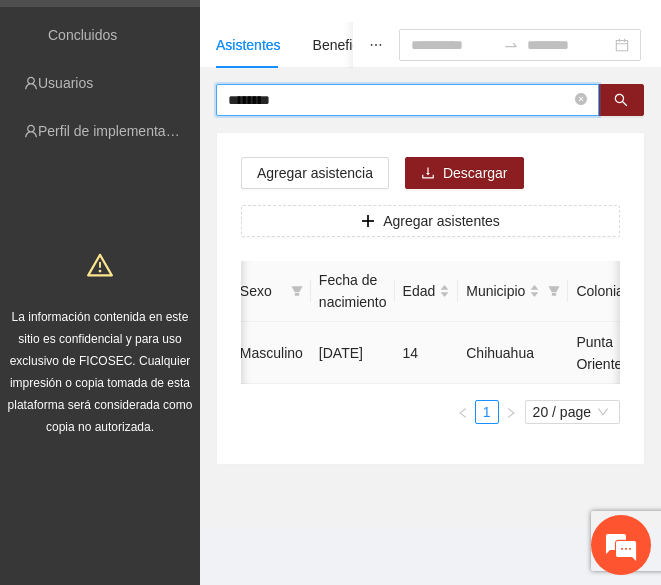 scroll, scrollTop: 0, scrollLeft: 350, axis: horizontal 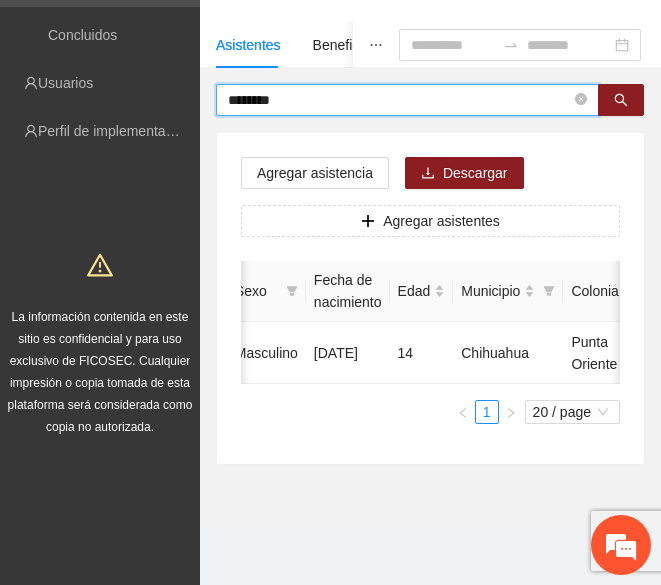 click on "********" at bounding box center [399, 100] 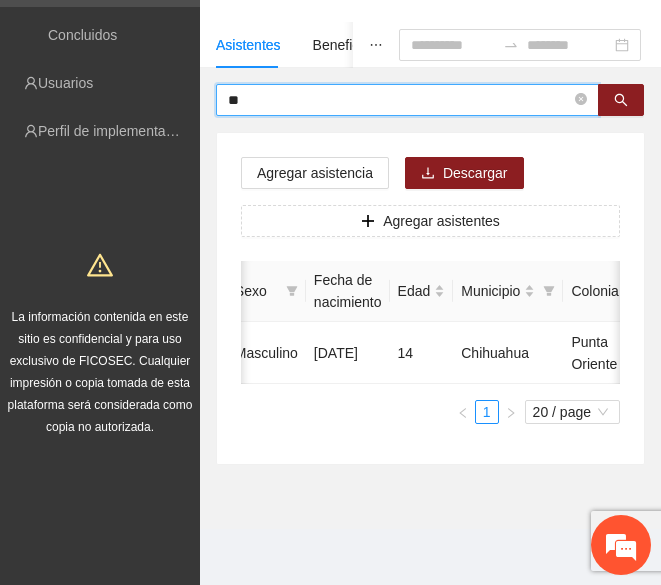 type on "*" 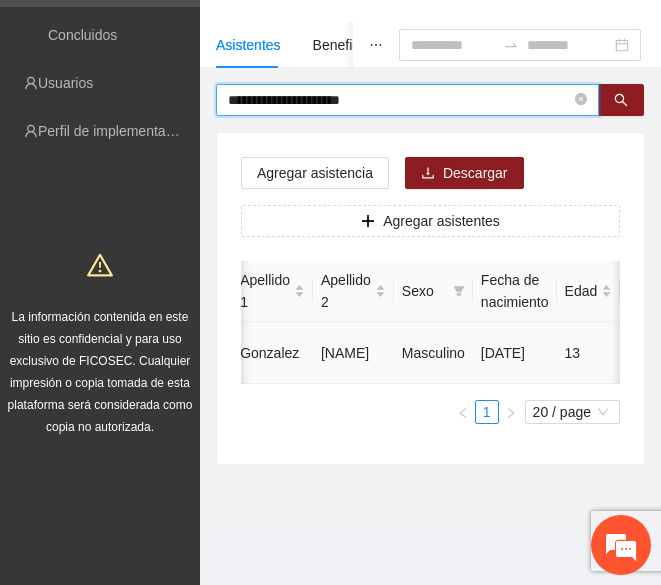 scroll, scrollTop: 0, scrollLeft: 184, axis: horizontal 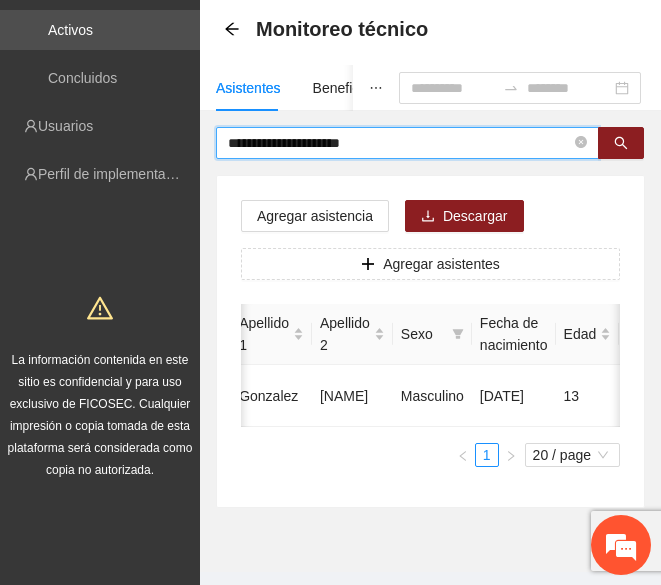 click on "**********" at bounding box center (399, 143) 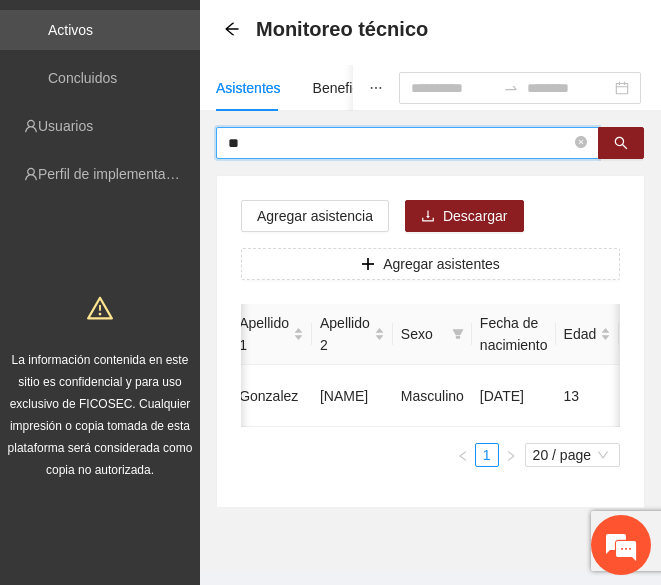 type on "*" 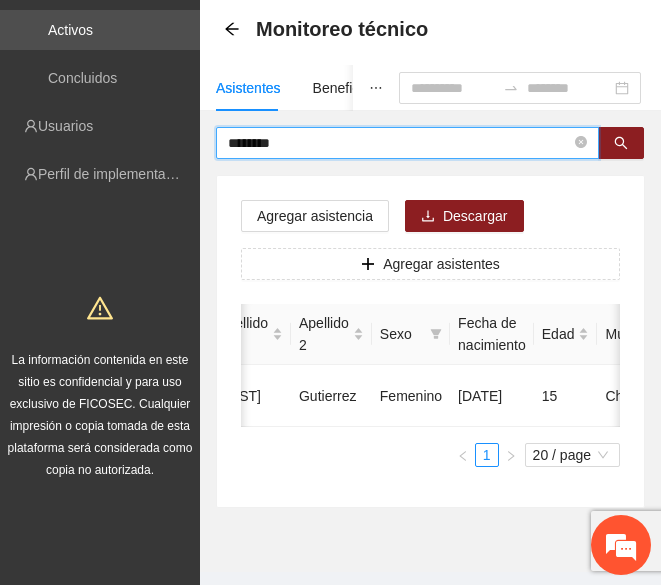 scroll, scrollTop: 0, scrollLeft: 206, axis: horizontal 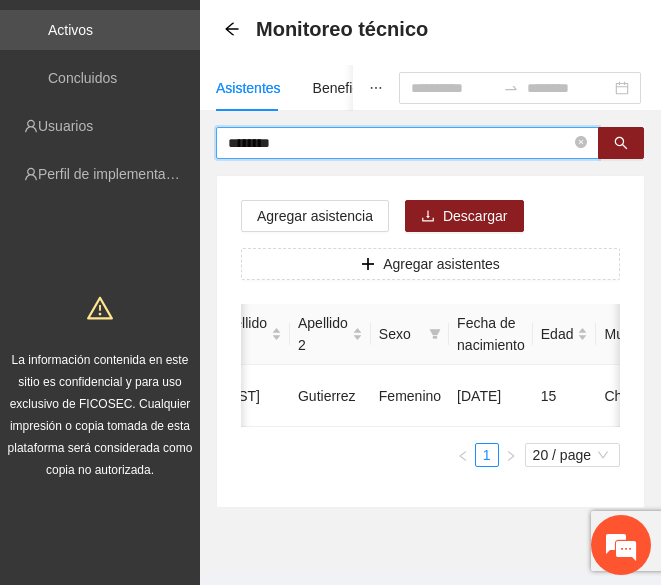 click on "********" at bounding box center [399, 143] 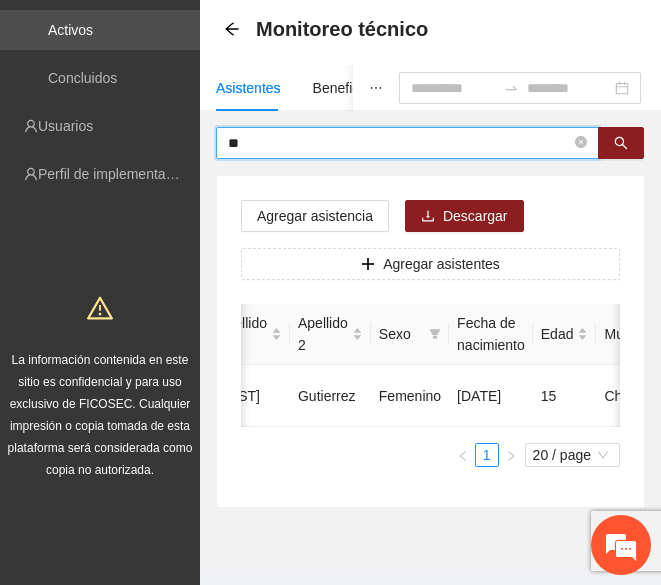 type on "*" 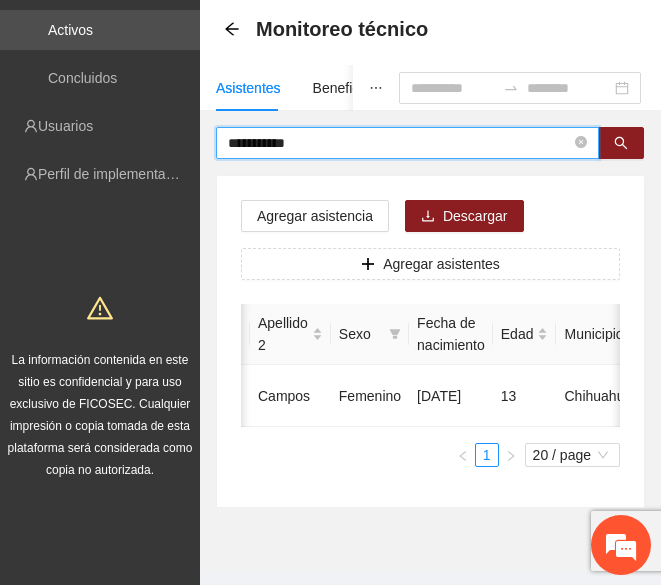 scroll, scrollTop: 0, scrollLeft: 254, axis: horizontal 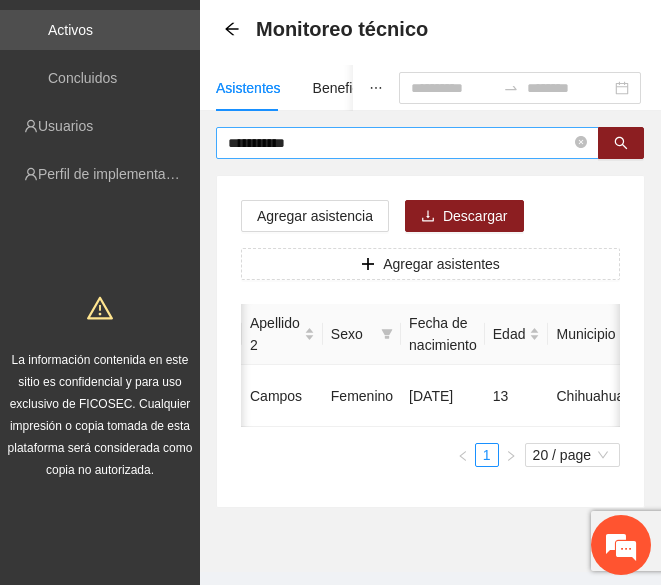 click on "**********" at bounding box center (407, 143) 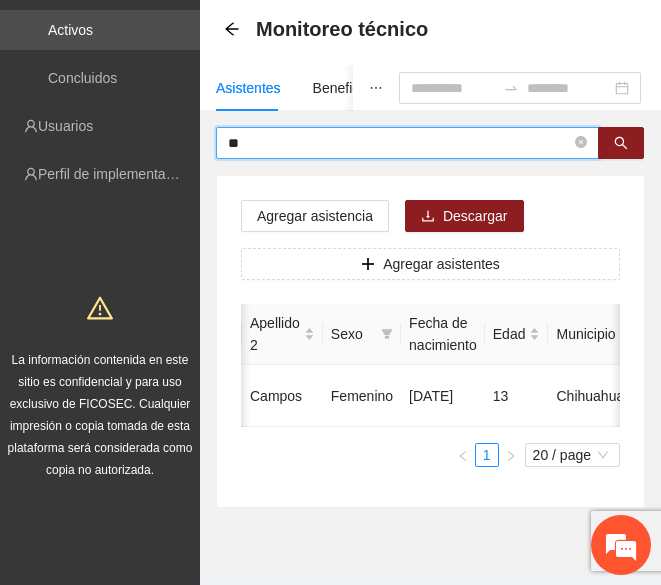 type on "*" 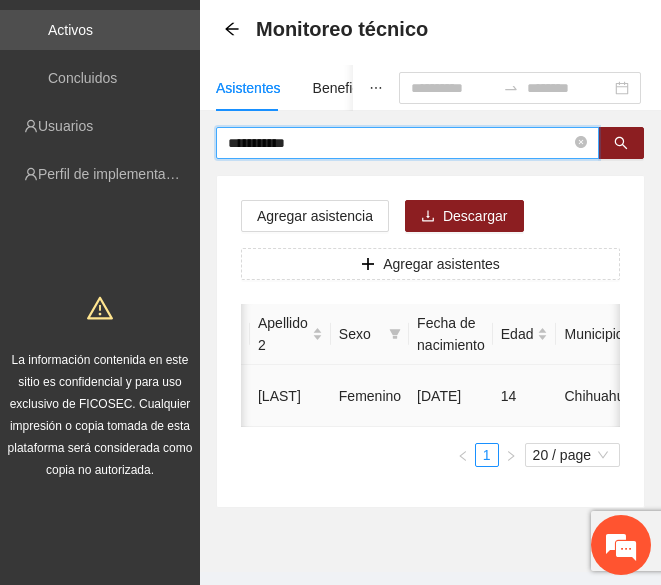 scroll, scrollTop: 0, scrollLeft: 324, axis: horizontal 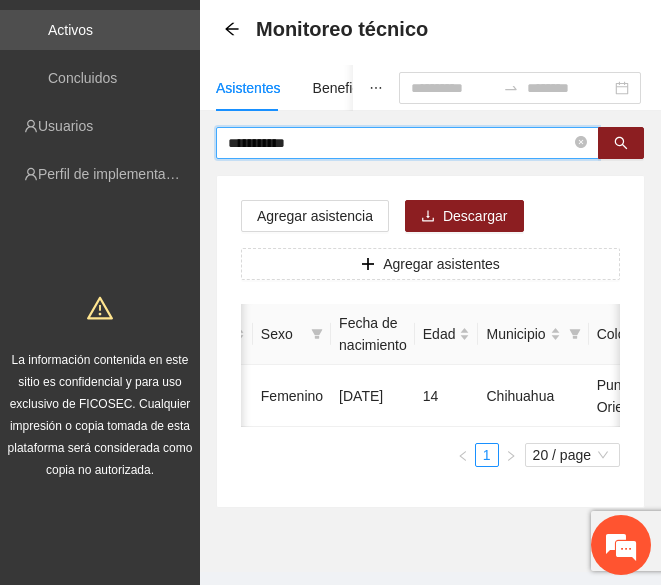 click on "**********" at bounding box center (399, 143) 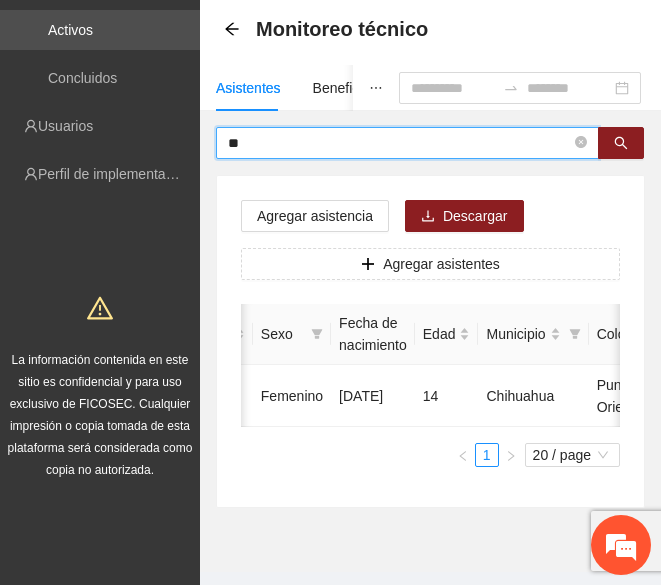 type on "*" 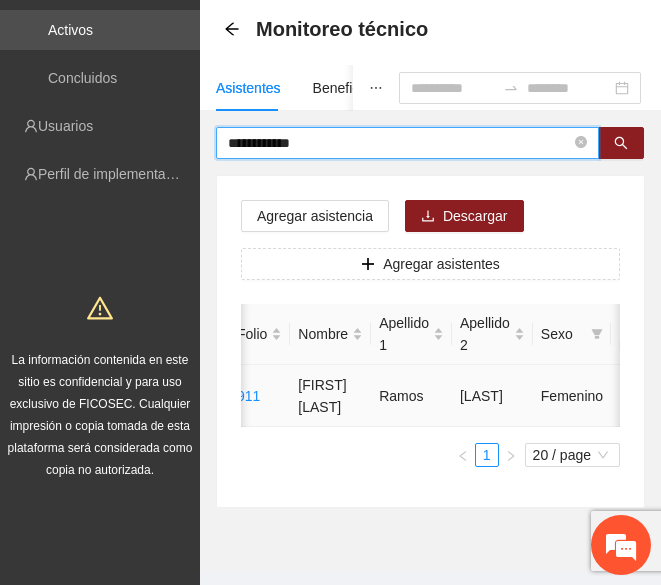 scroll, scrollTop: 0, scrollLeft: 43, axis: horizontal 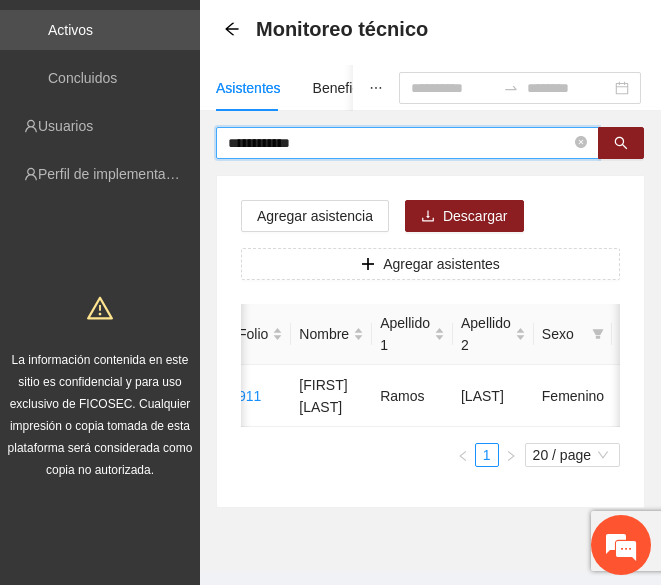 click on "**********" at bounding box center (399, 143) 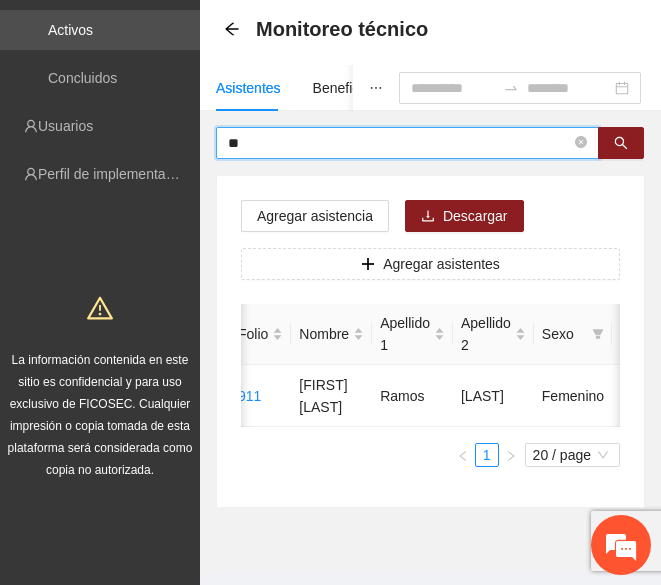 type on "*" 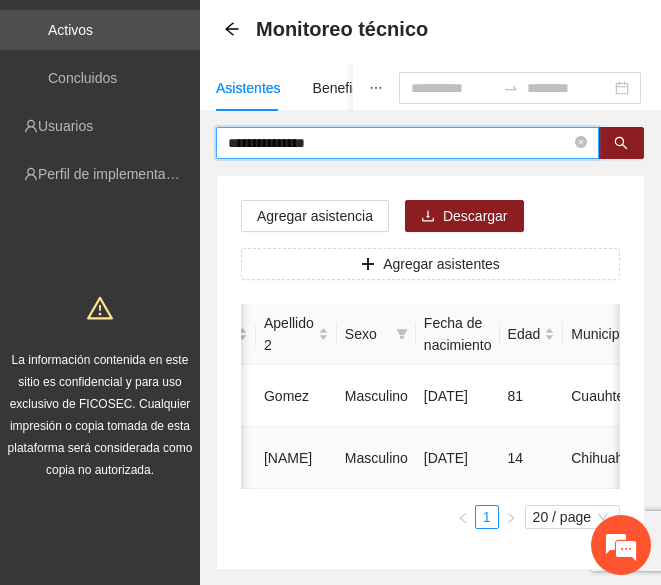 scroll, scrollTop: 0, scrollLeft: 245, axis: horizontal 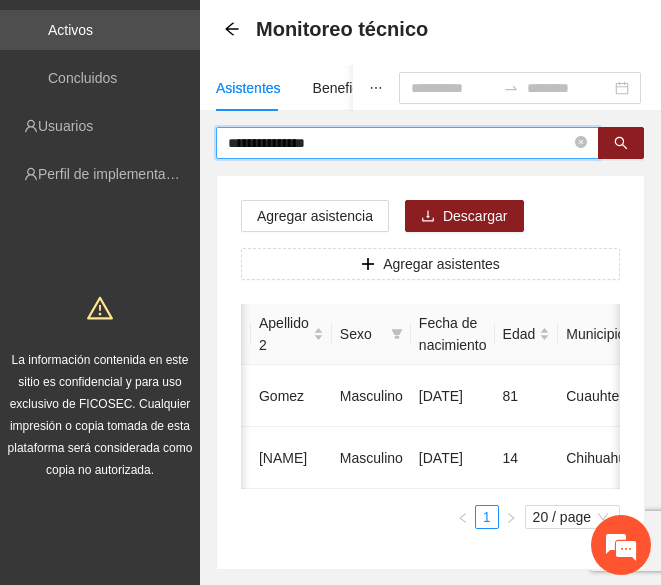 click on "**********" at bounding box center [399, 143] 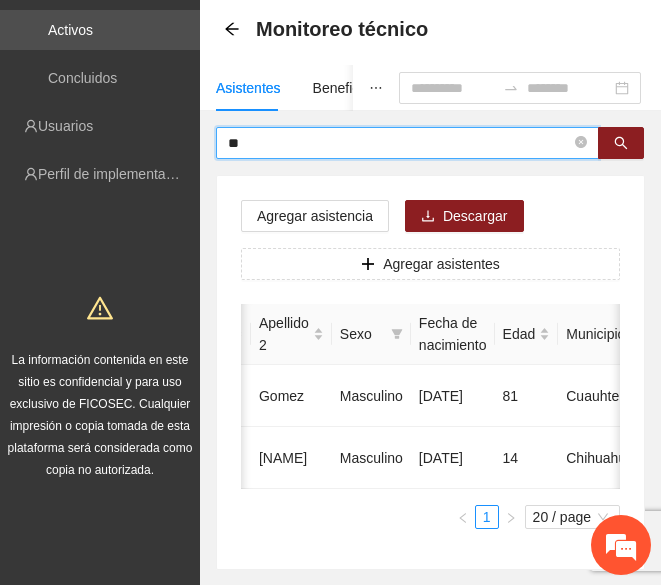 type on "*" 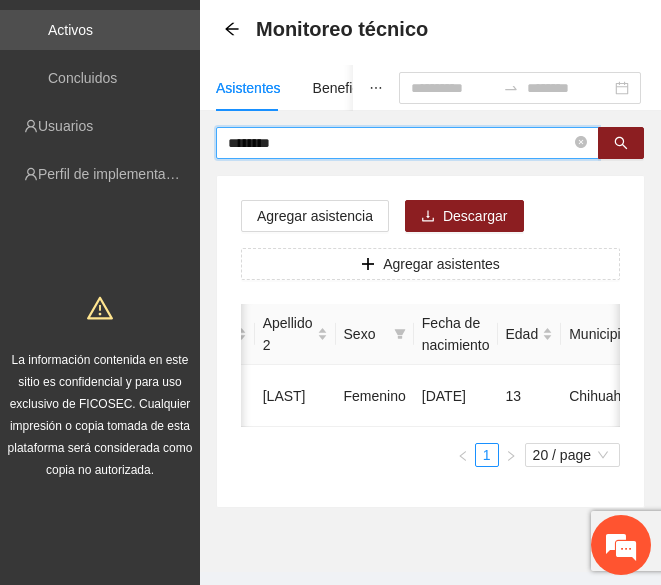 click on "********" at bounding box center (399, 143) 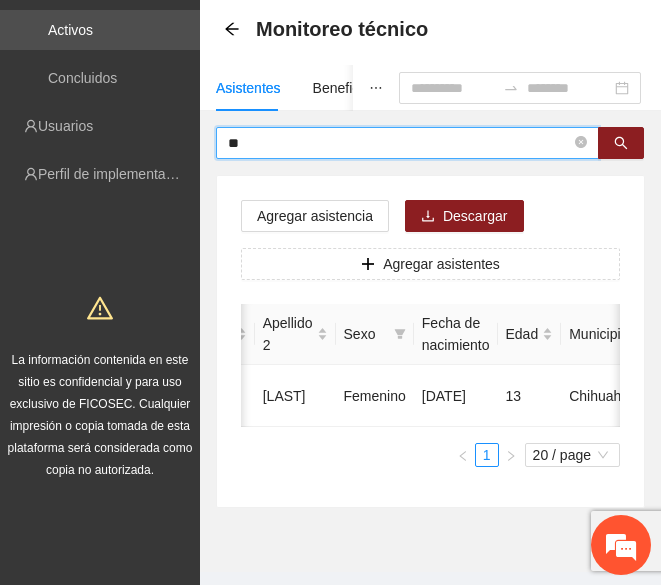type on "*" 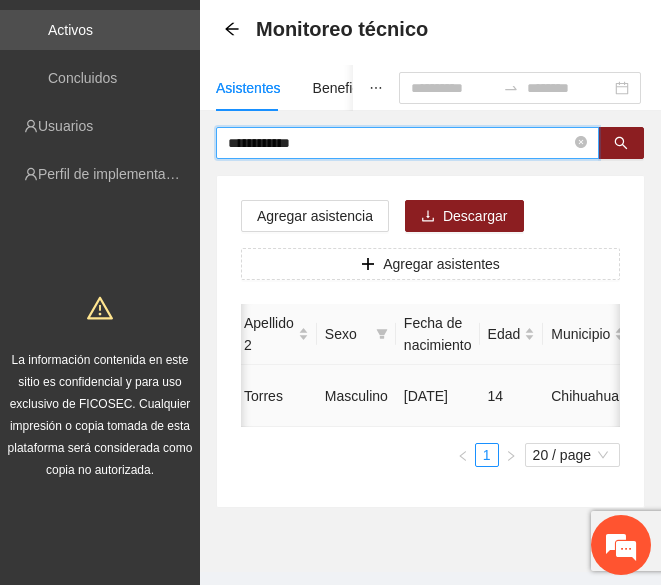 scroll, scrollTop: 0, scrollLeft: 261, axis: horizontal 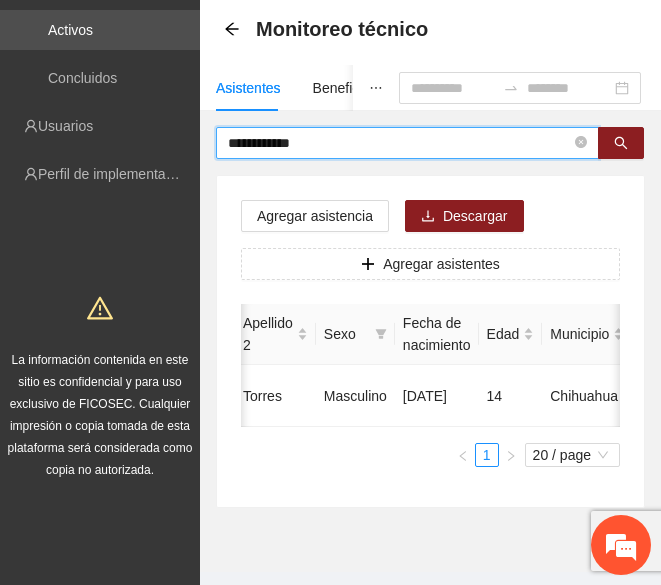 click on "**********" at bounding box center (399, 143) 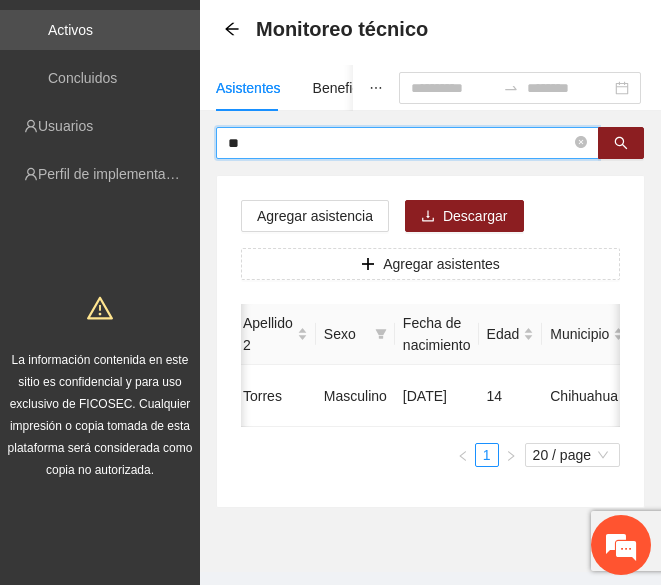 type on "*" 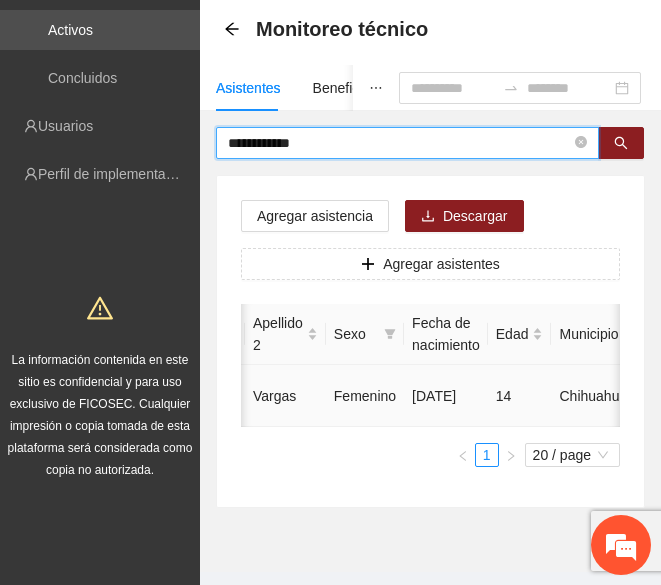 scroll, scrollTop: 0, scrollLeft: 272, axis: horizontal 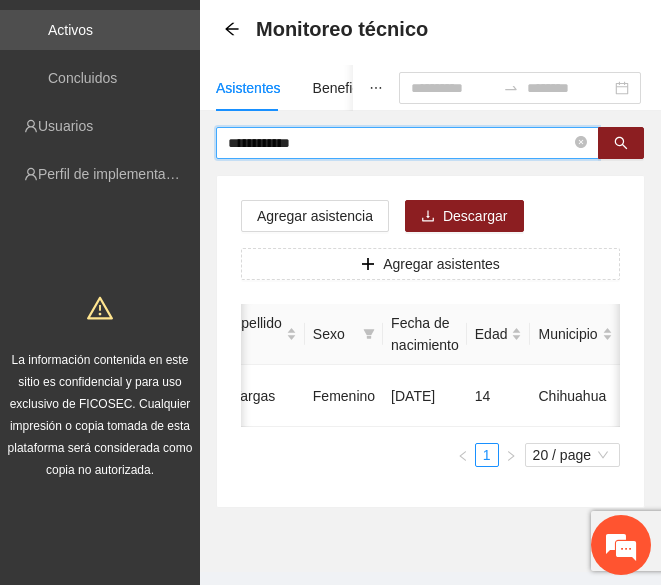 click on "**********" at bounding box center [399, 143] 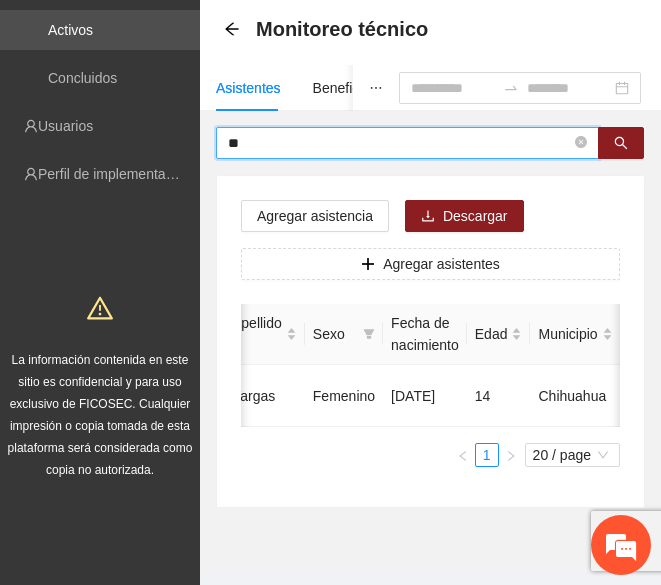type on "*" 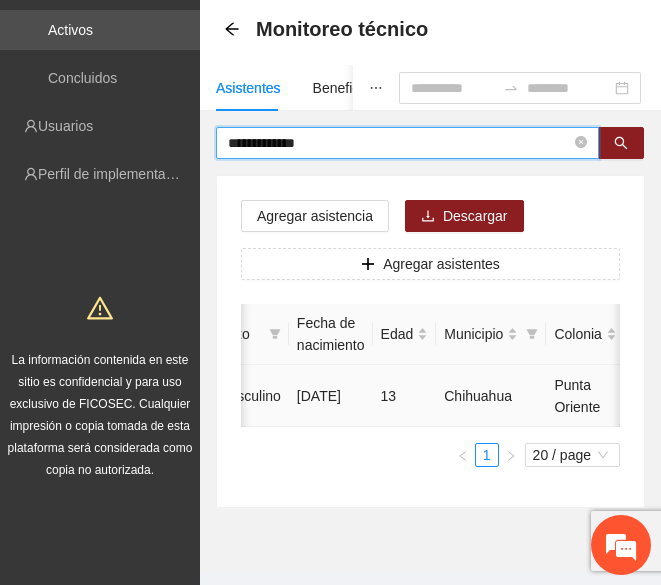 scroll, scrollTop: 0, scrollLeft: 367, axis: horizontal 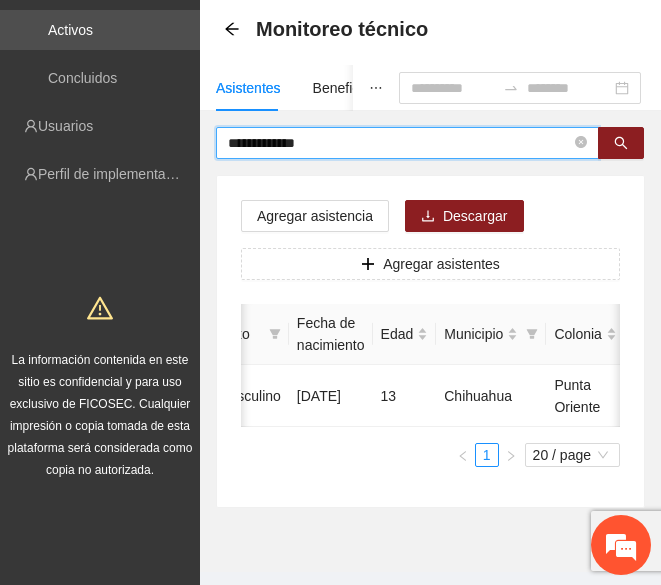 click on "**********" at bounding box center (399, 143) 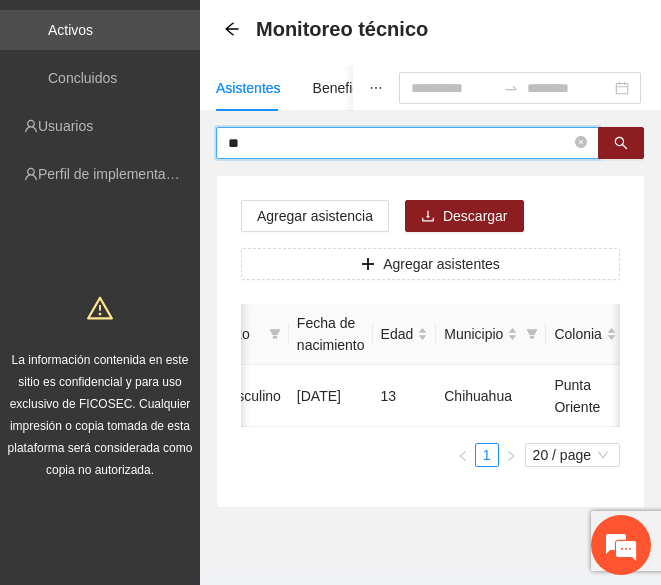 type on "*" 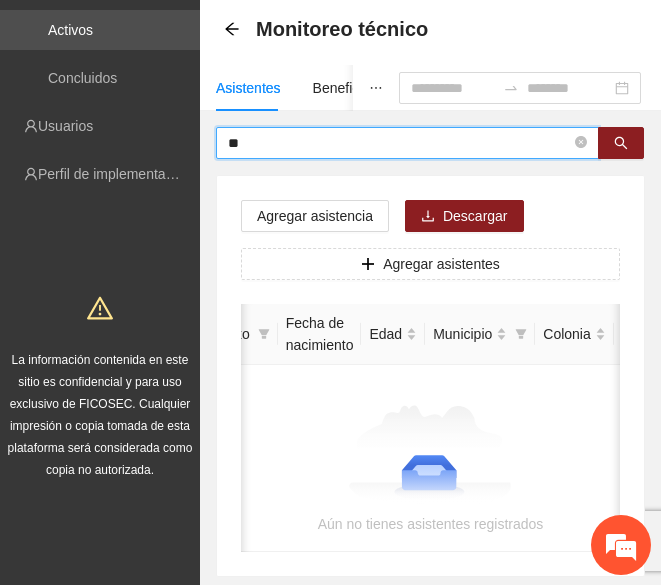 type on "*" 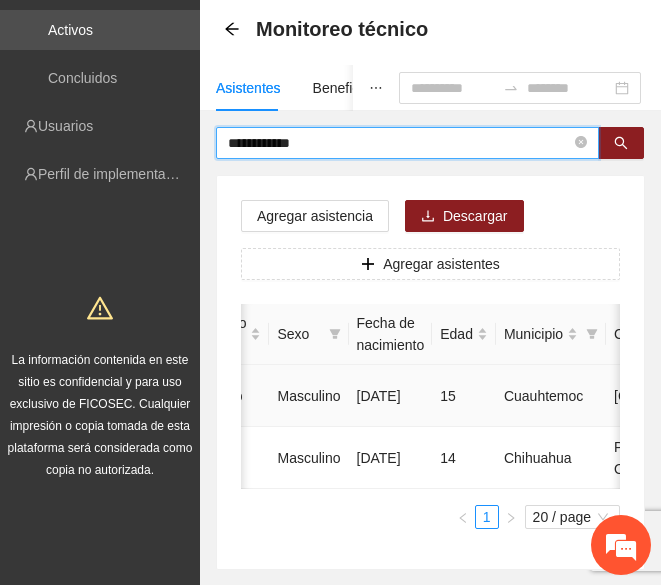 scroll, scrollTop: 0, scrollLeft: 312, axis: horizontal 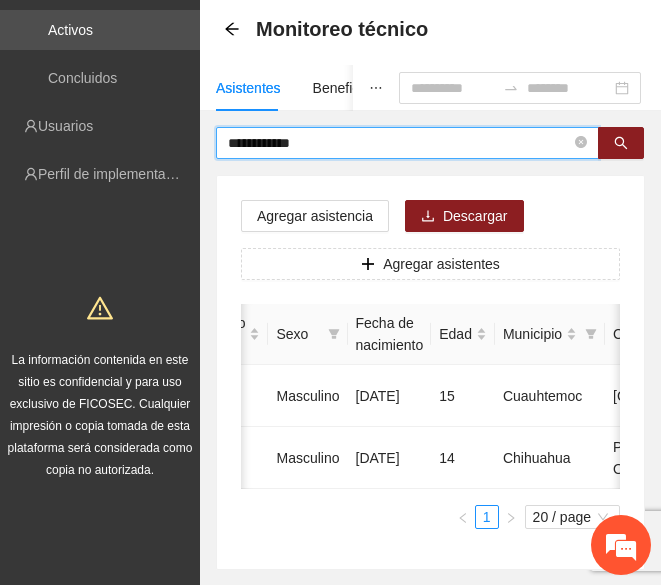 click on "**********" at bounding box center (399, 143) 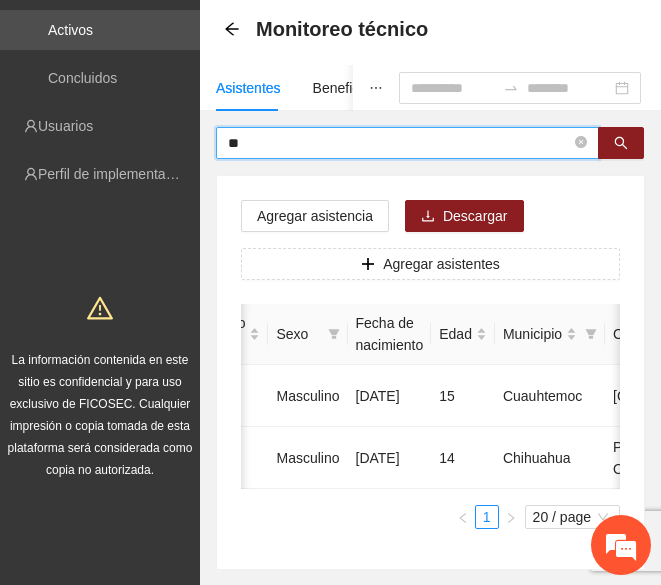 type on "*" 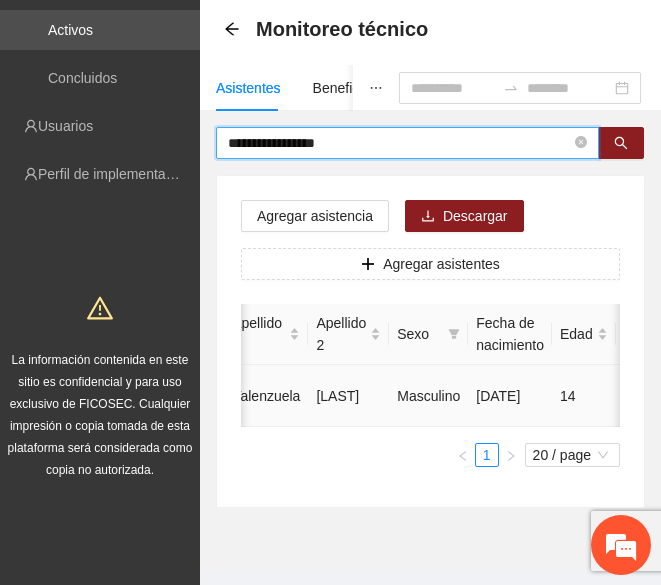 scroll, scrollTop: 0, scrollLeft: 195, axis: horizontal 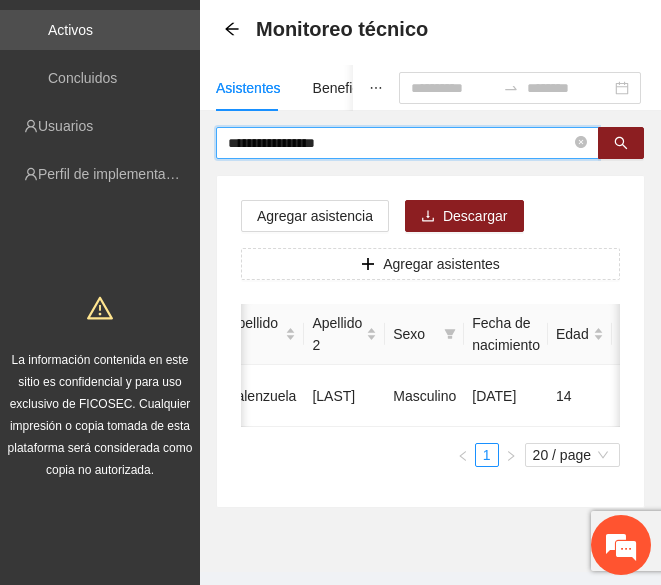 click on "**********" at bounding box center (399, 143) 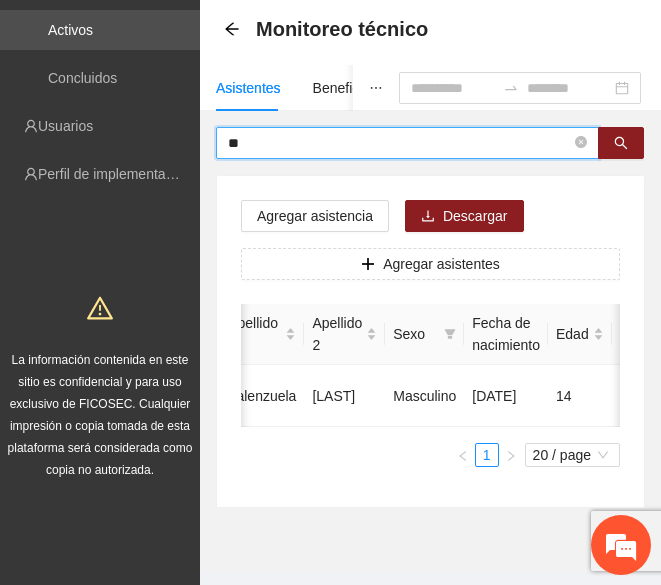 type on "*" 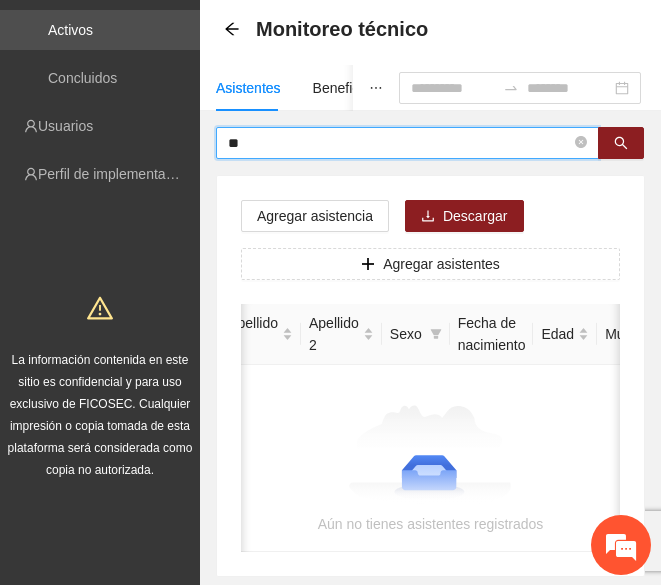 type on "*" 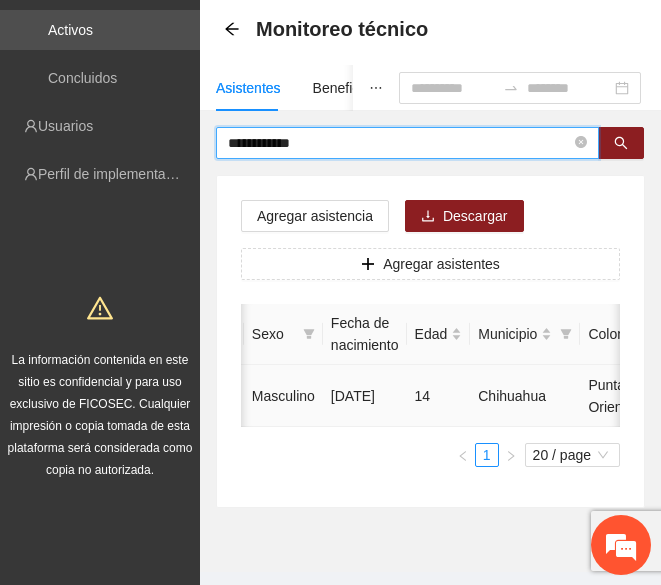 scroll, scrollTop: 0, scrollLeft: 334, axis: horizontal 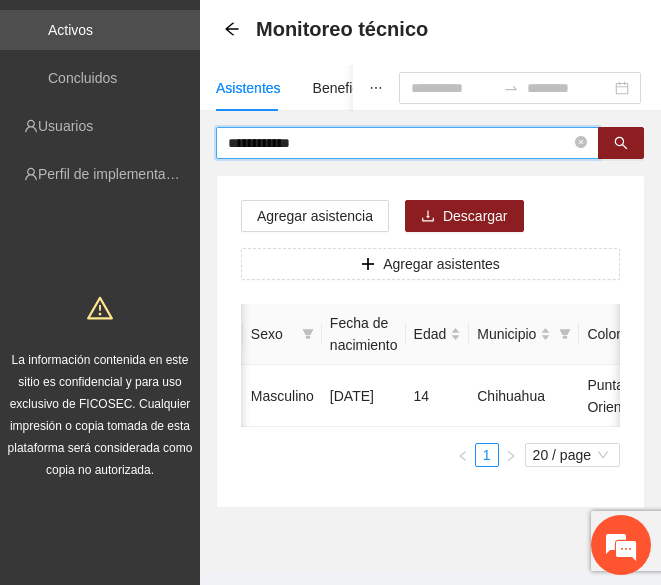 click on "**********" at bounding box center [399, 143] 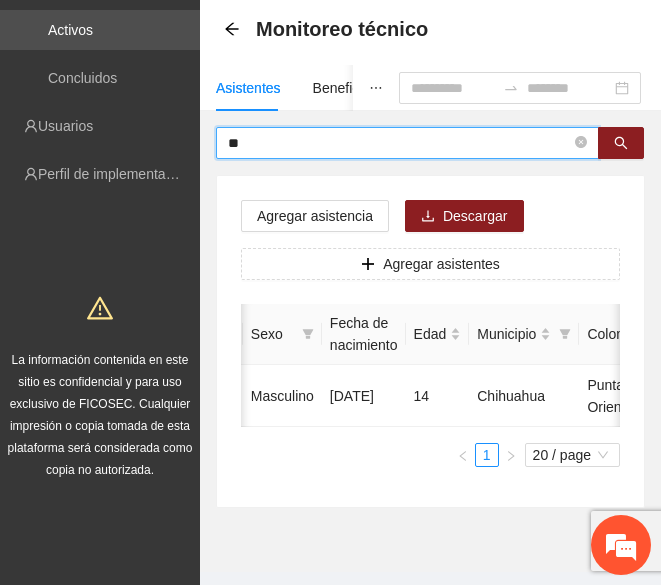 type on "*" 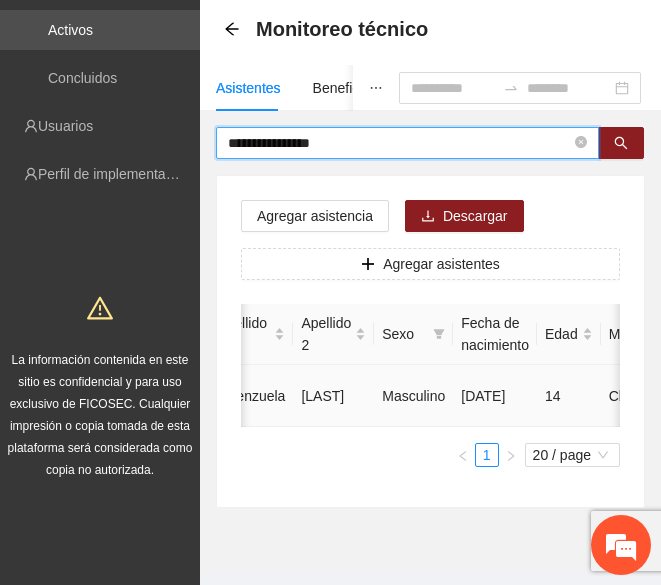 scroll, scrollTop: 0, scrollLeft: 211, axis: horizontal 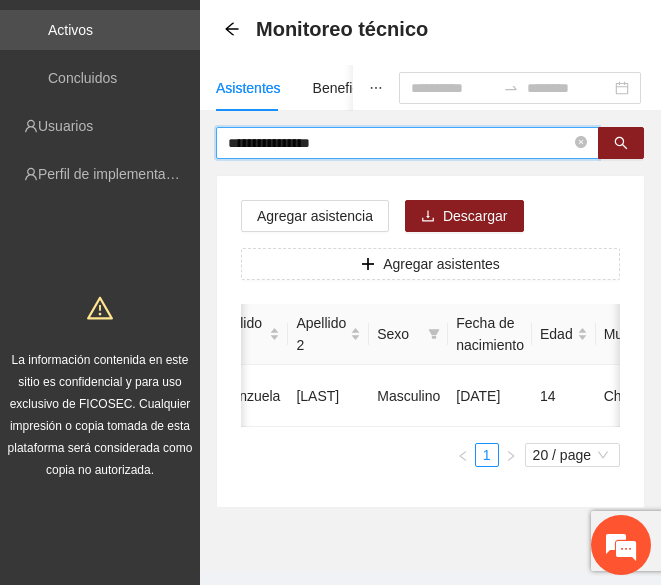 click on "**********" at bounding box center (399, 143) 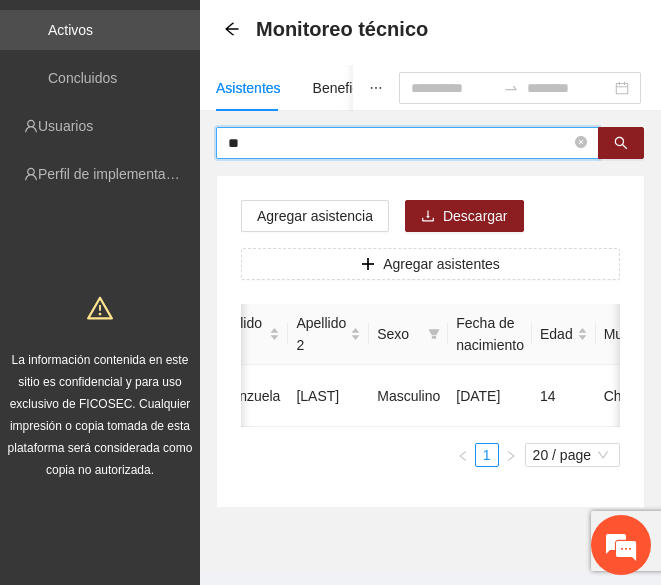 type on "*" 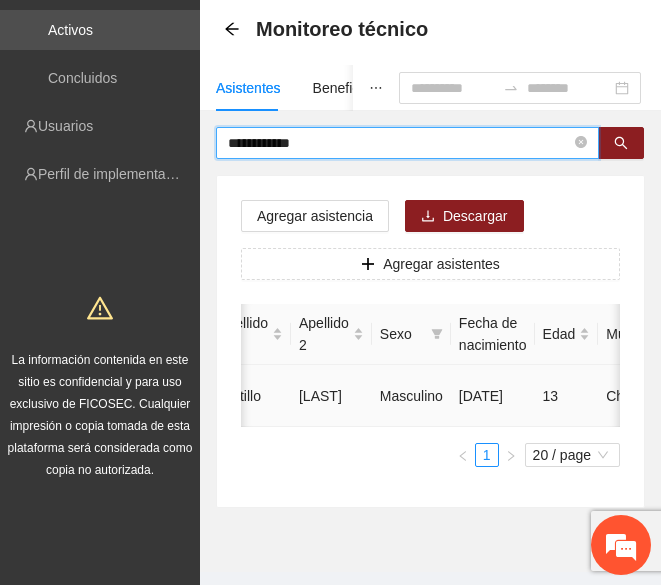 scroll, scrollTop: 0, scrollLeft: 210, axis: horizontal 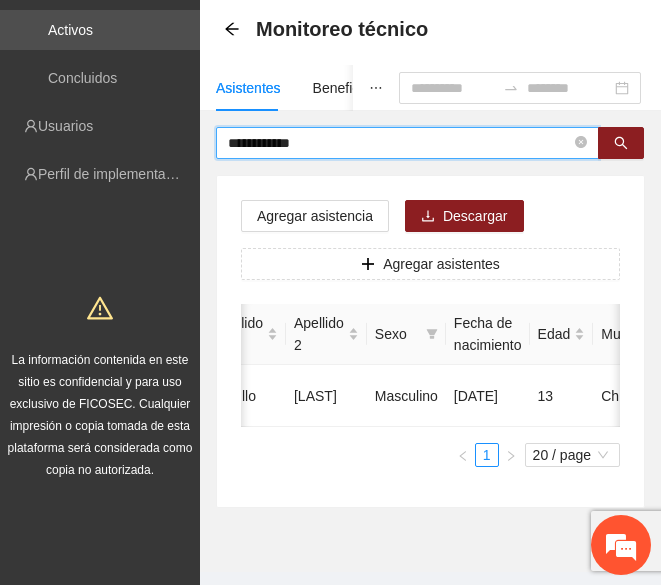 click on "**********" at bounding box center [399, 143] 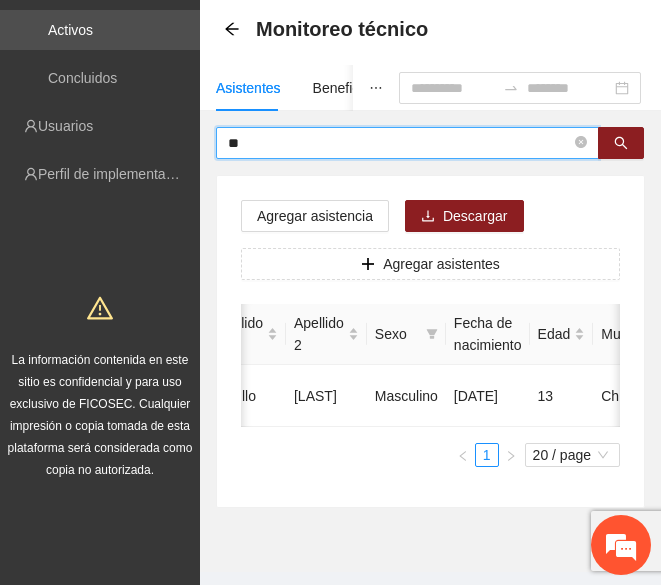 type on "*" 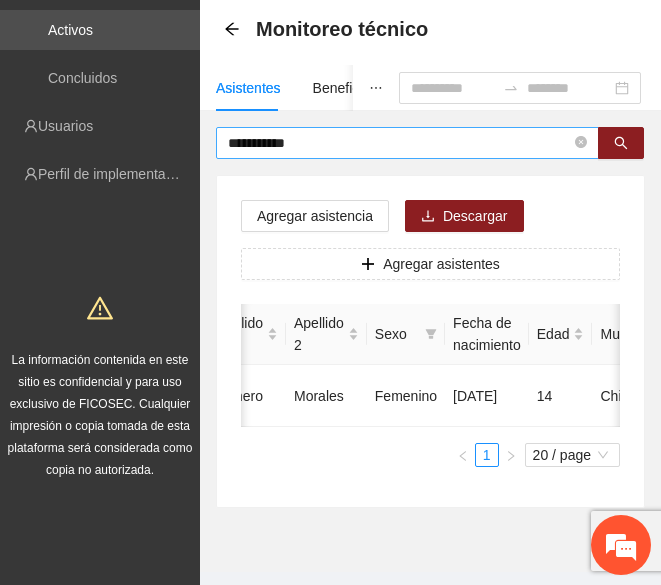 click on "**********" at bounding box center [399, 143] 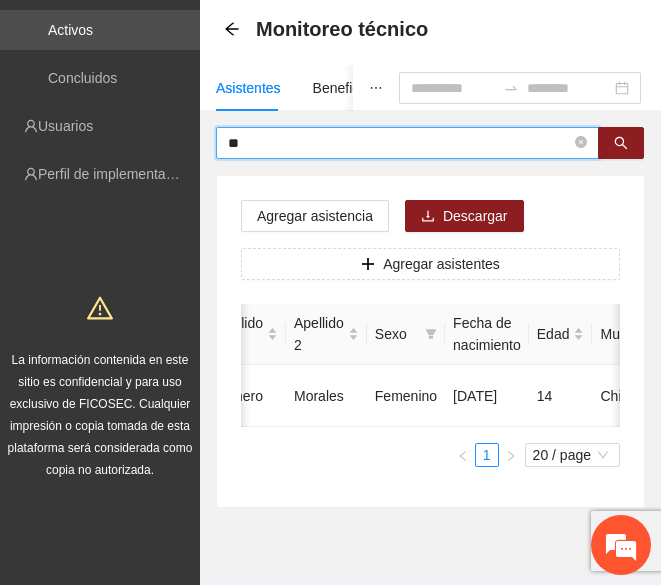 type on "*" 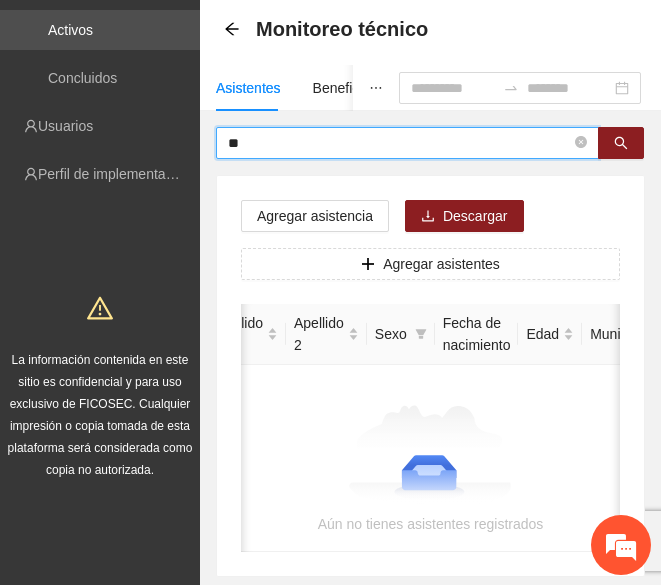 type on "*" 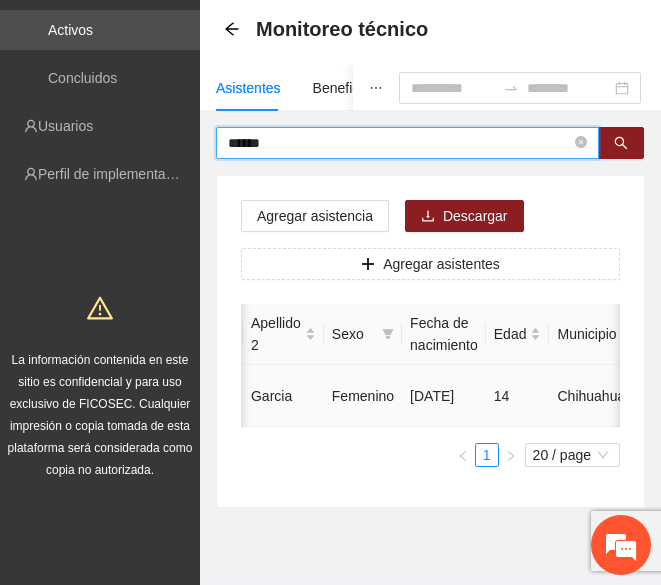 scroll, scrollTop: 0, scrollLeft: 254, axis: horizontal 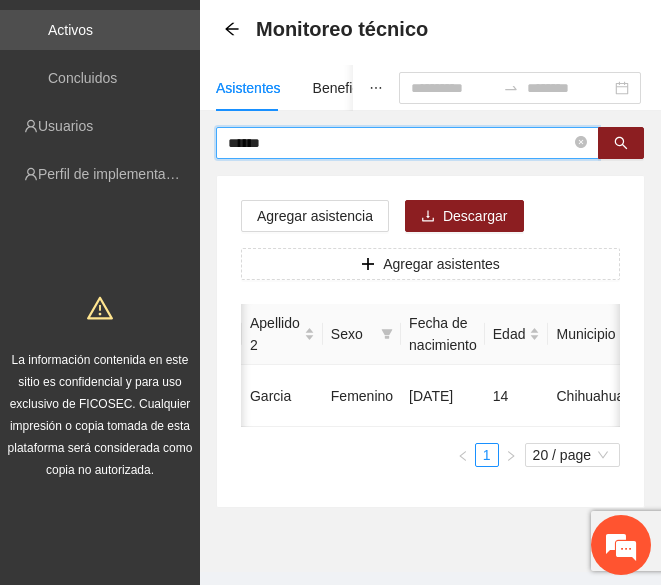 click on "******" at bounding box center [399, 143] 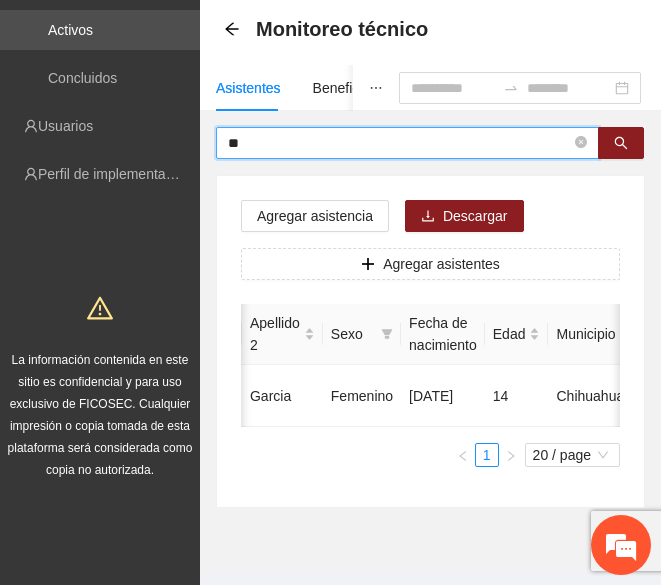type on "*" 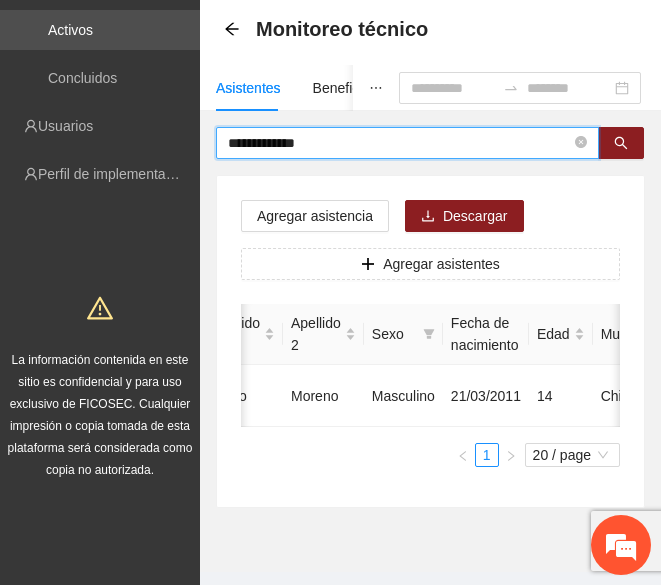 scroll, scrollTop: 0, scrollLeft: 216, axis: horizontal 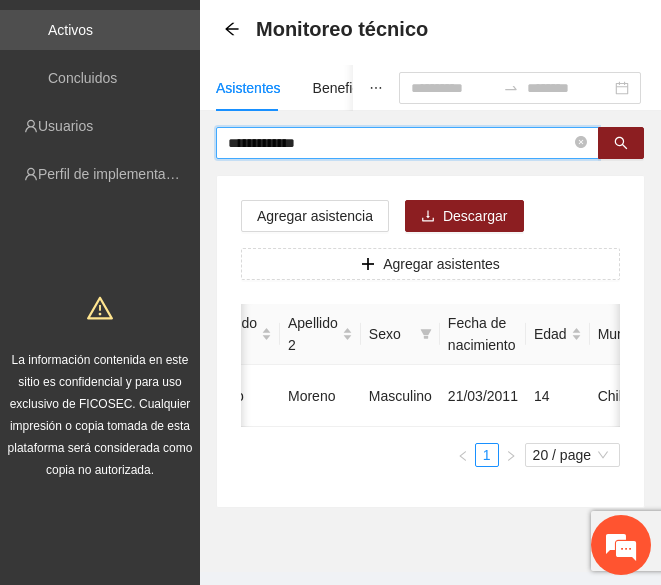 click on "**********" at bounding box center (399, 143) 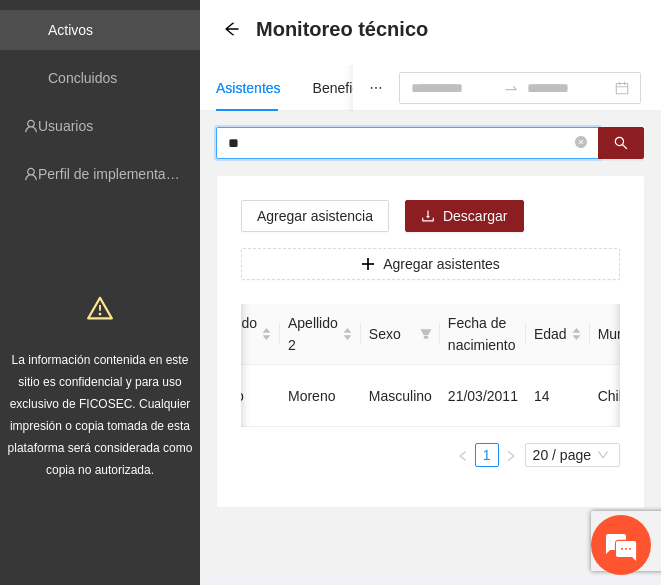 type on "*" 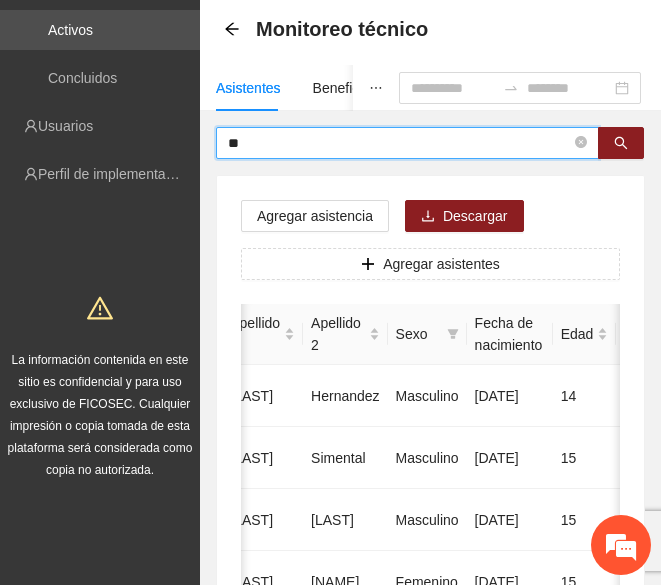 type on "*" 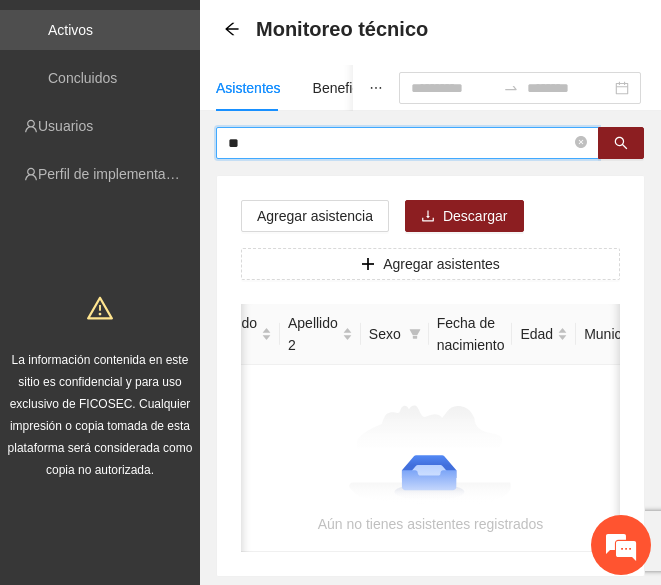 type on "*" 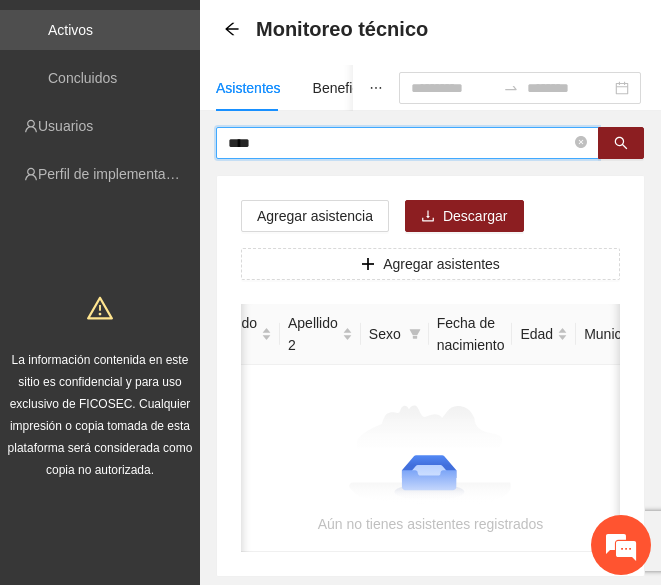 type on "****" 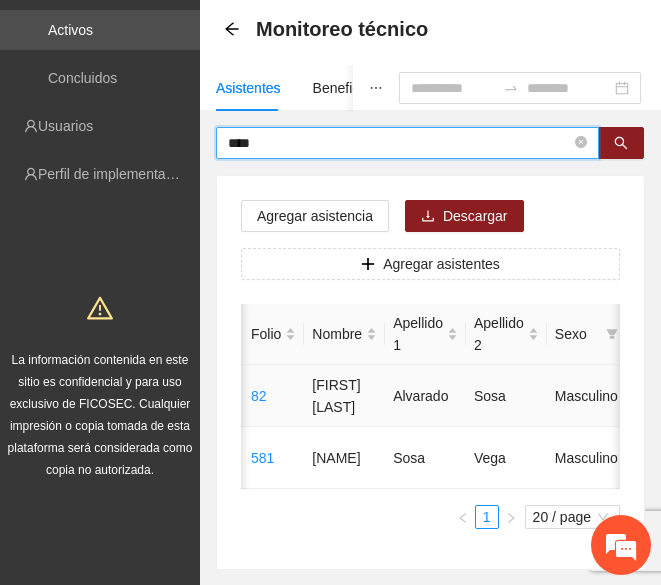 scroll, scrollTop: 0, scrollLeft: 31, axis: horizontal 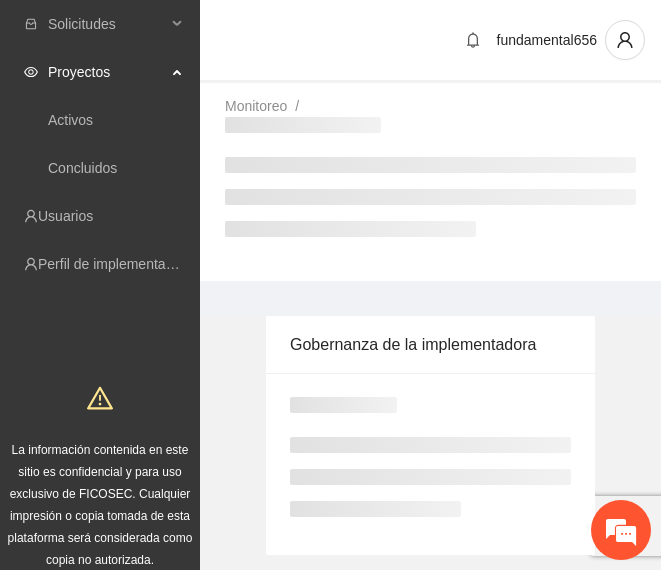 click on "fundamental656" at bounding box center (430, 41) 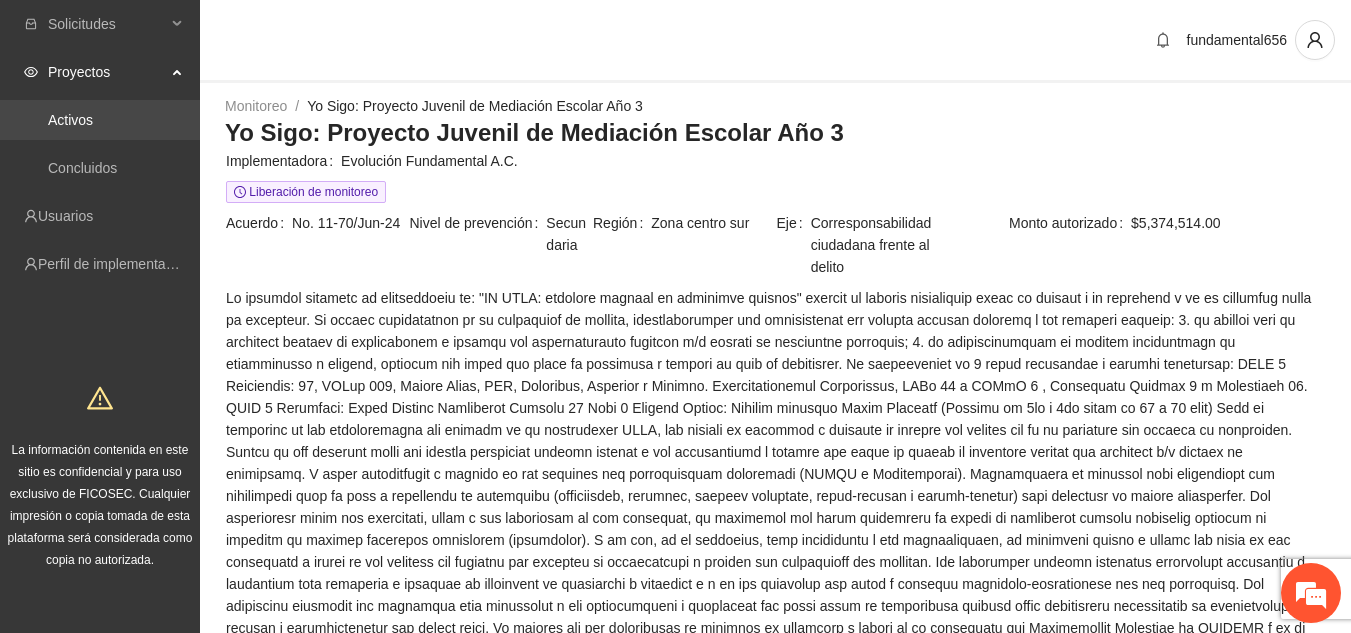 click on "Activos" at bounding box center (70, 120) 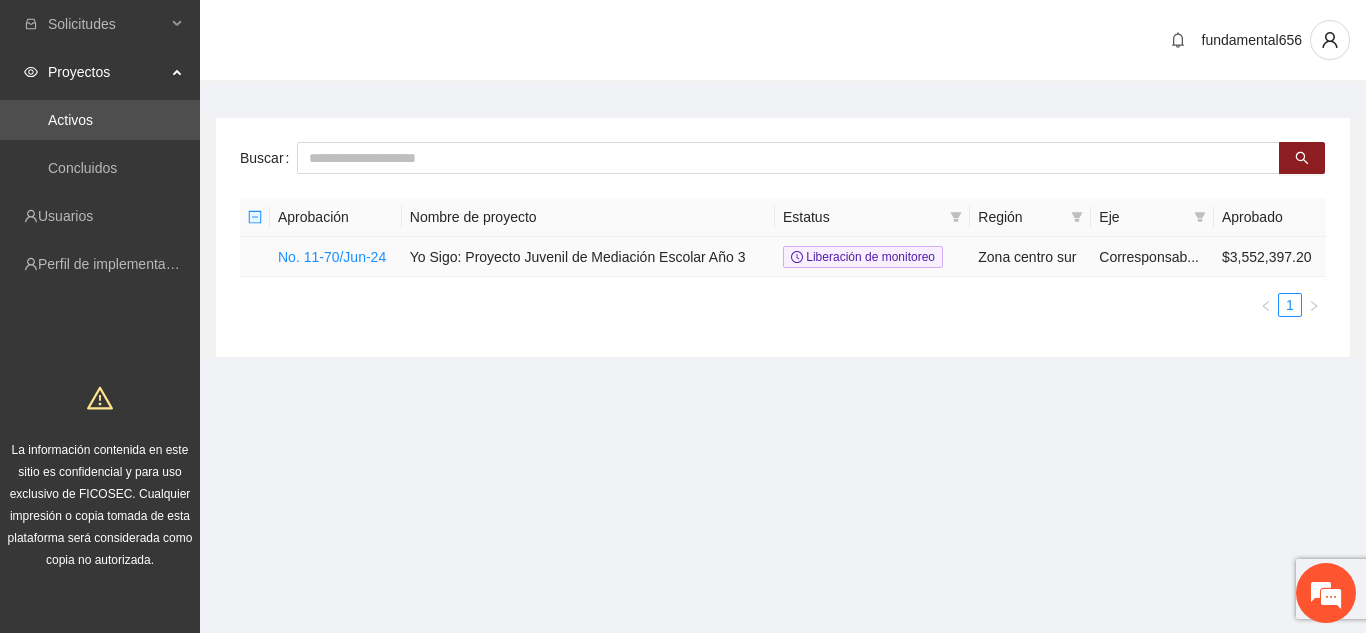 click on "No. 11-70/Jun-24" at bounding box center (336, 257) 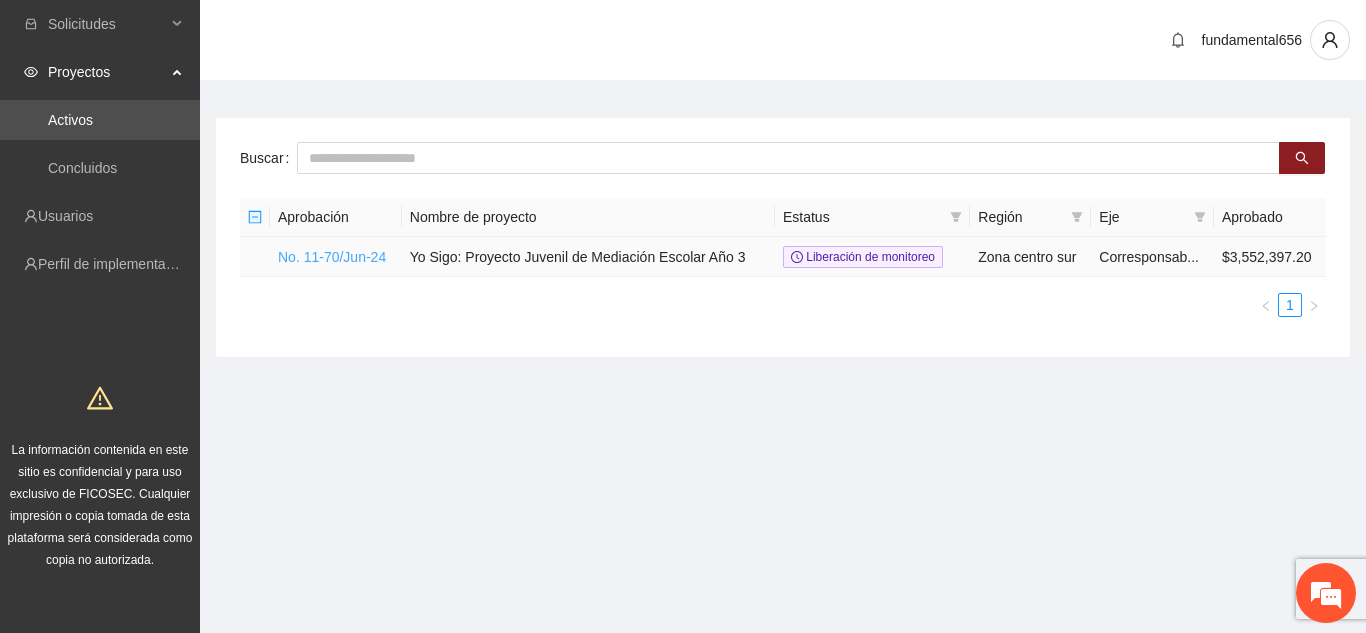click on "No. 11-70/Jun-24" at bounding box center [332, 257] 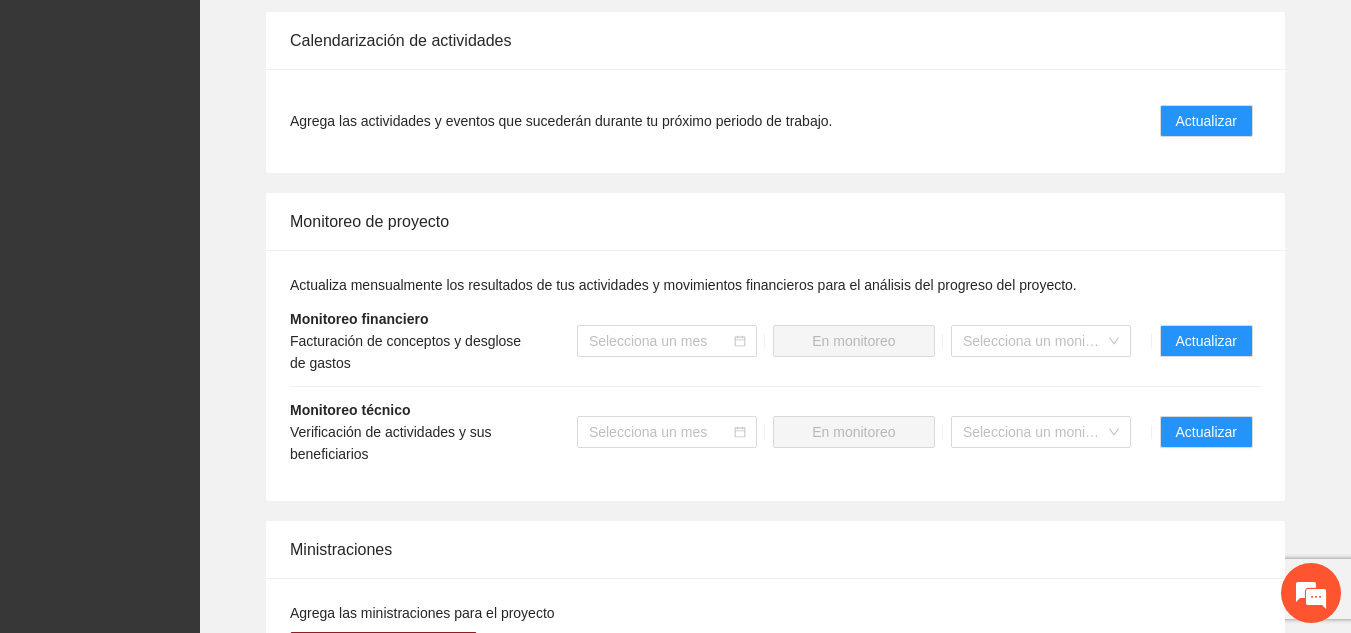scroll, scrollTop: 1738, scrollLeft: 0, axis: vertical 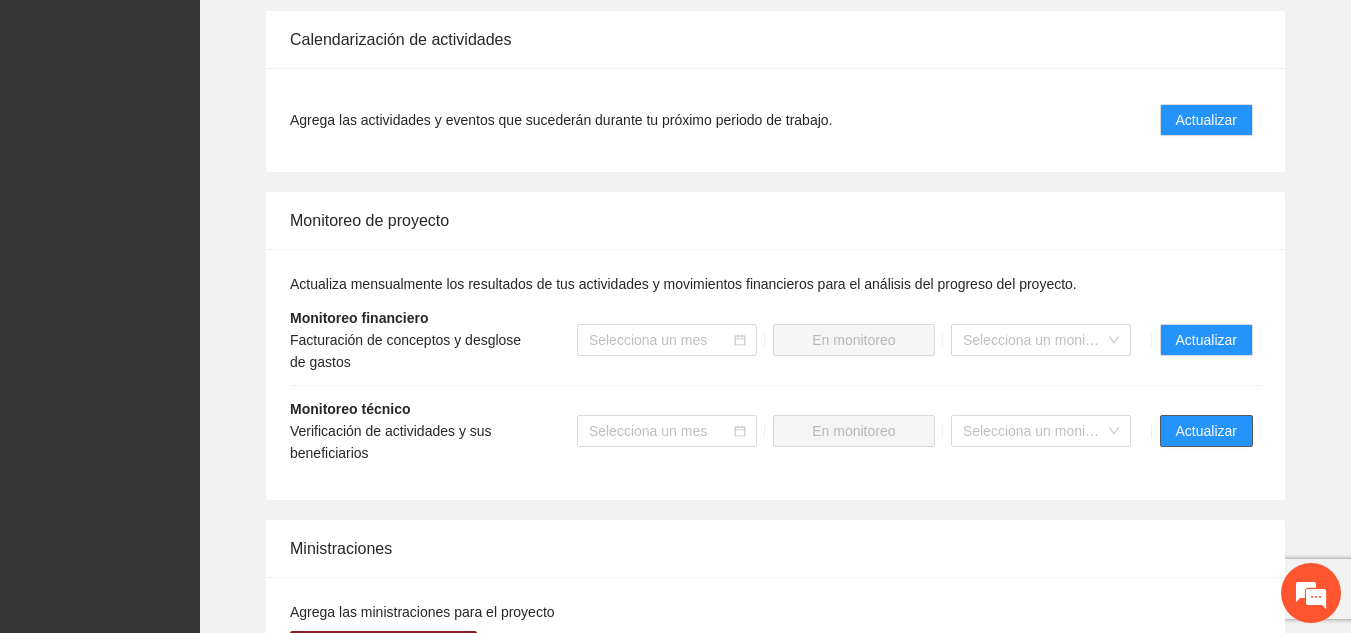 click on "Actualizar" at bounding box center [1206, 431] 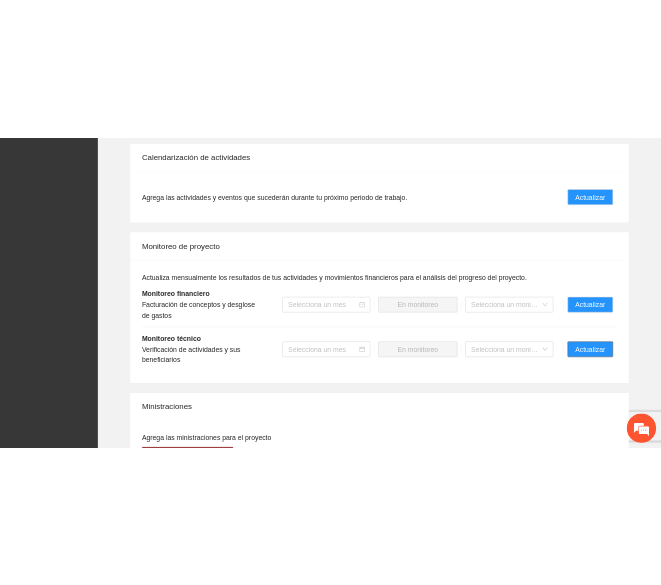 scroll, scrollTop: 0, scrollLeft: 0, axis: both 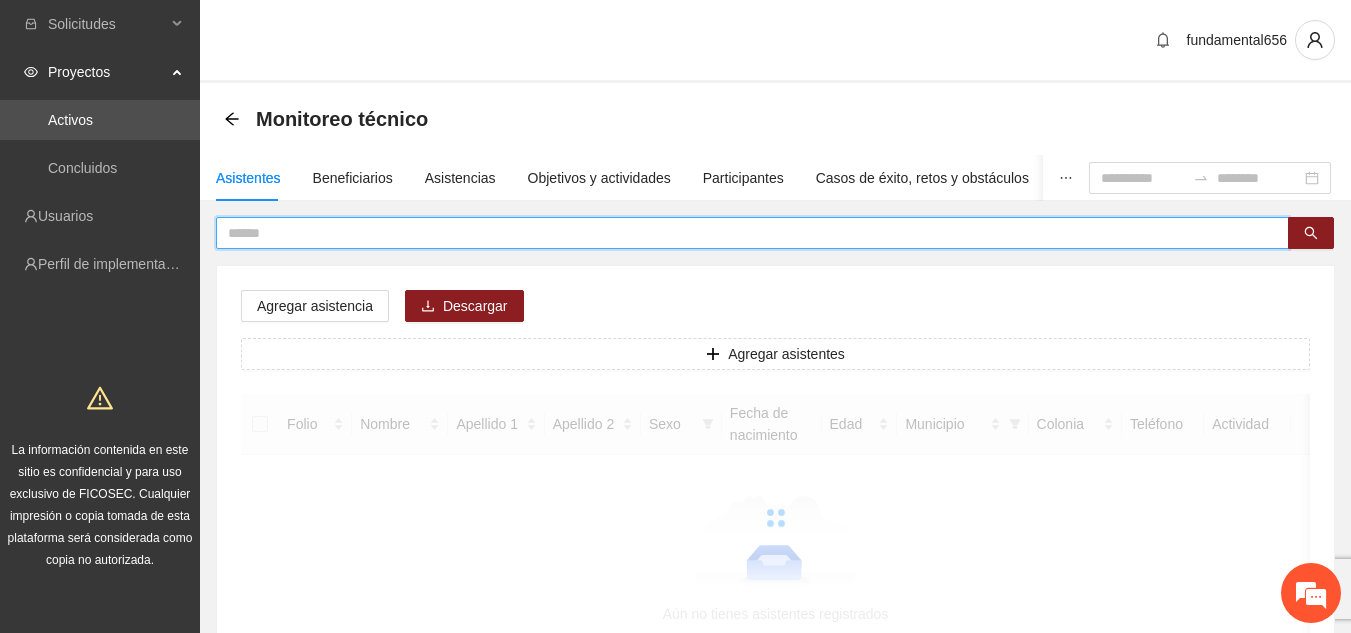 click at bounding box center (744, 233) 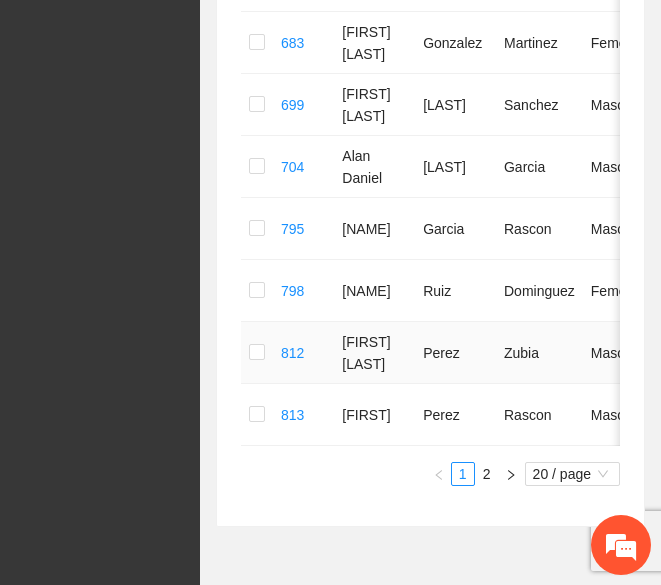 scroll, scrollTop: 1254, scrollLeft: 0, axis: vertical 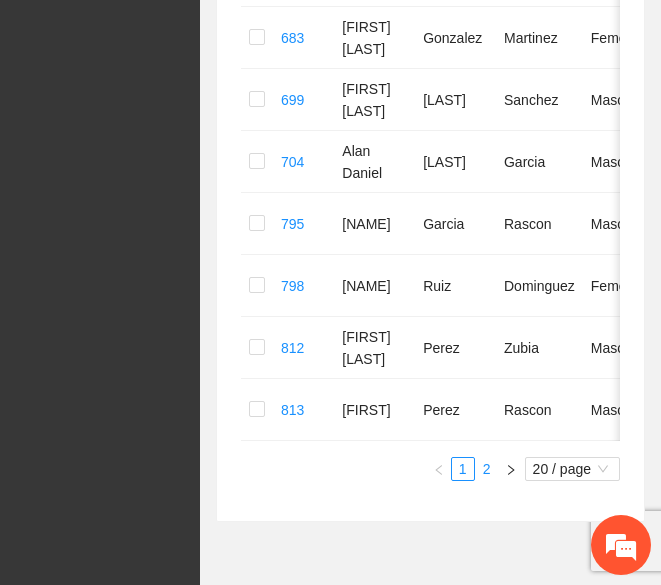 click on "2" at bounding box center (487, 469) 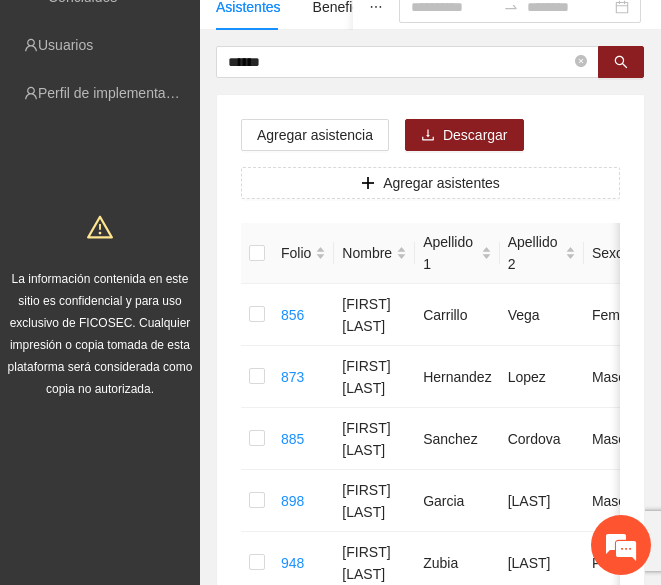 scroll, scrollTop: 0, scrollLeft: 0, axis: both 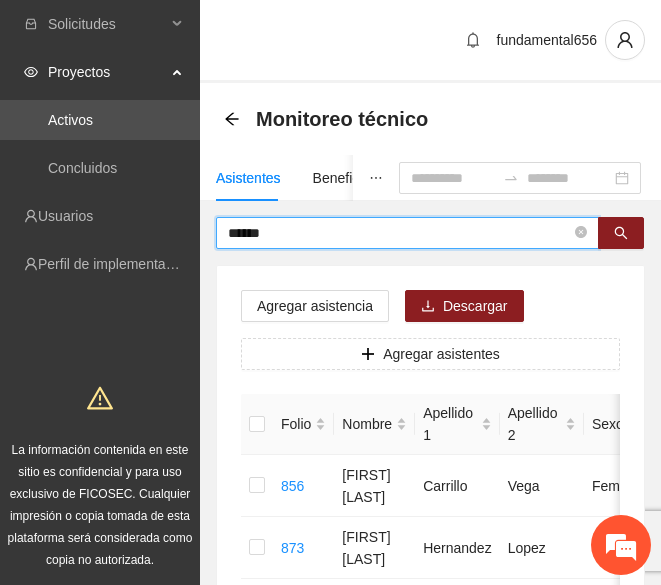 click on "******" at bounding box center (399, 233) 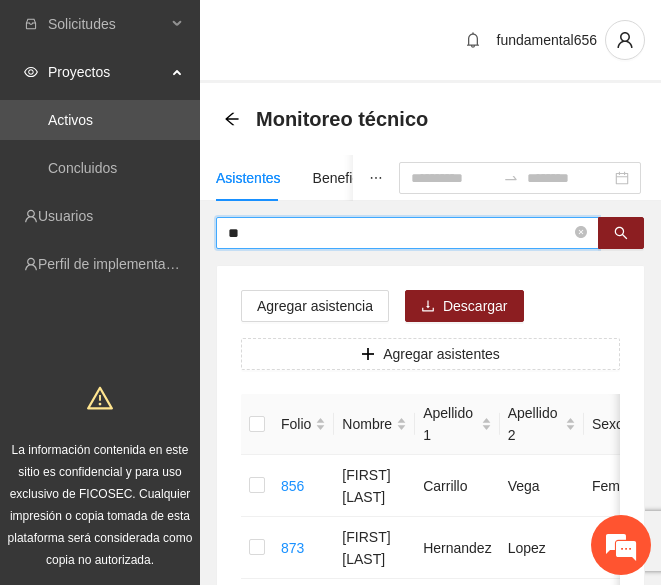 type on "*" 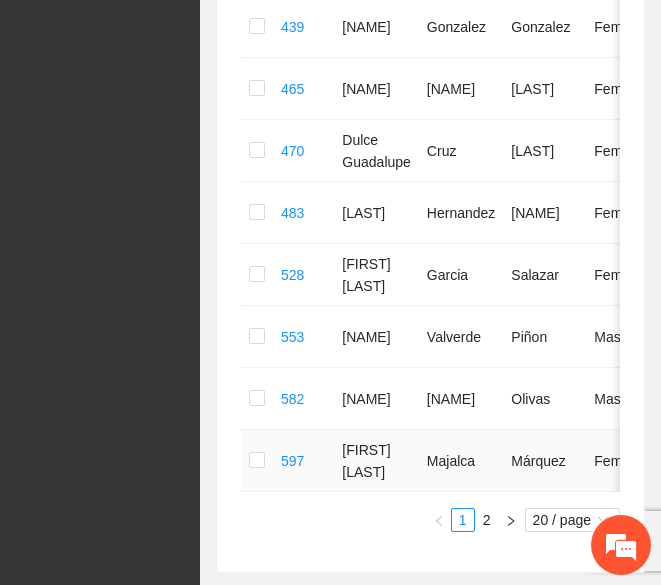 scroll, scrollTop: 1253, scrollLeft: 0, axis: vertical 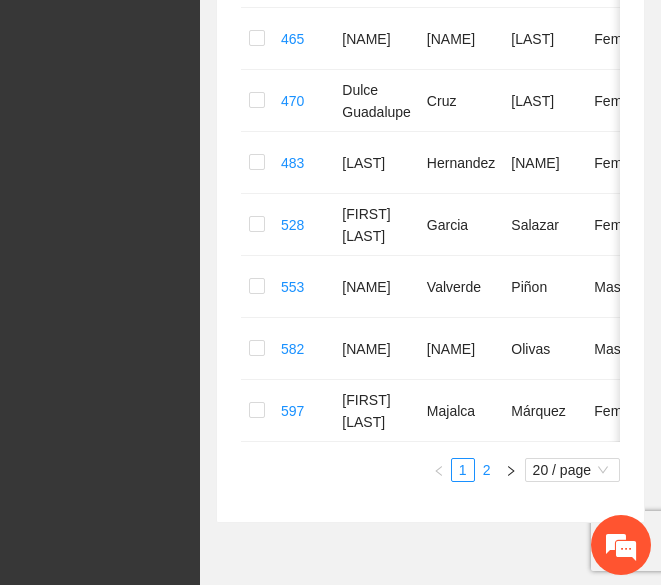 click on "2" at bounding box center [487, 470] 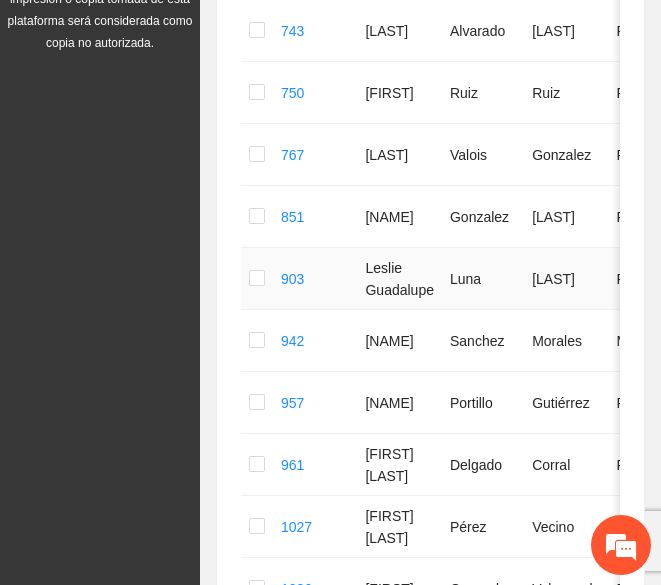 scroll, scrollTop: 518, scrollLeft: 0, axis: vertical 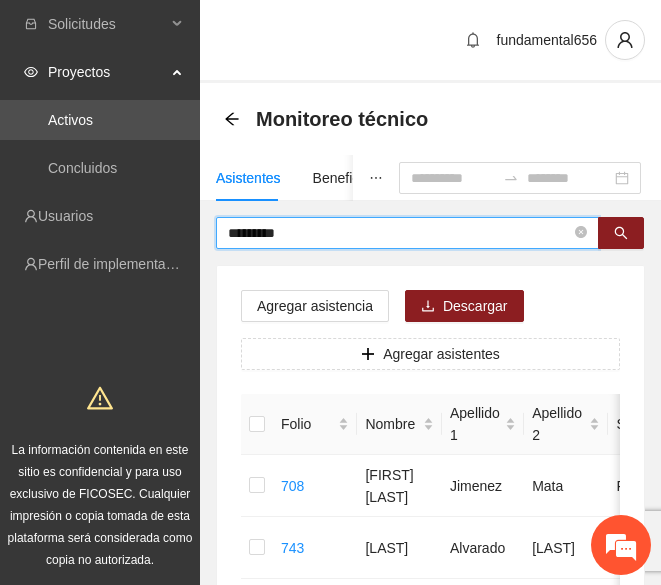 click on "*********" at bounding box center (399, 233) 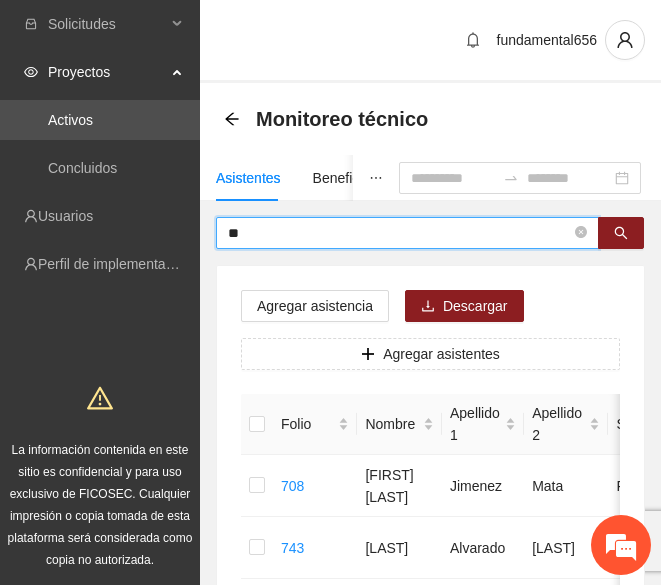 type on "*" 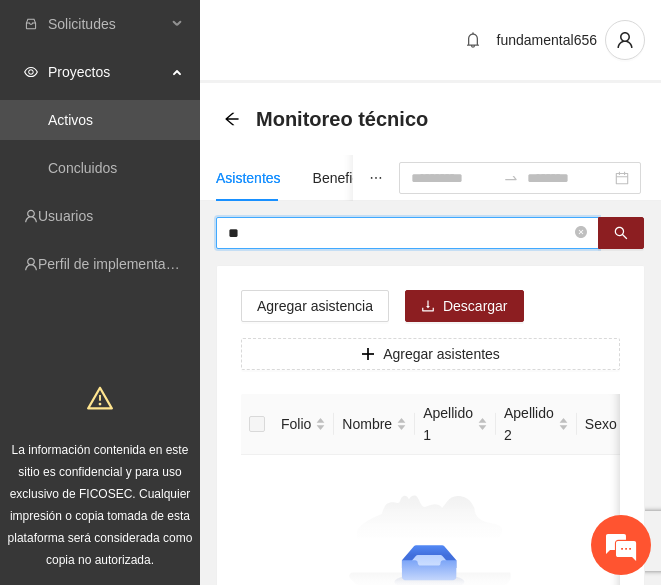 type on "*" 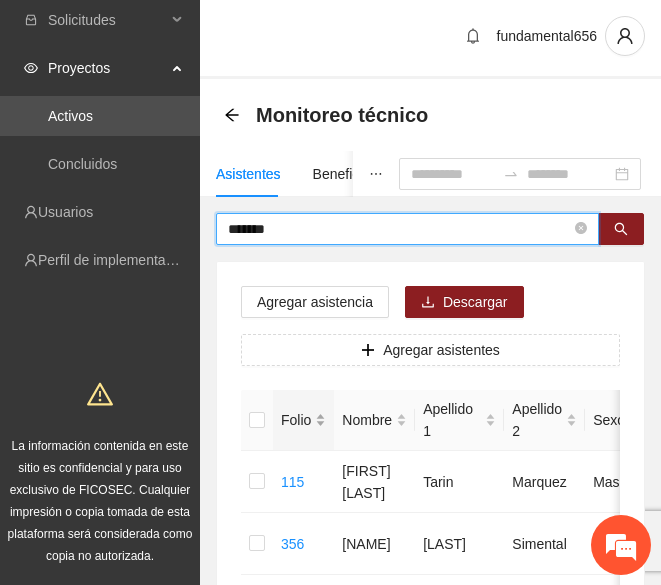 scroll, scrollTop: 0, scrollLeft: 0, axis: both 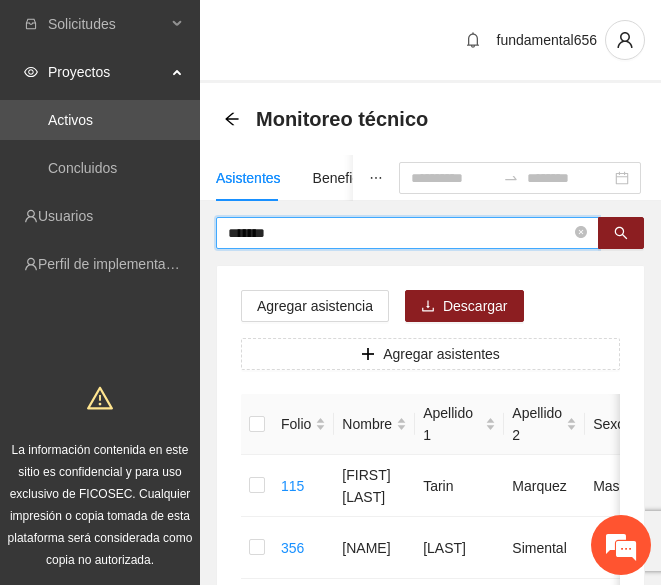 click on "******" at bounding box center (399, 233) 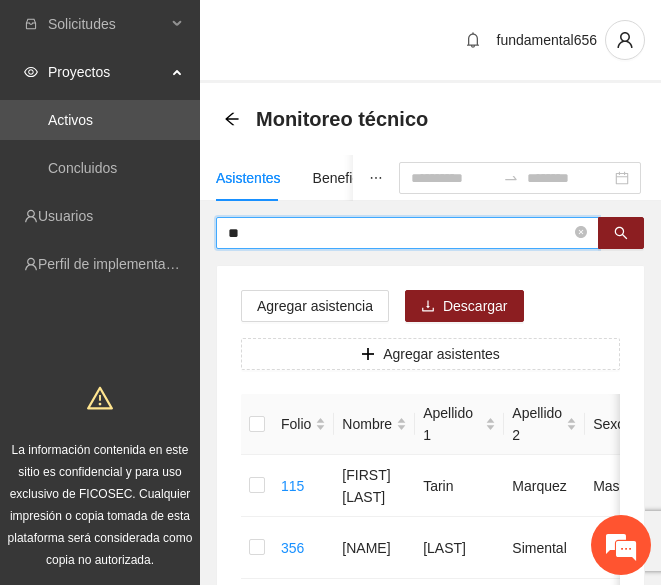 type on "*" 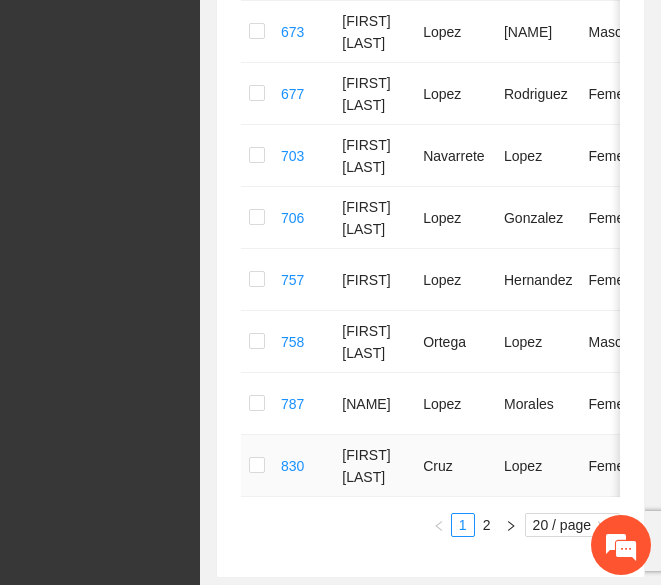 scroll, scrollTop: 1199, scrollLeft: 0, axis: vertical 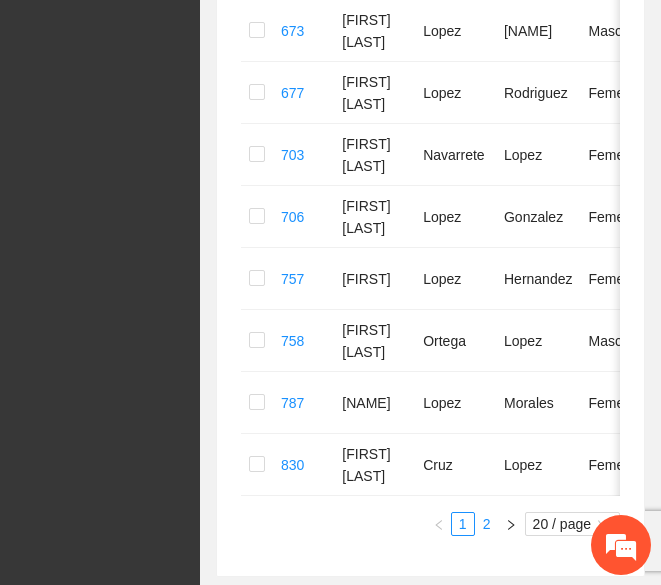 click on "2" at bounding box center (487, 524) 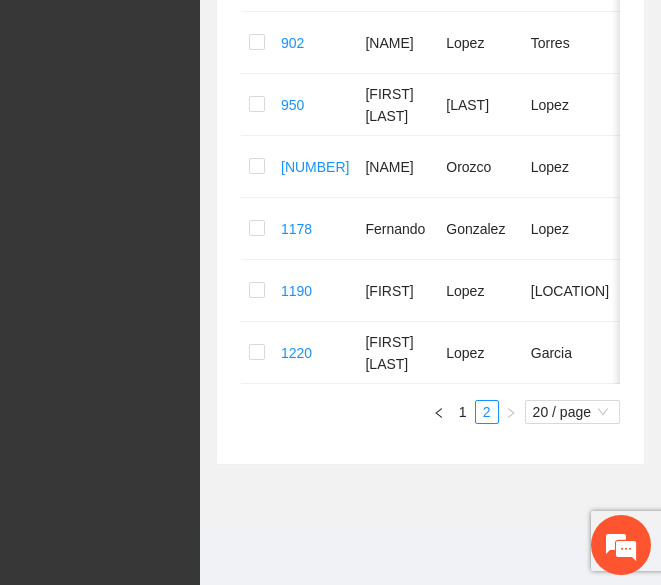 scroll, scrollTop: 0, scrollLeft: 0, axis: both 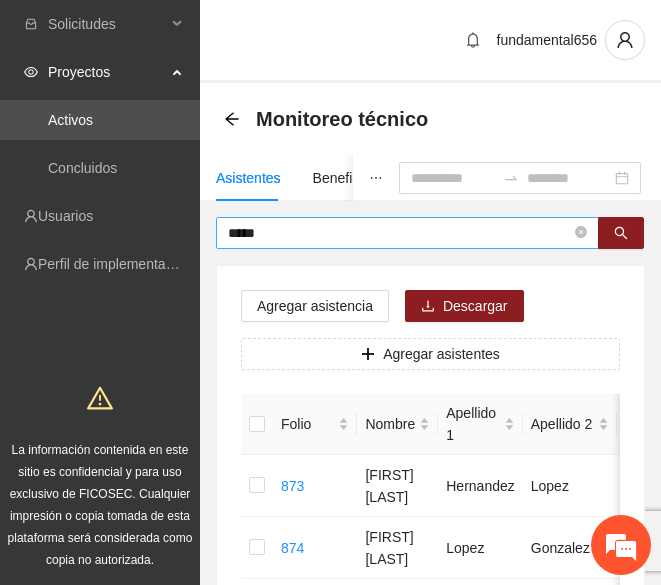 click on "*****" at bounding box center [399, 233] 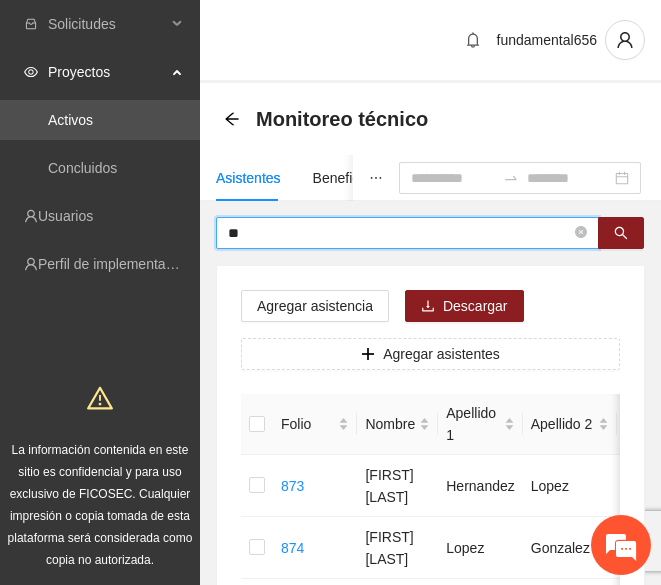 type on "*" 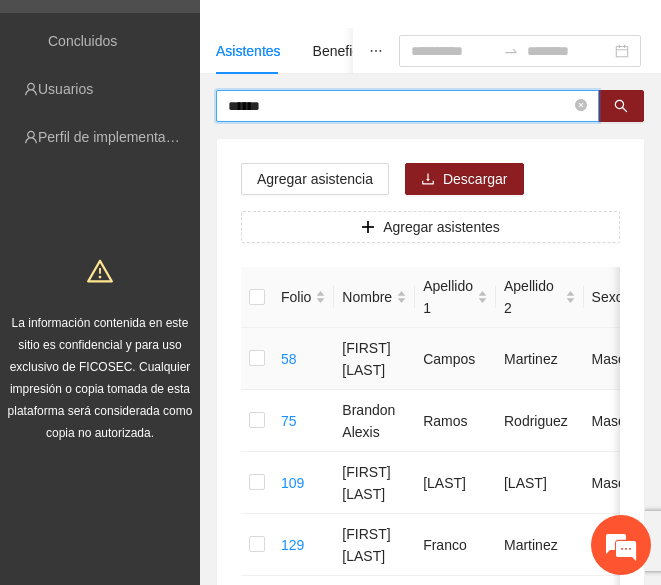 scroll, scrollTop: 0, scrollLeft: 0, axis: both 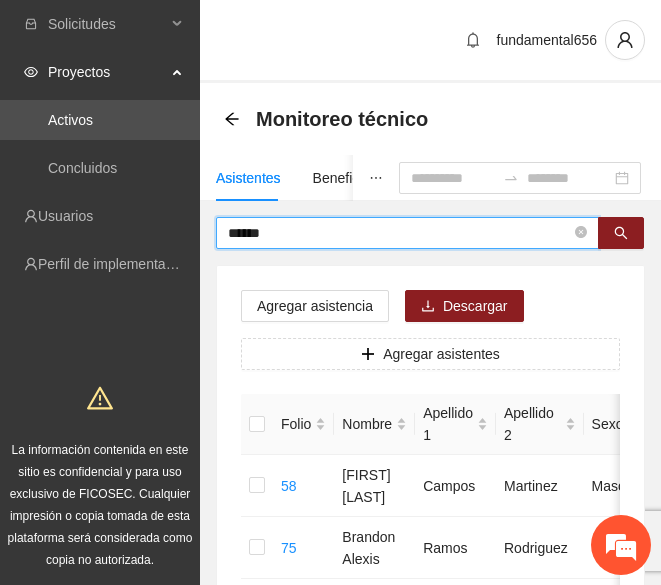click on "******" at bounding box center (399, 233) 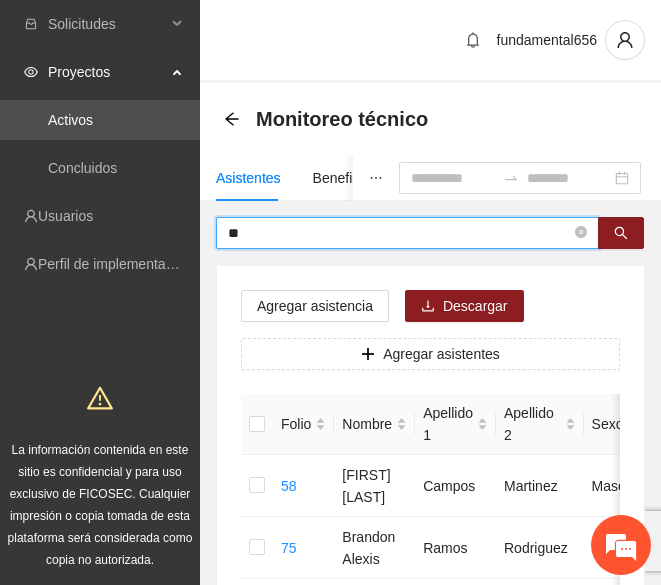 type on "*" 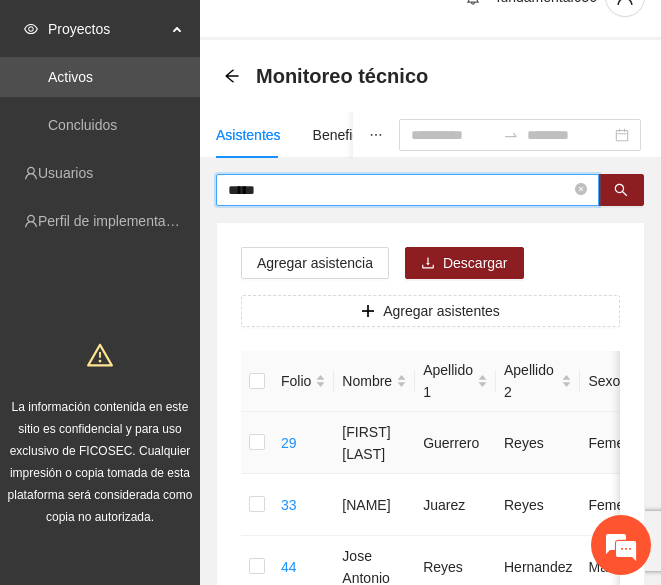scroll, scrollTop: 0, scrollLeft: 0, axis: both 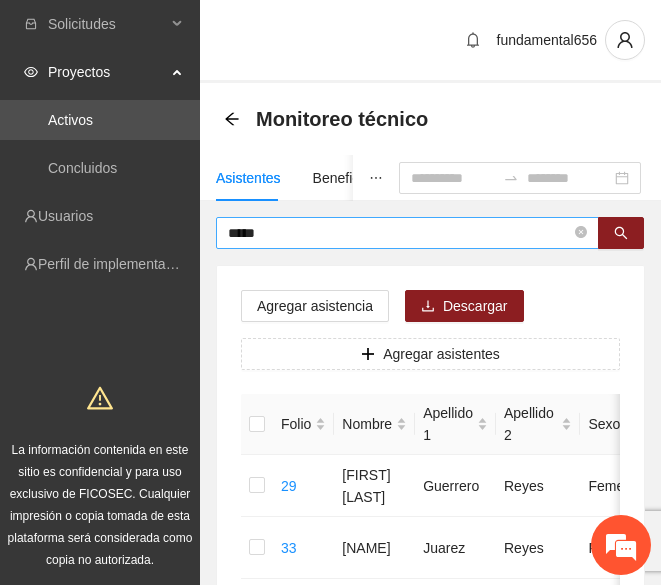 click on "*****" at bounding box center (399, 233) 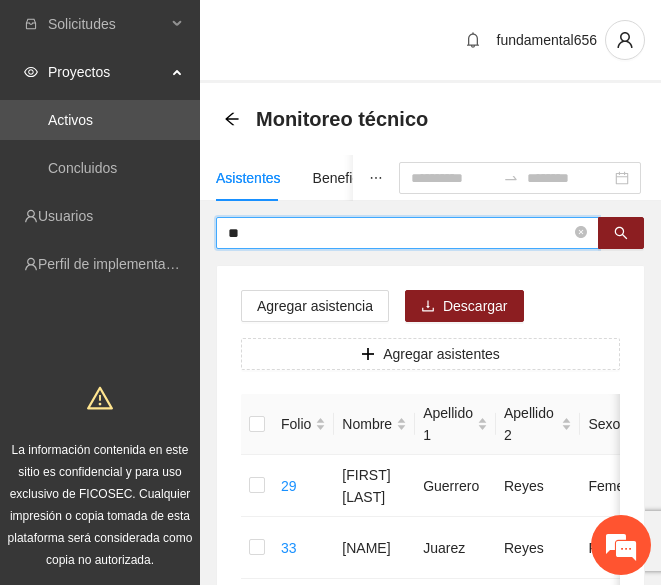 type on "*" 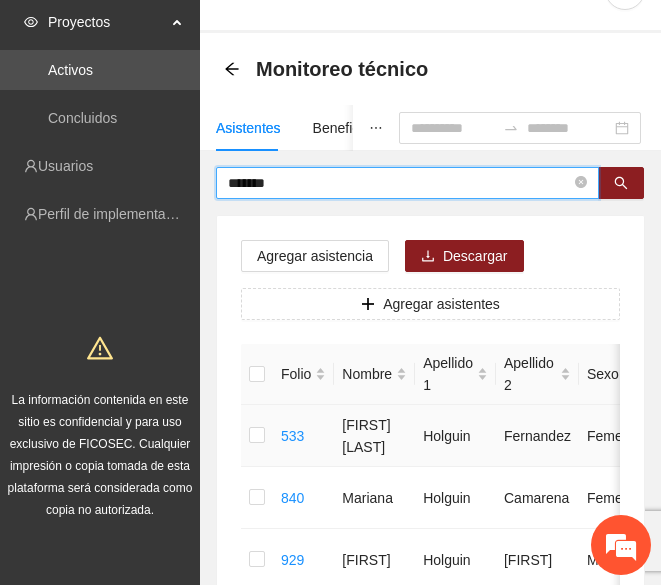 scroll, scrollTop: 0, scrollLeft: 0, axis: both 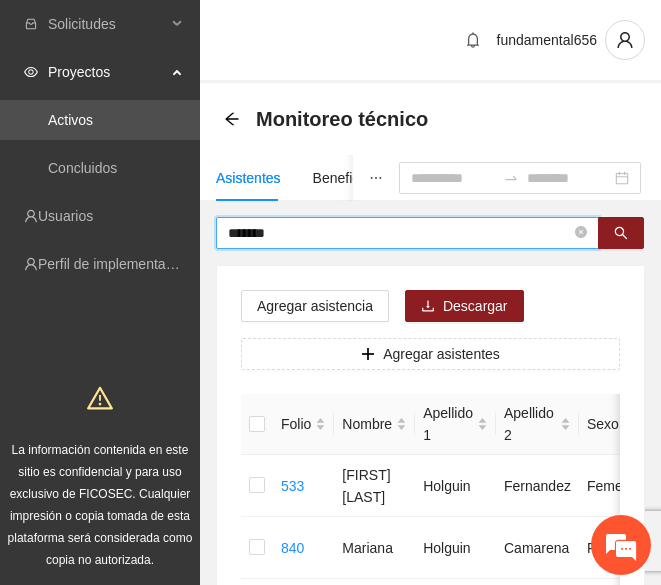 click on "*******" at bounding box center (399, 233) 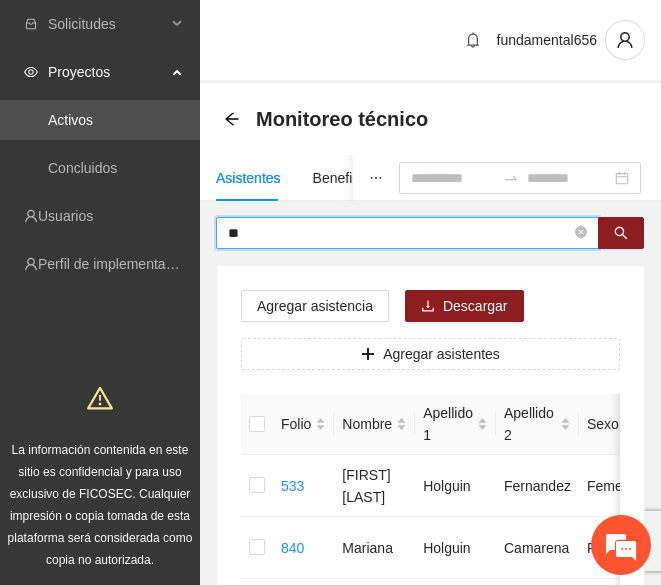 type on "*" 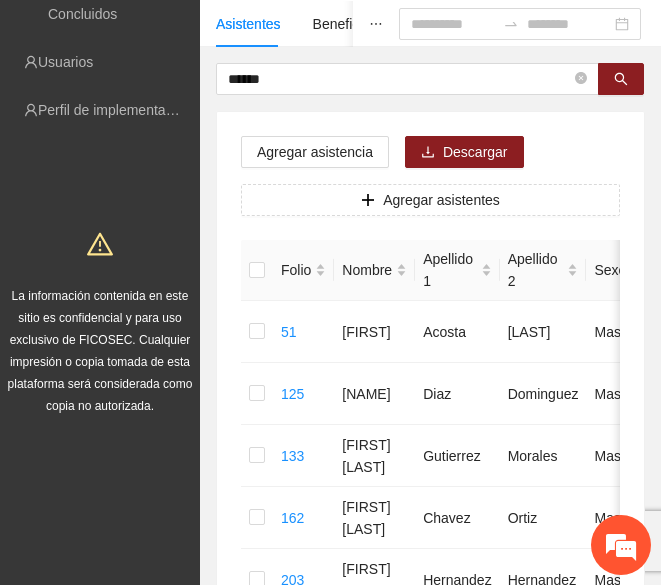 scroll, scrollTop: 0, scrollLeft: 0, axis: both 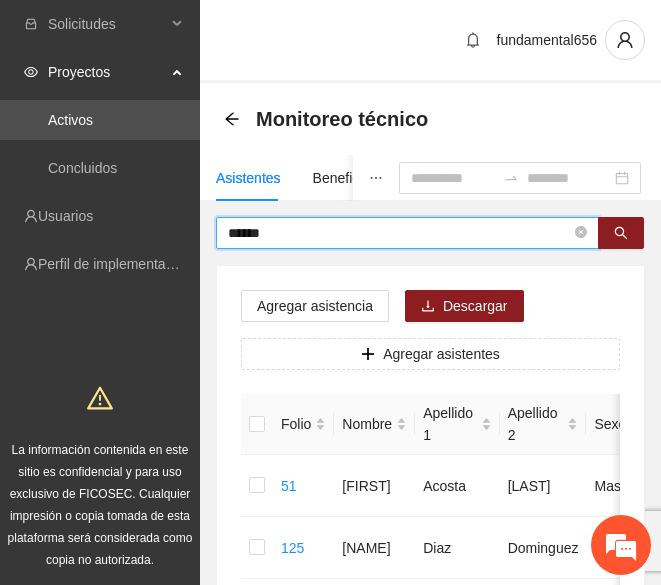 click on "******" at bounding box center [399, 233] 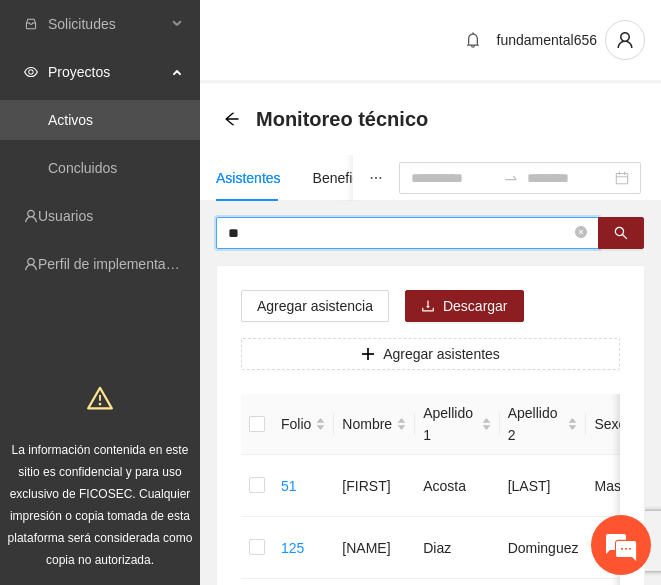 type on "*" 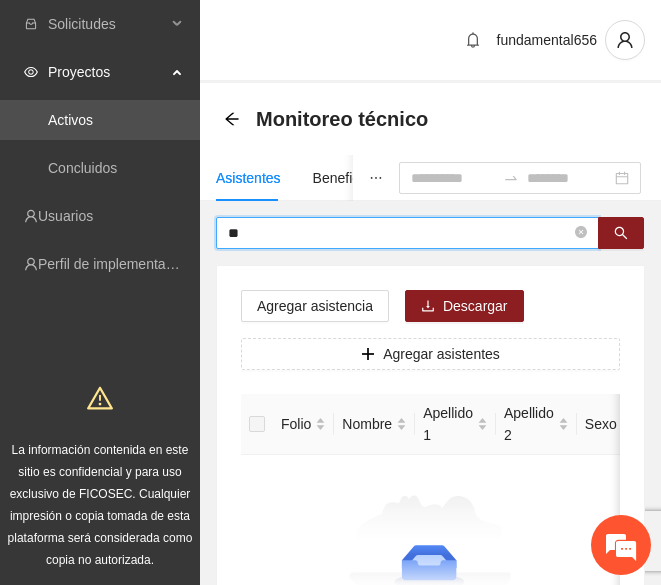 type on "*" 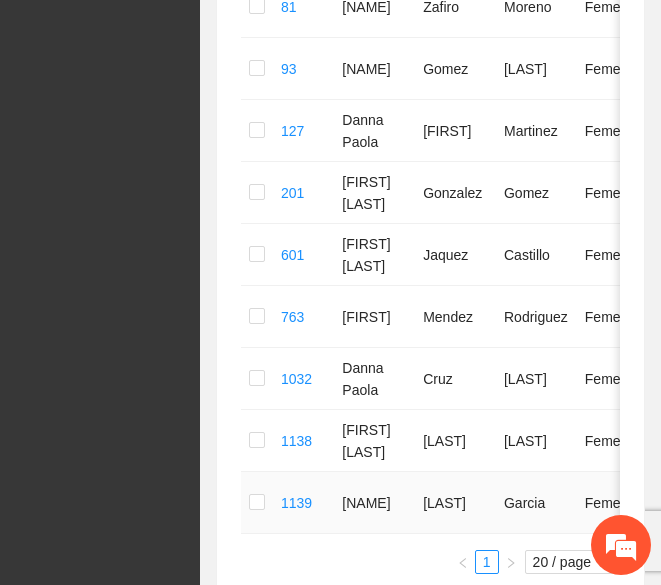scroll, scrollTop: 617, scrollLeft: 0, axis: vertical 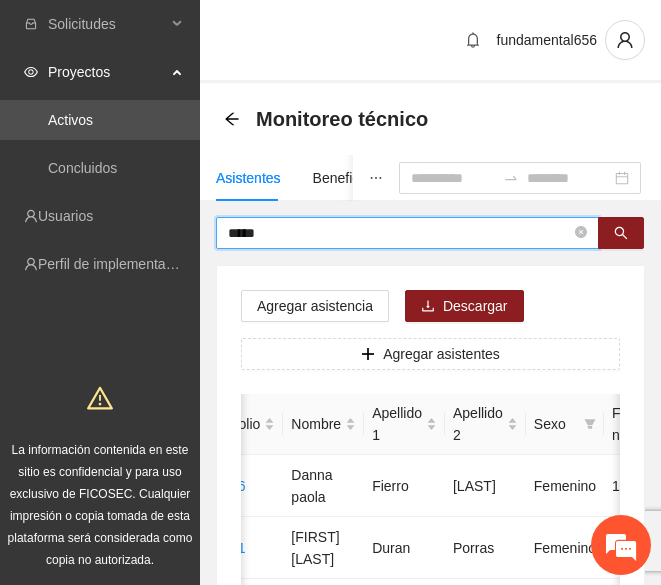 click on "*****" at bounding box center (399, 233) 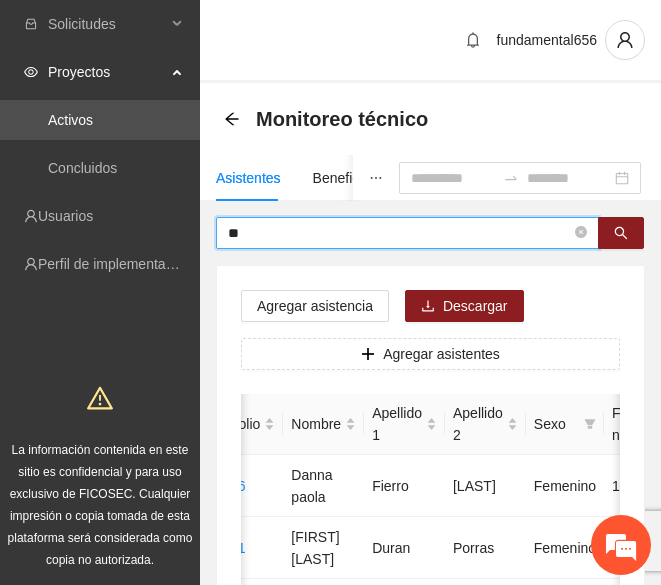 type on "*" 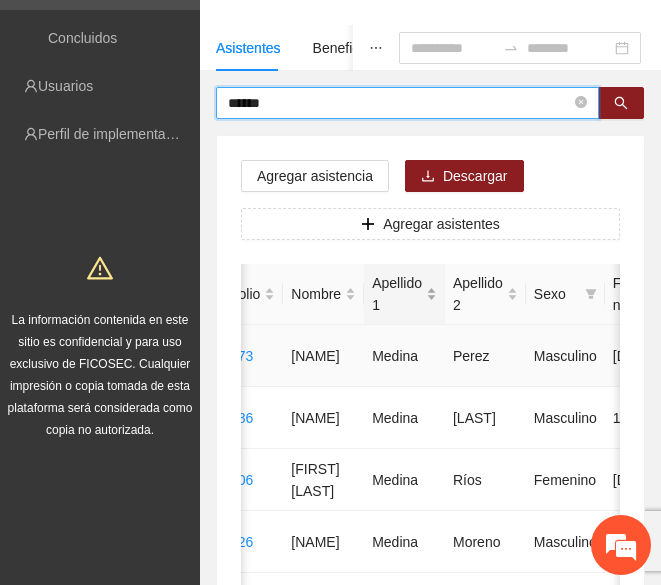 scroll, scrollTop: 136, scrollLeft: 0, axis: vertical 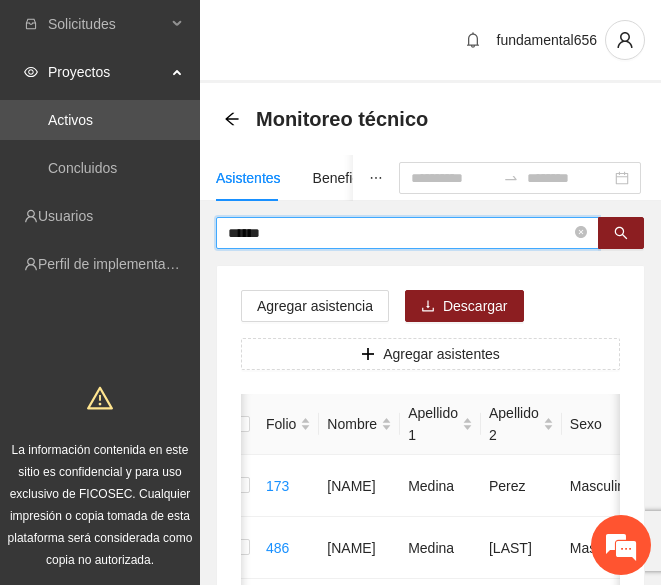 click on "******" at bounding box center [399, 233] 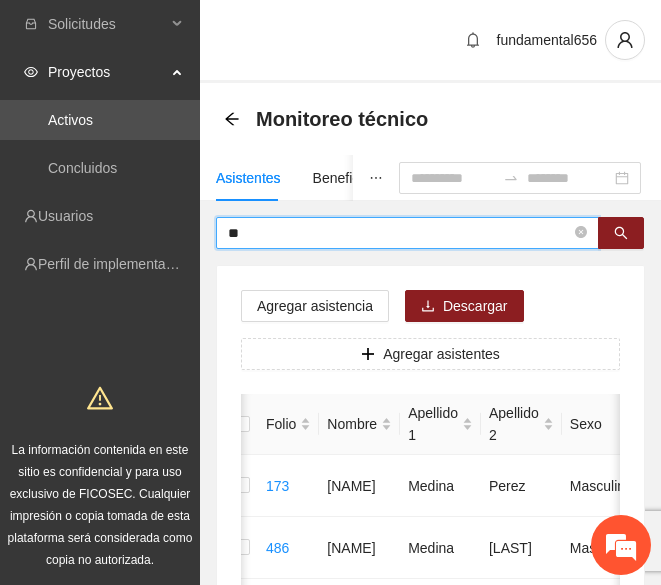 type on "*" 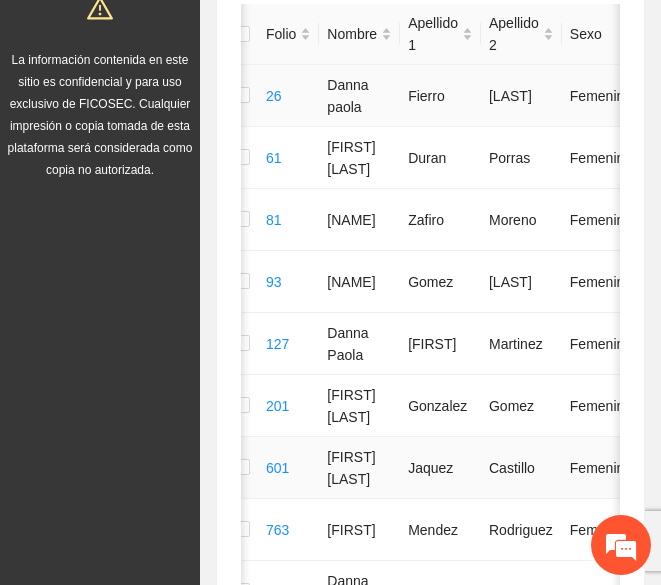 scroll, scrollTop: 392, scrollLeft: 0, axis: vertical 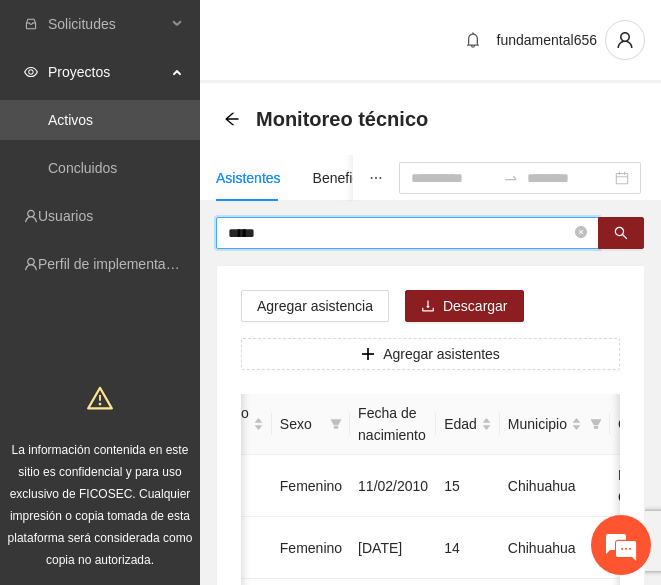 click on "*****" at bounding box center [399, 233] 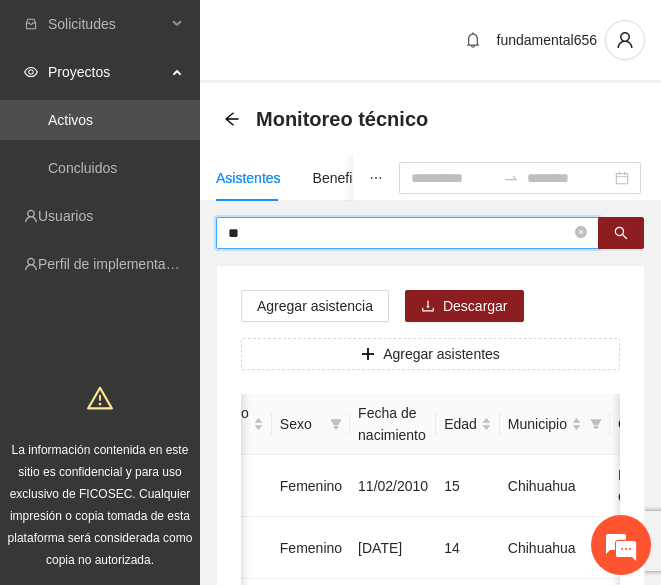 type on "*" 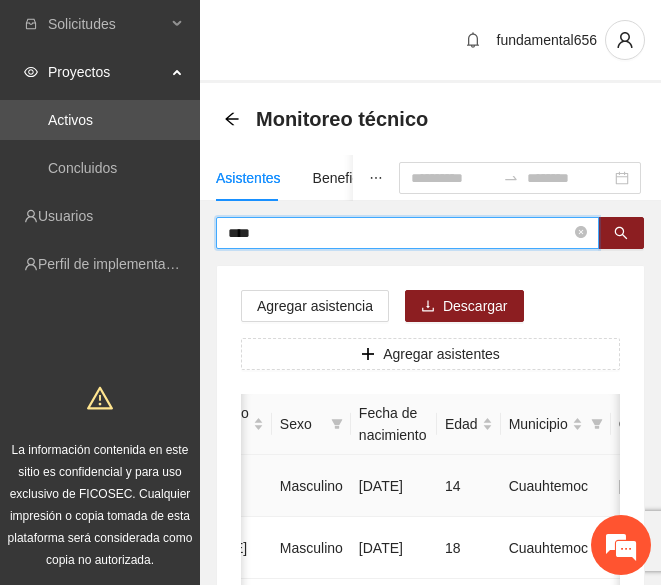 scroll, scrollTop: 0, scrollLeft: 0, axis: both 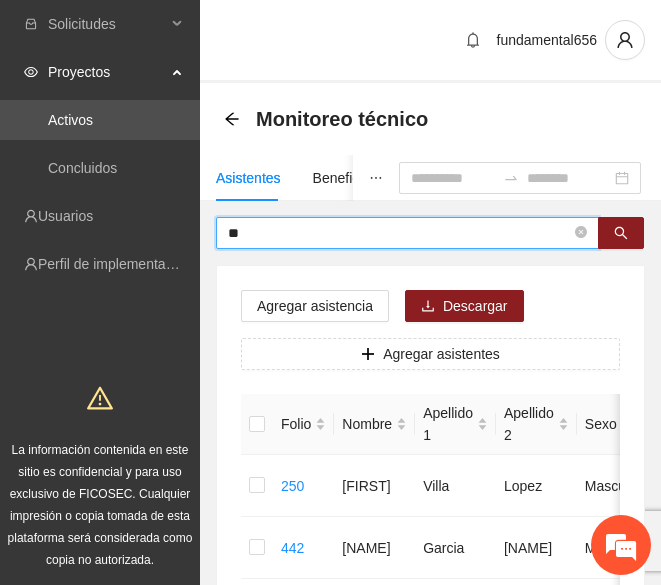 type on "*" 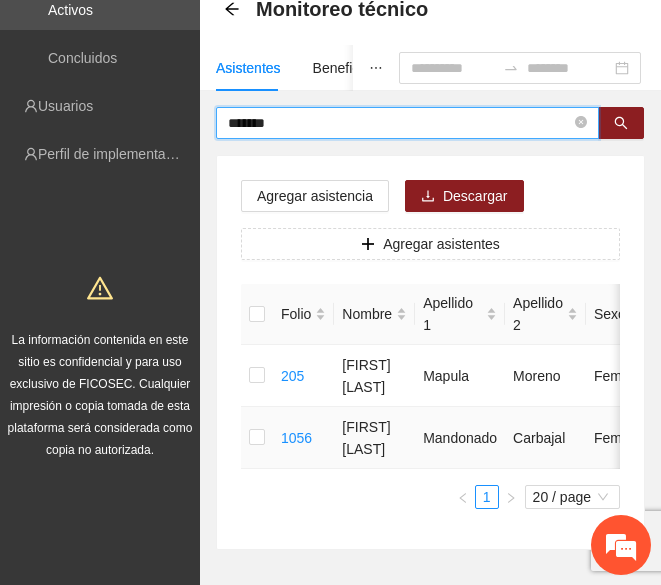 scroll, scrollTop: 0, scrollLeft: 0, axis: both 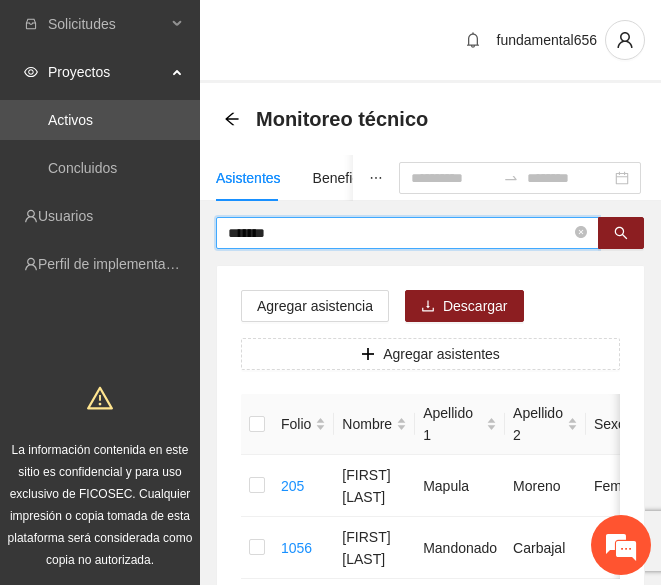 click on "*******" at bounding box center (399, 233) 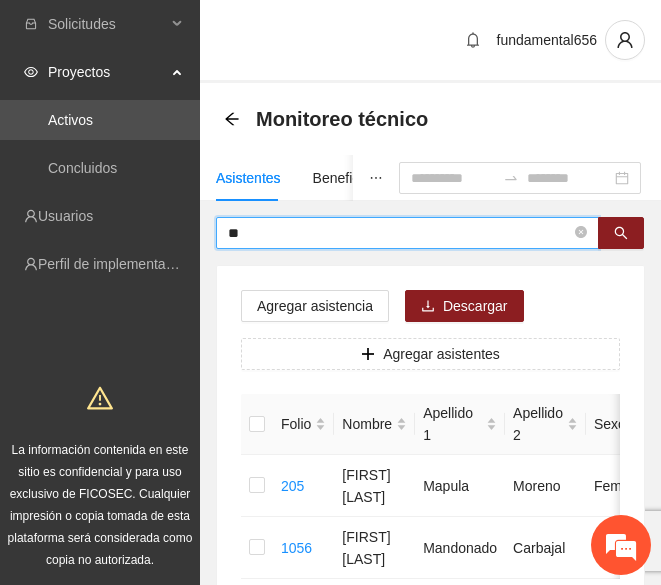 type on "*" 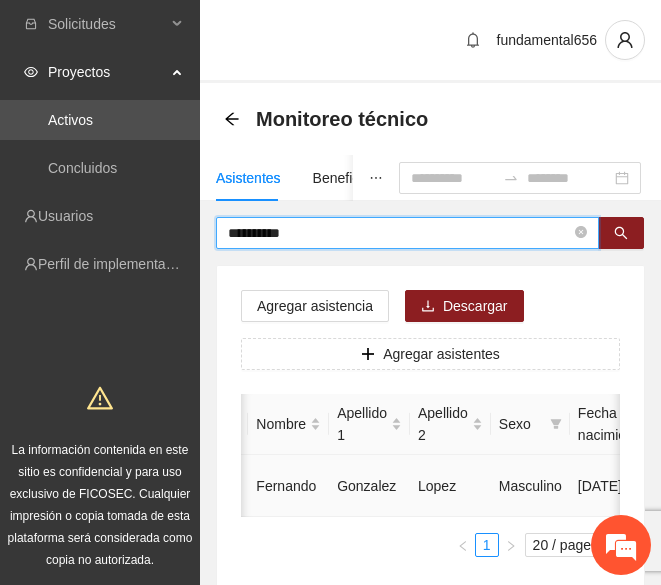 scroll, scrollTop: 0, scrollLeft: 0, axis: both 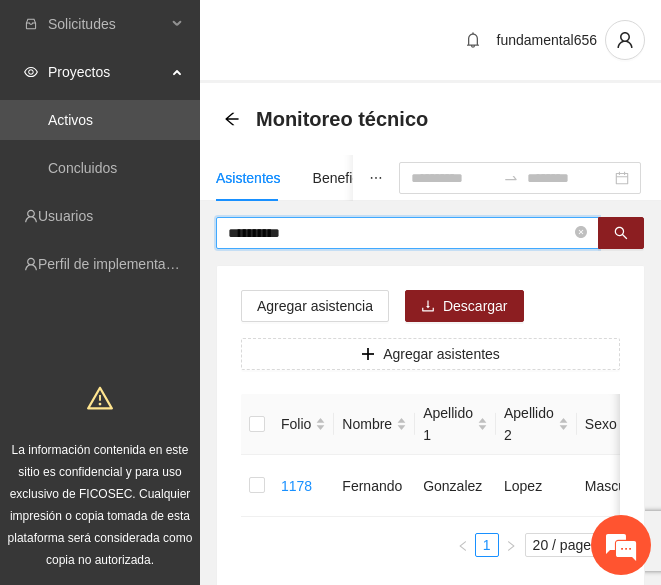 click on "**********" at bounding box center (399, 233) 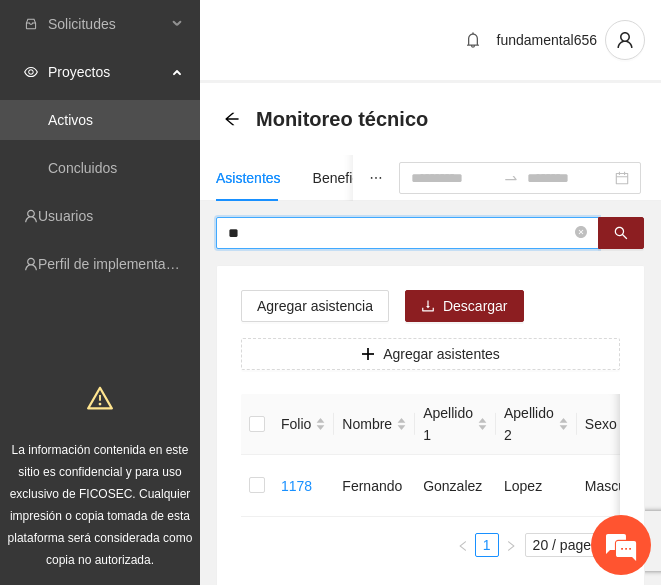 type on "*" 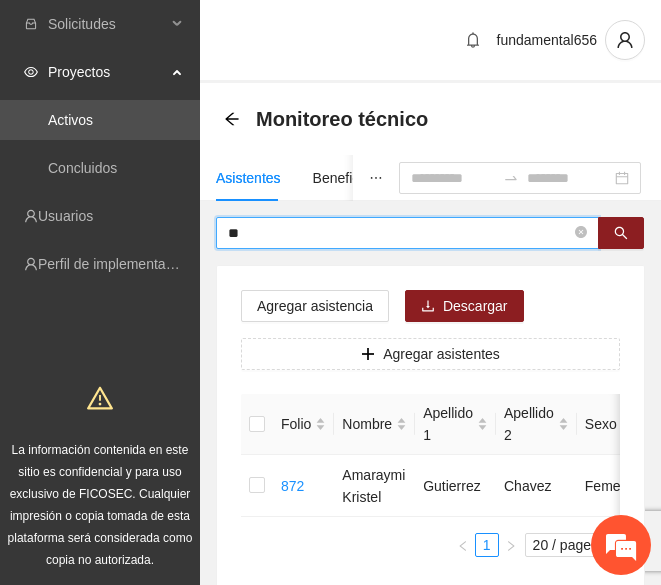 type on "*" 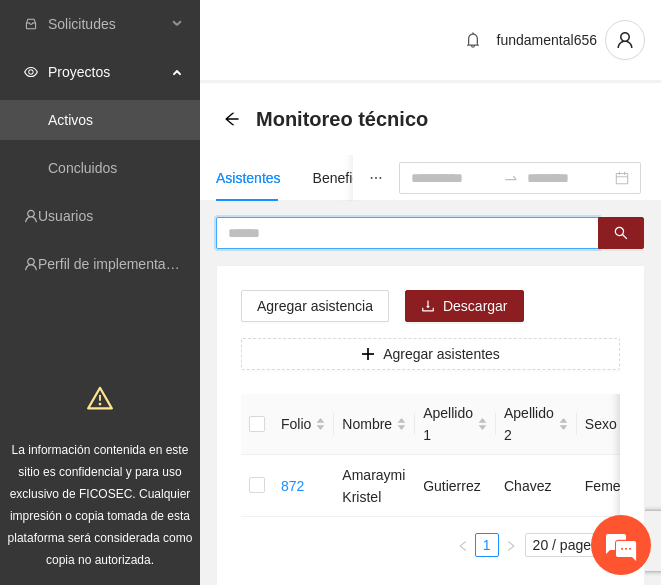 click at bounding box center [399, 233] 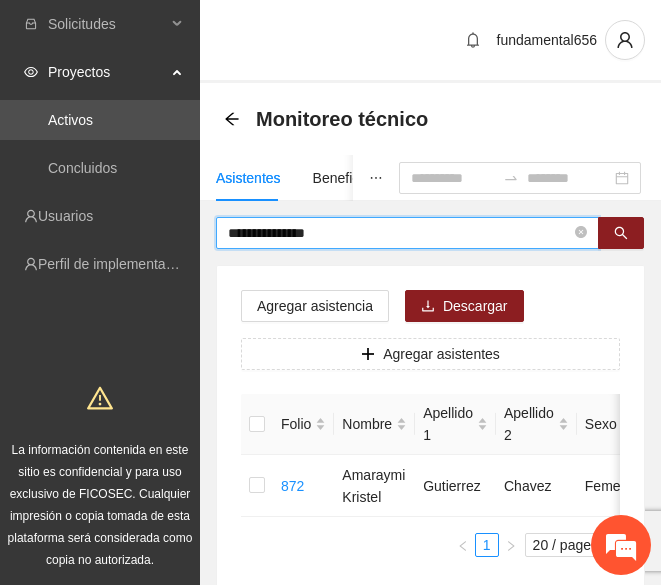 type on "**********" 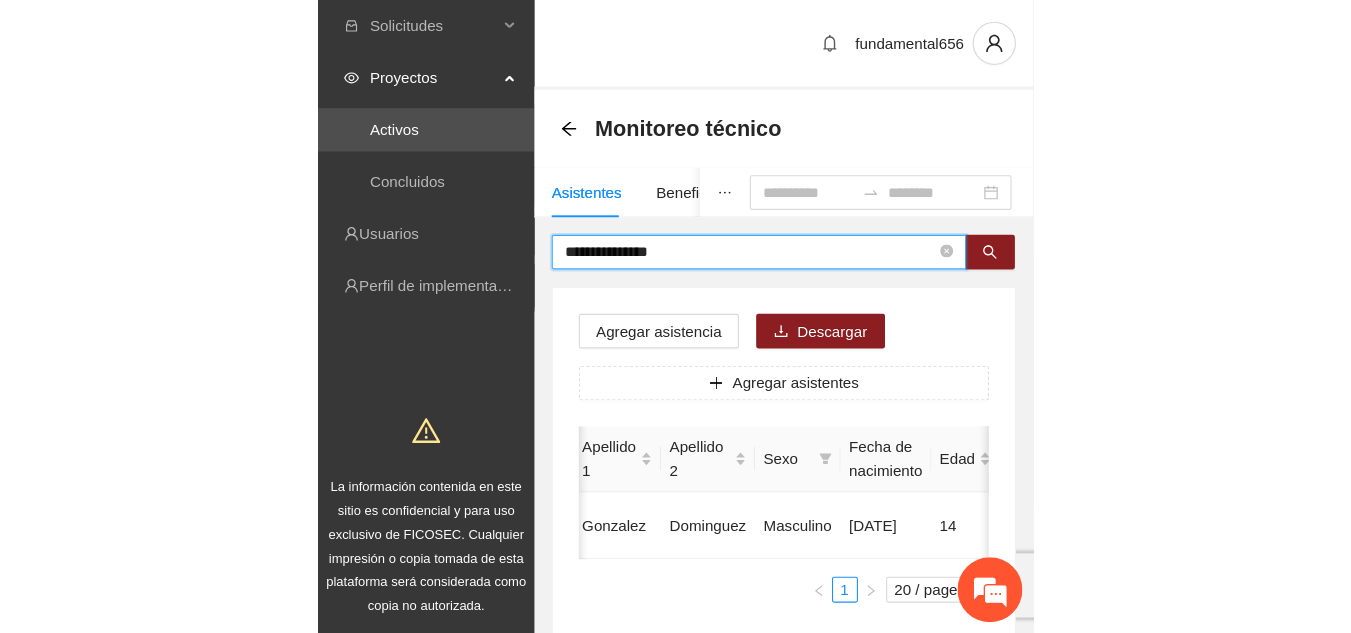 scroll, scrollTop: 0, scrollLeft: 221, axis: horizontal 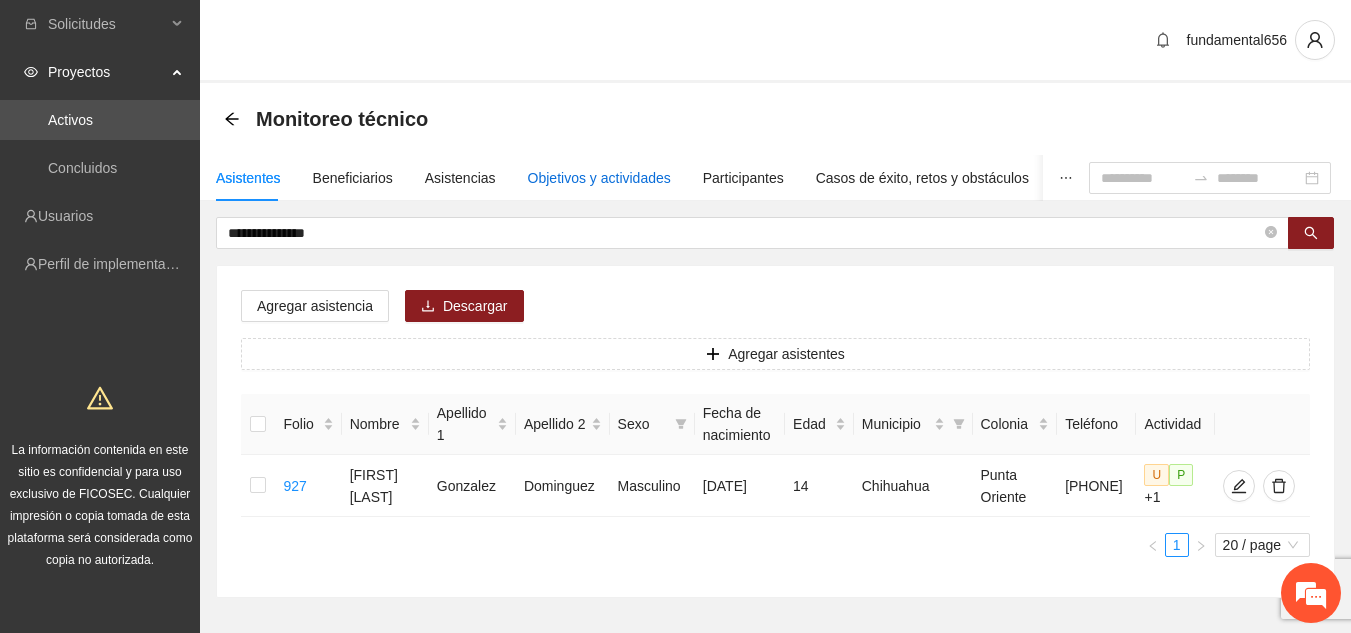 click on "Objetivos y actividades" at bounding box center (599, 178) 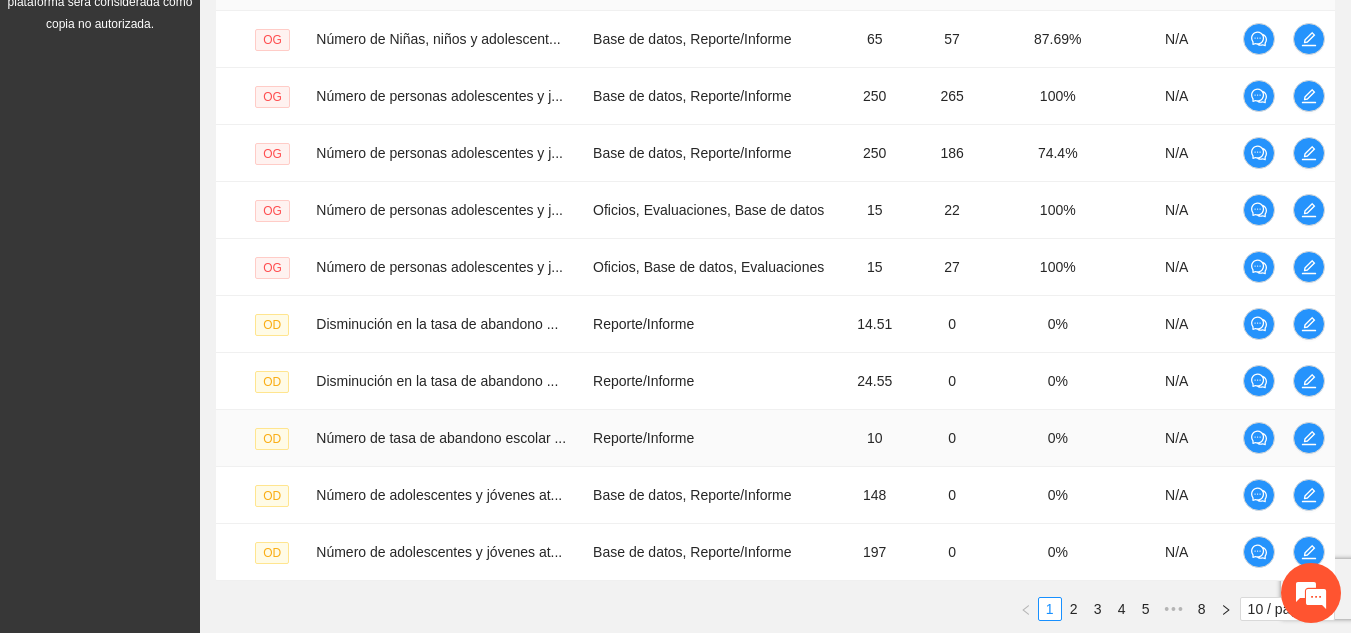 scroll, scrollTop: 676, scrollLeft: 0, axis: vertical 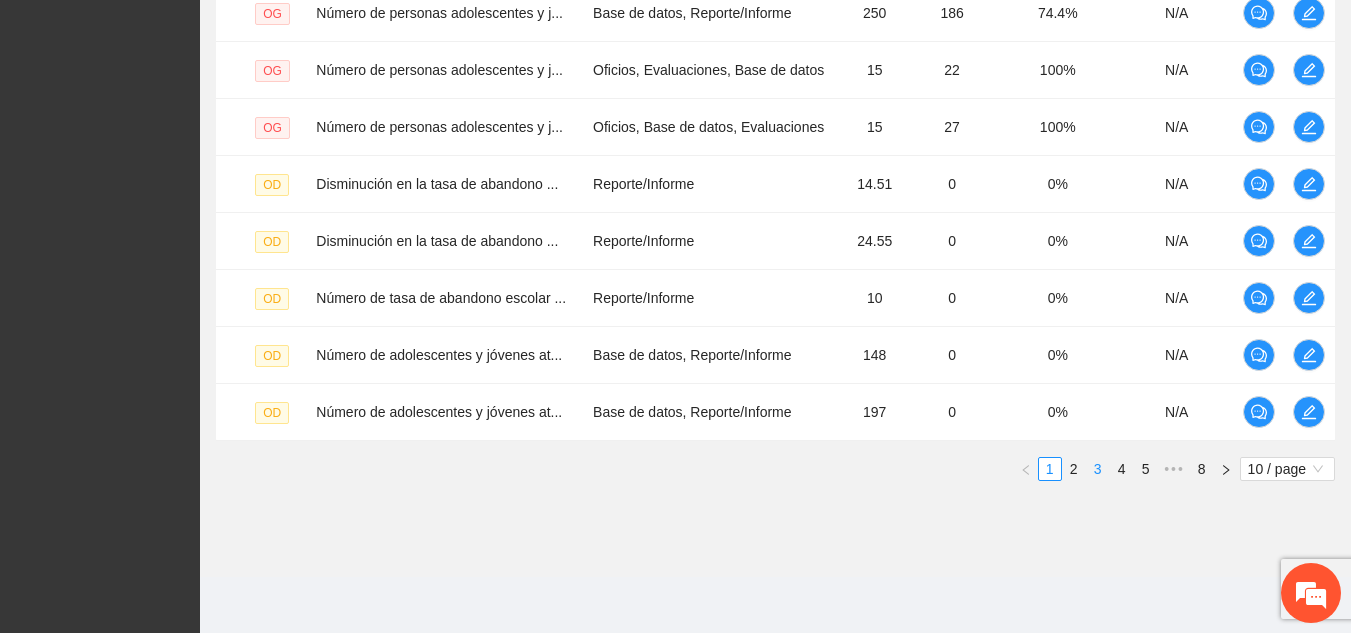 click on "3" at bounding box center (1098, 469) 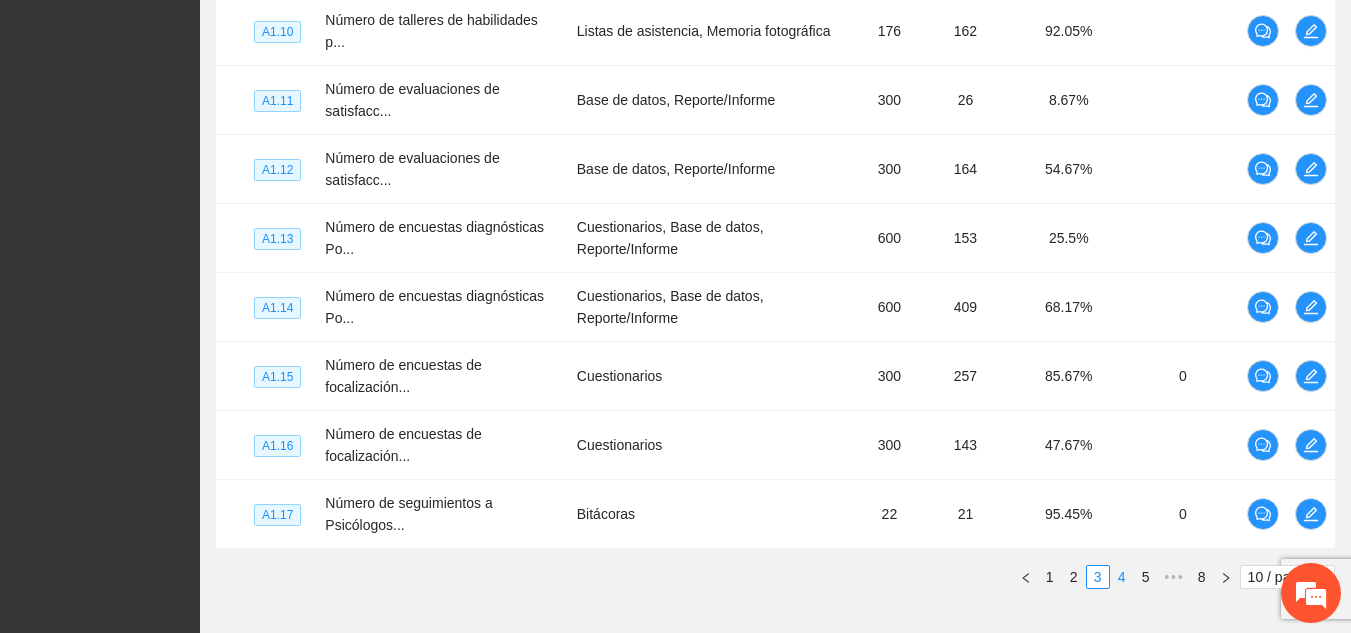 click on "4" at bounding box center [1122, 577] 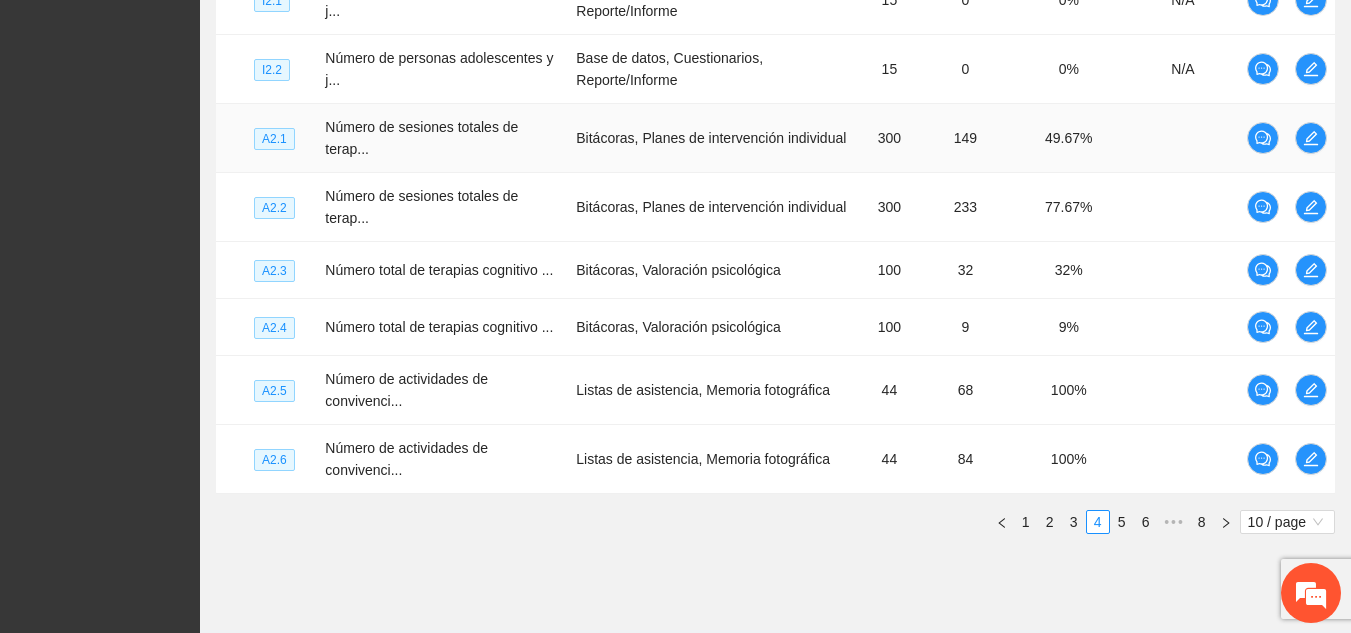 scroll, scrollTop: 708, scrollLeft: 0, axis: vertical 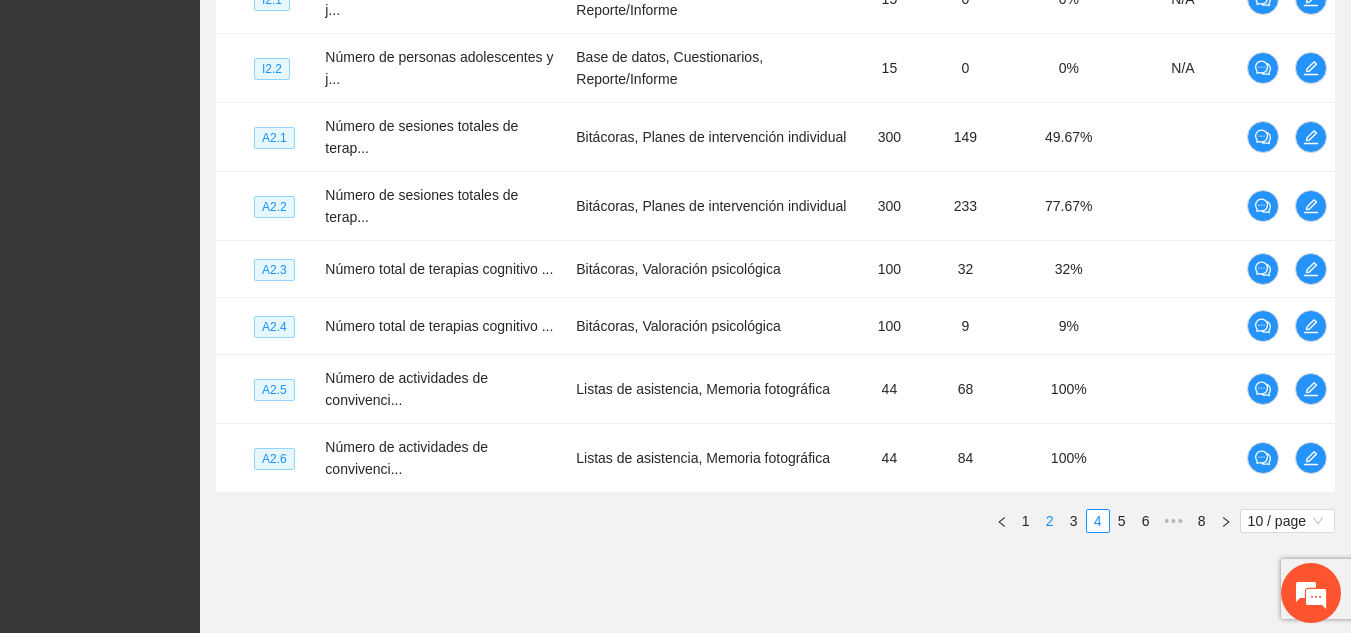 click on "2" at bounding box center (1050, 521) 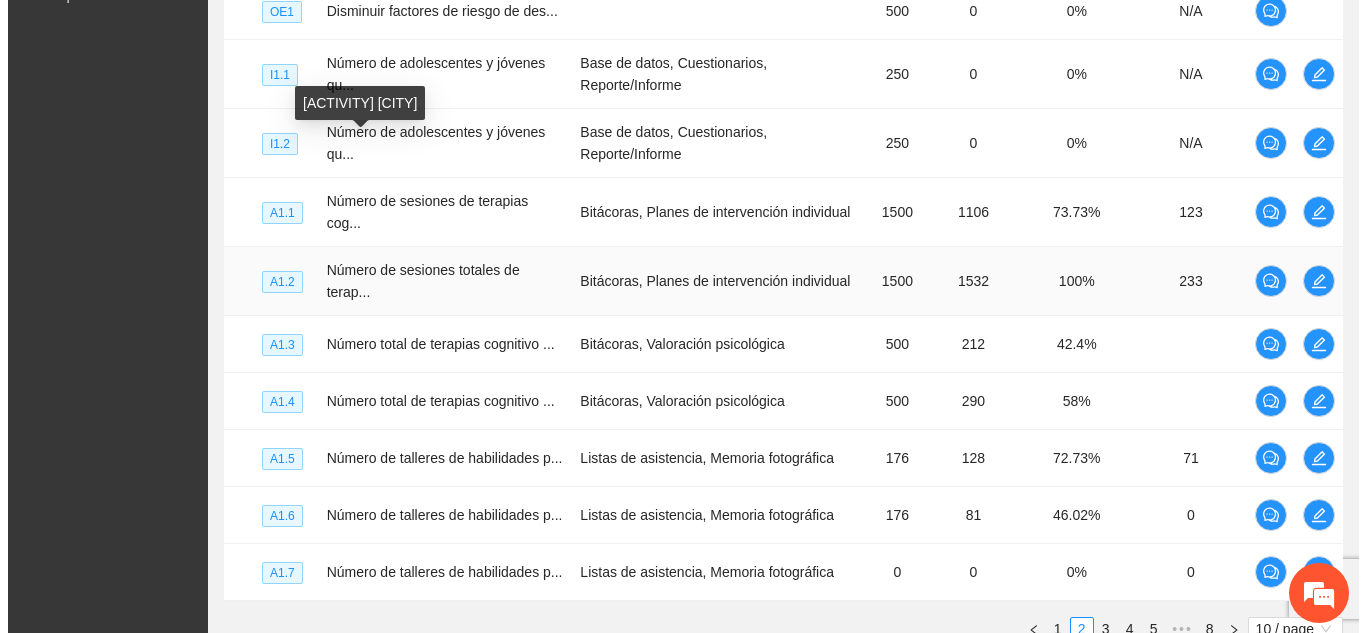 scroll, scrollTop: 563, scrollLeft: 0, axis: vertical 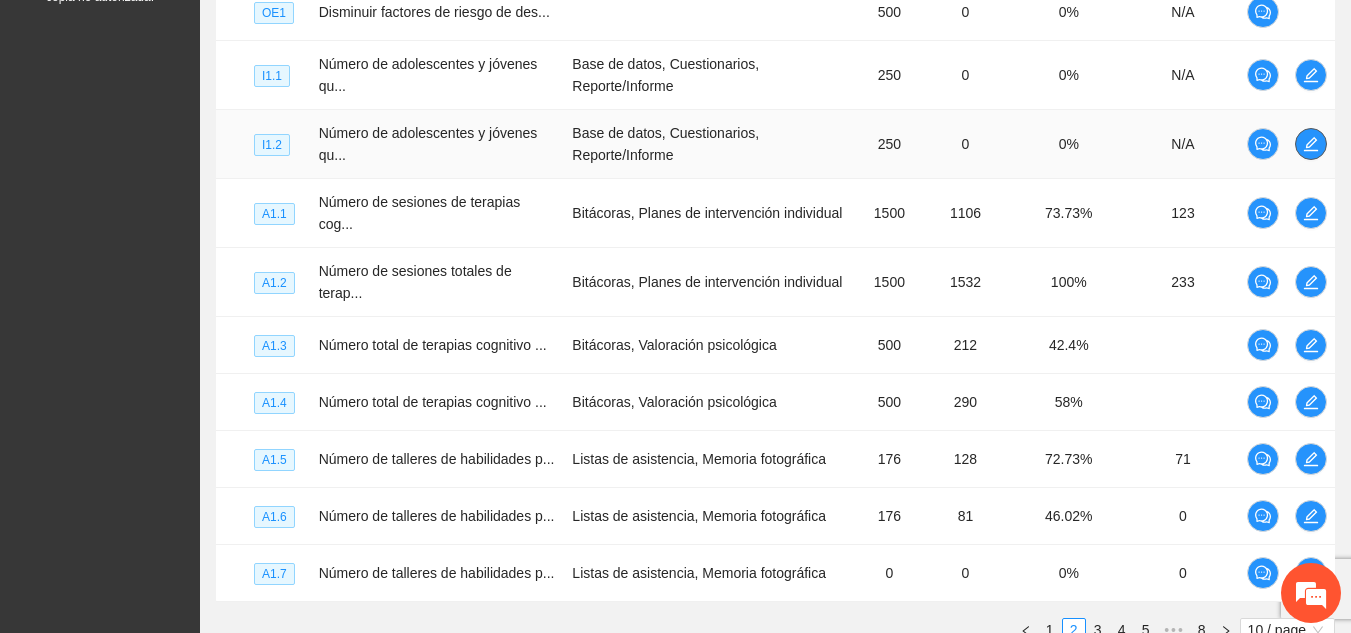 click 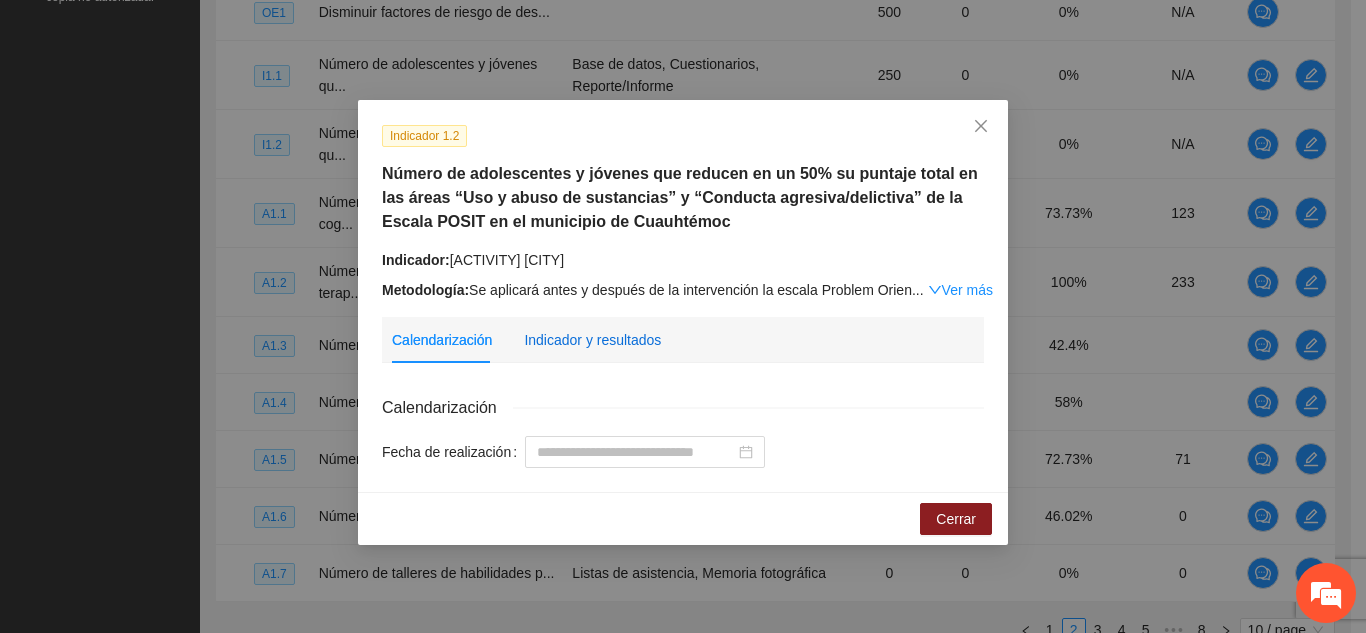 click on "Indicador y resultados" at bounding box center (592, 340) 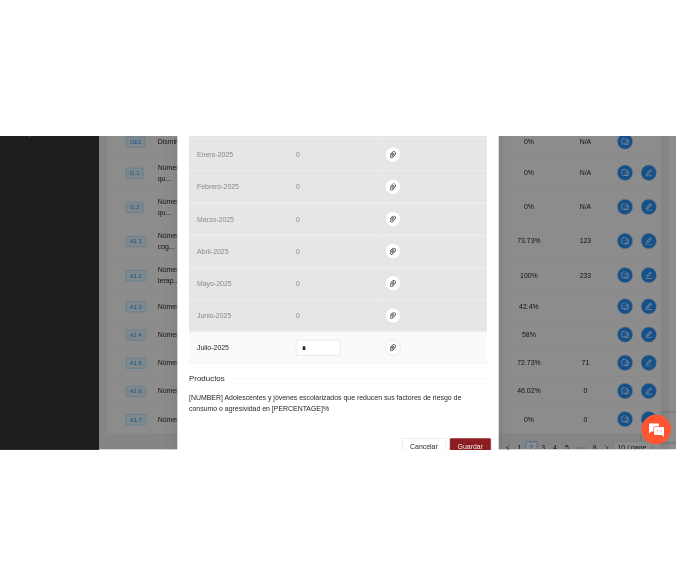scroll, scrollTop: 907, scrollLeft: 0, axis: vertical 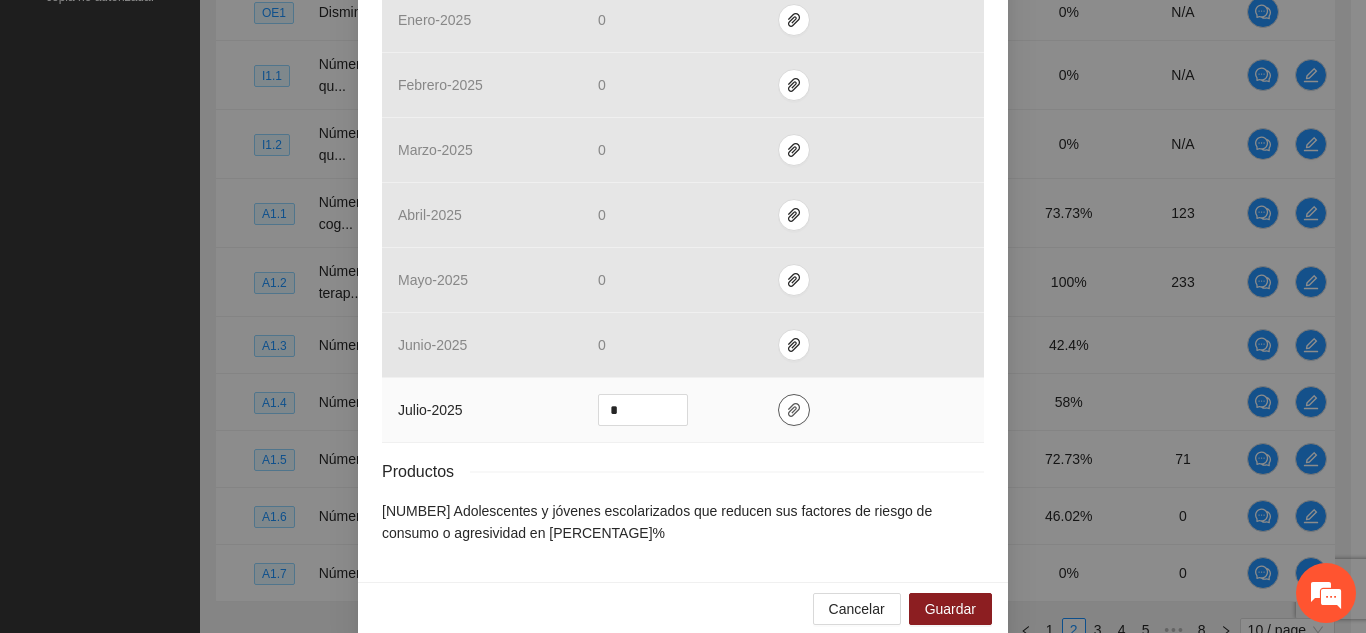 click 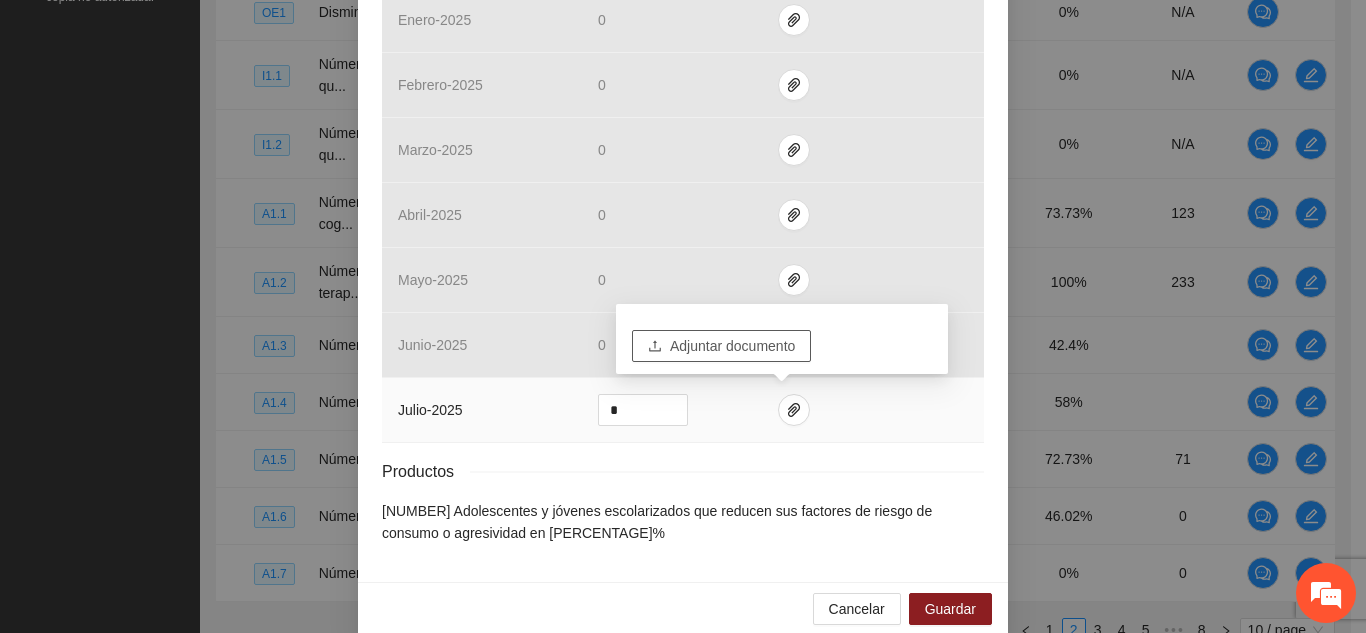 click on "Adjuntar documento" at bounding box center (732, 346) 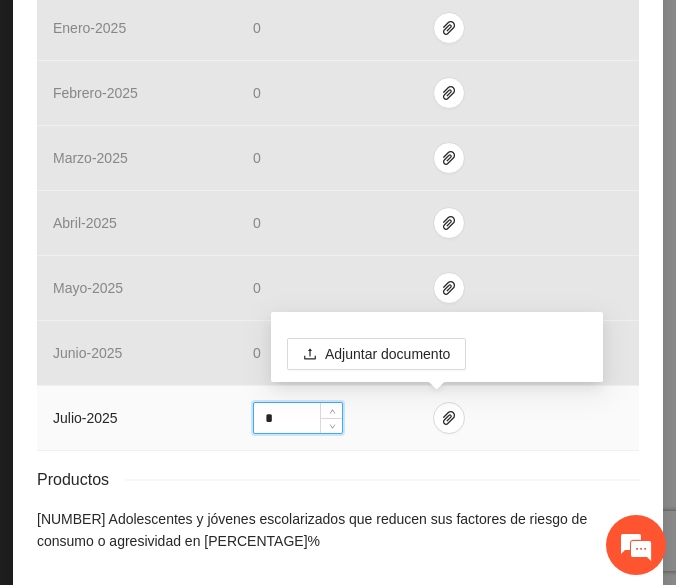 click on "*" at bounding box center [298, 418] 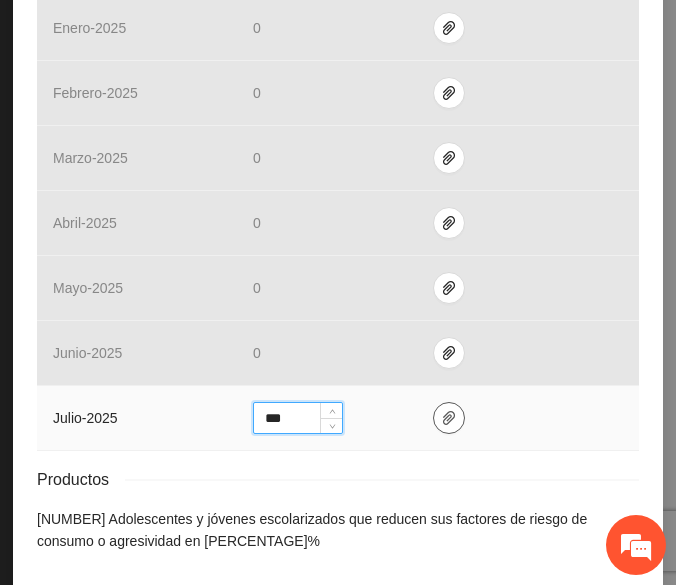 type on "***" 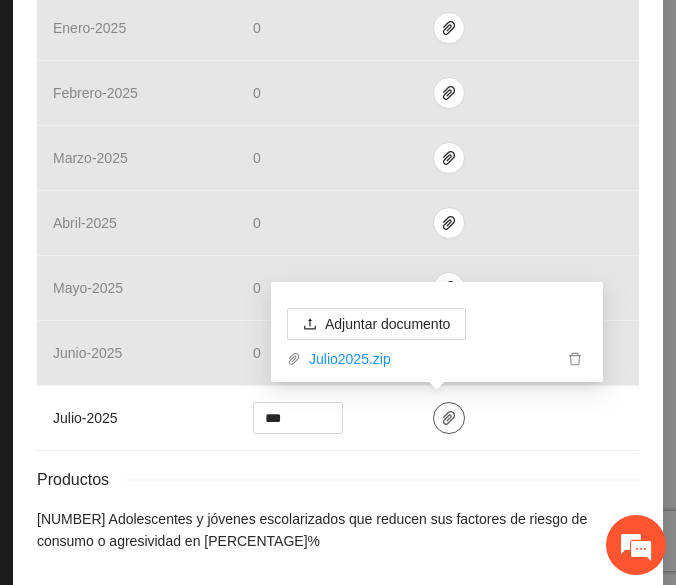 scroll, scrollTop: 988, scrollLeft: 0, axis: vertical 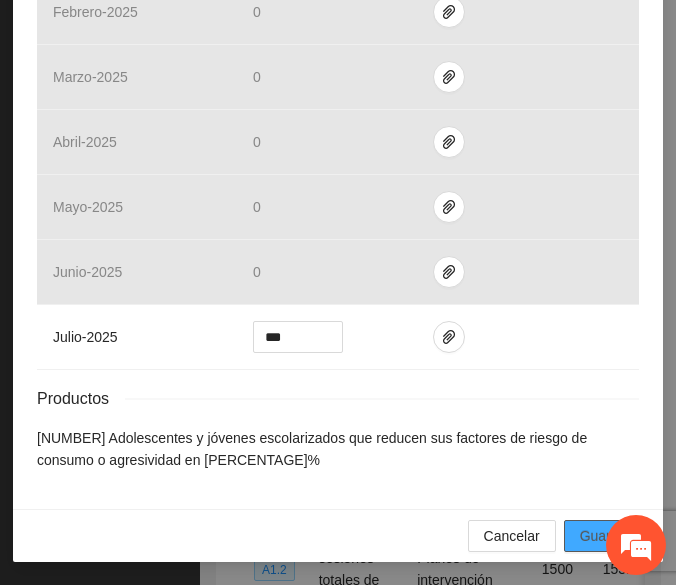click on "Guardar" at bounding box center [605, 536] 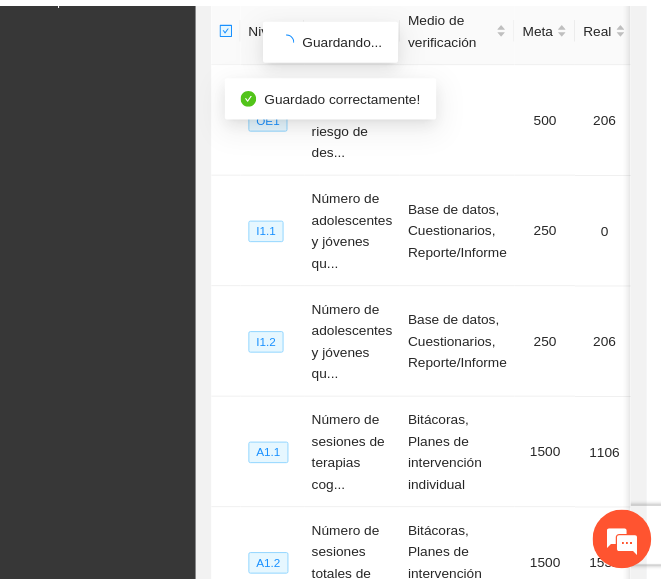 scroll, scrollTop: 911, scrollLeft: 0, axis: vertical 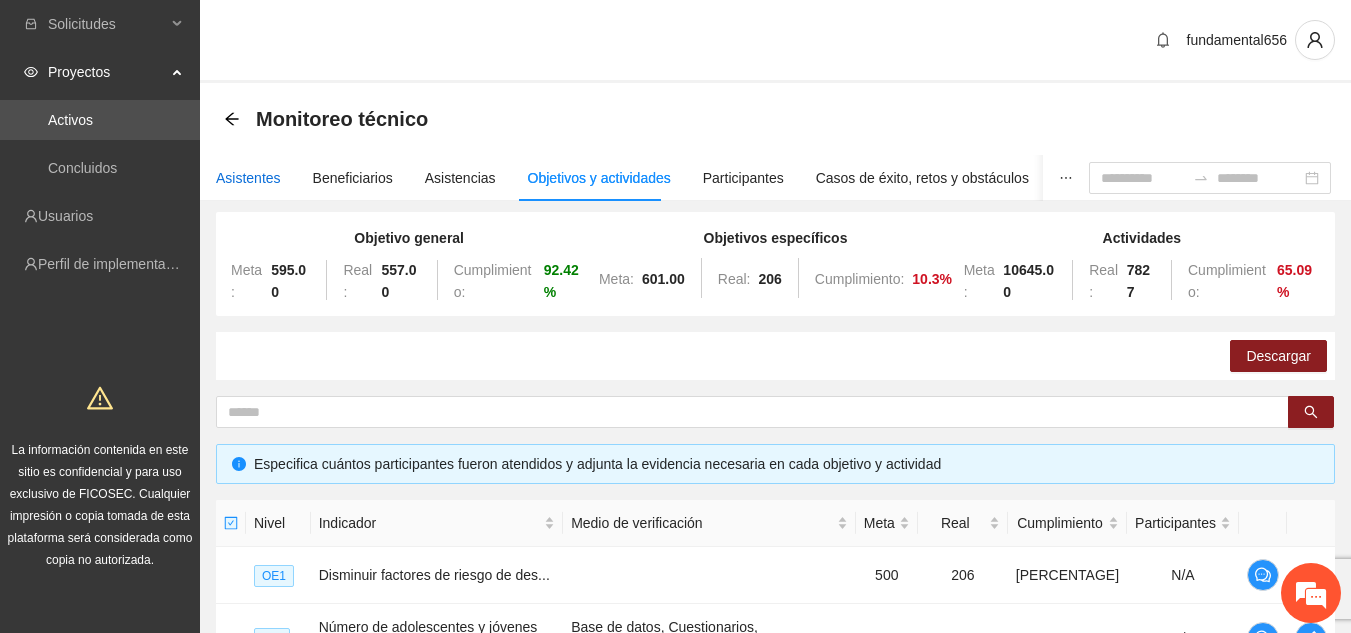 click on "Asistentes" at bounding box center (248, 178) 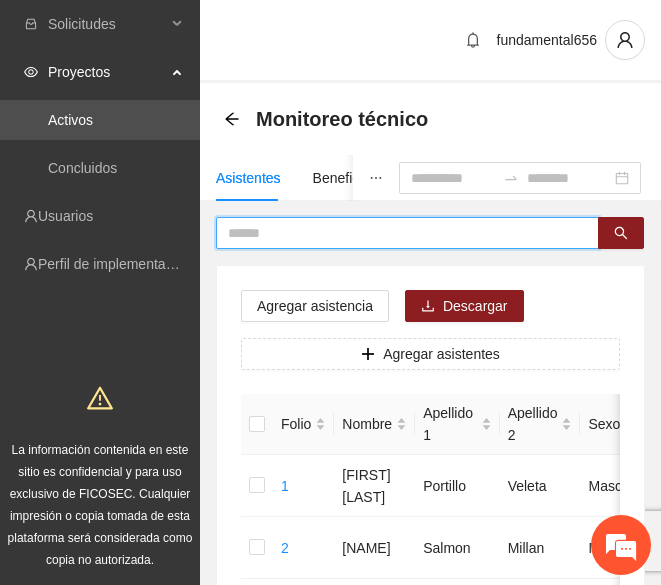 click at bounding box center [399, 233] 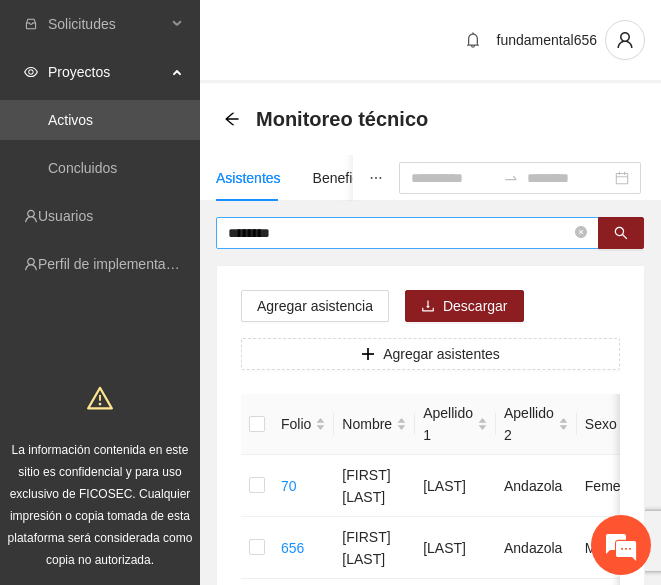 click on "********" at bounding box center [407, 233] 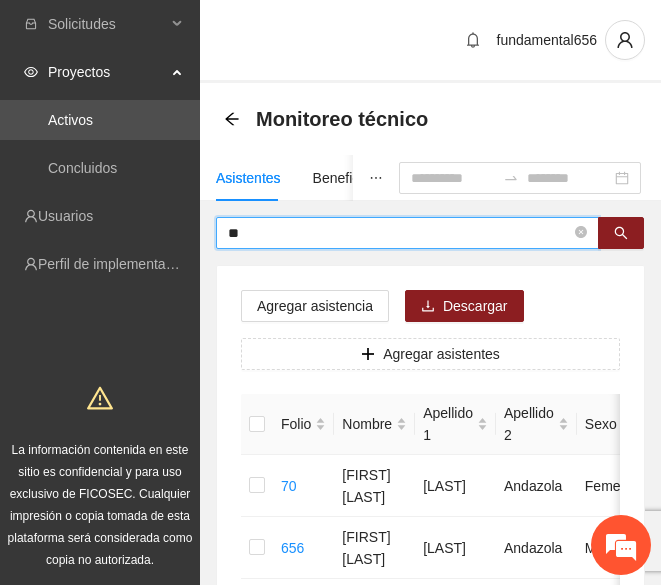 type on "*" 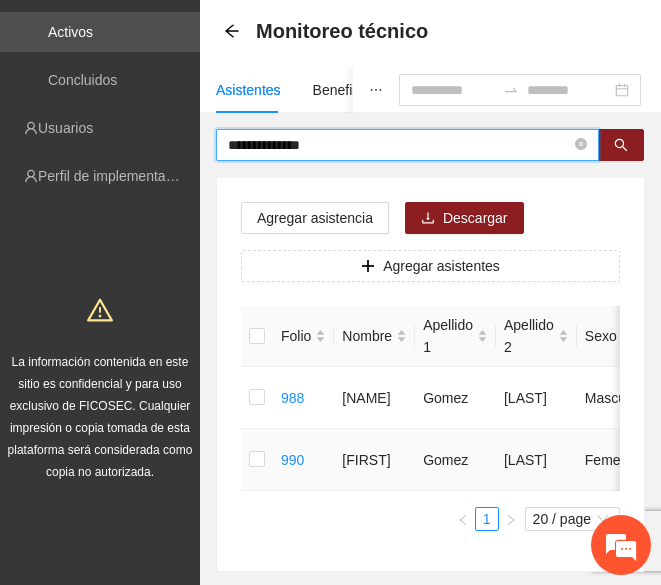 scroll, scrollTop: 89, scrollLeft: 0, axis: vertical 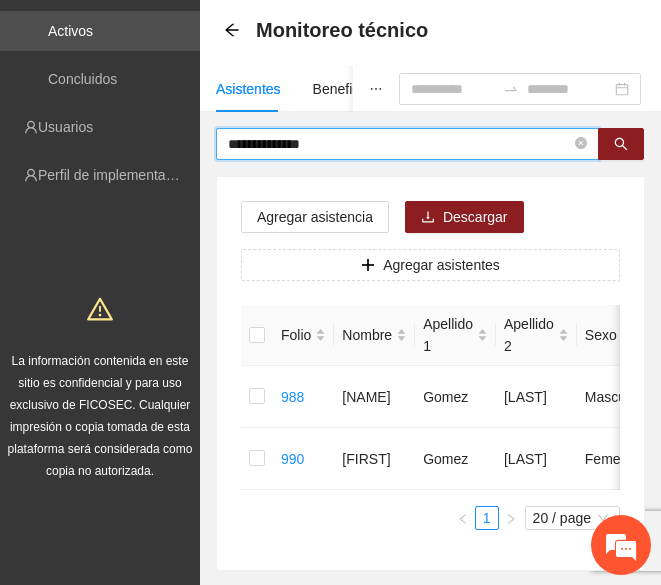 click on "**********" at bounding box center (399, 144) 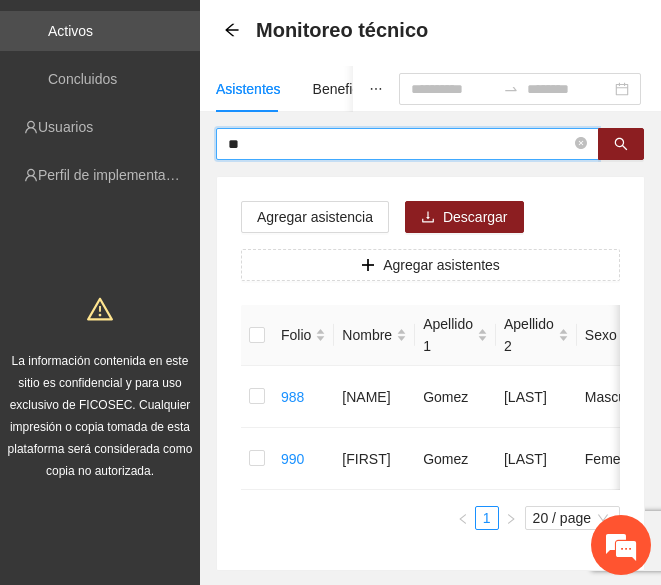type on "*" 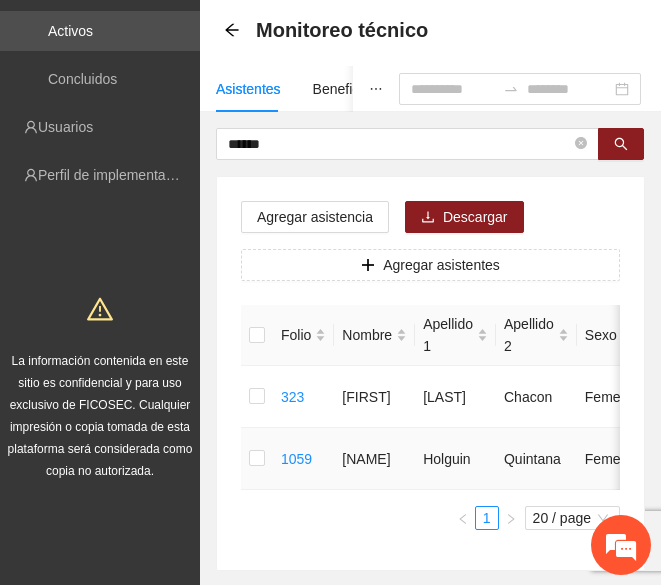 click on "Quintana" at bounding box center [536, 459] 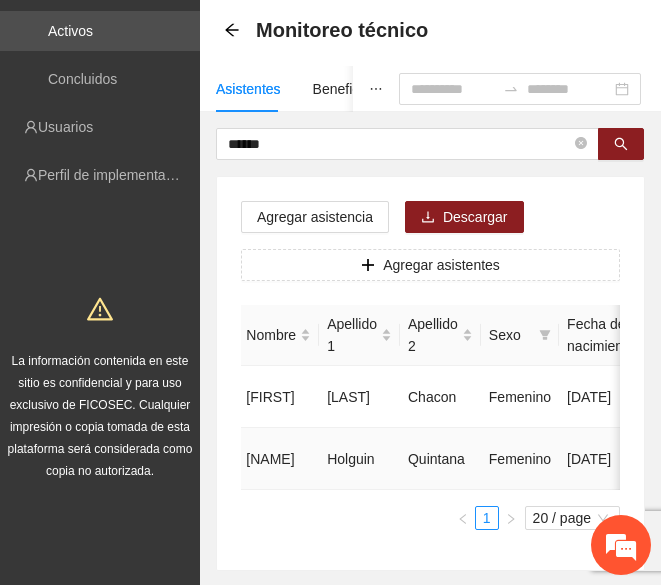 scroll, scrollTop: 0, scrollLeft: 0, axis: both 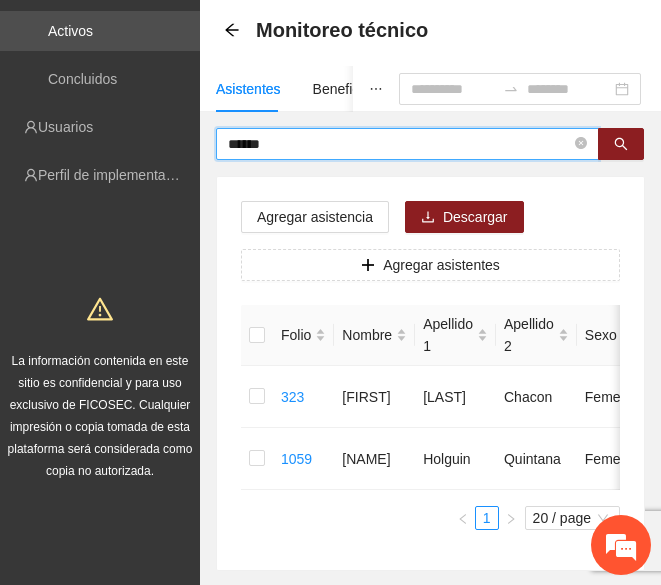 click on "******" at bounding box center (399, 144) 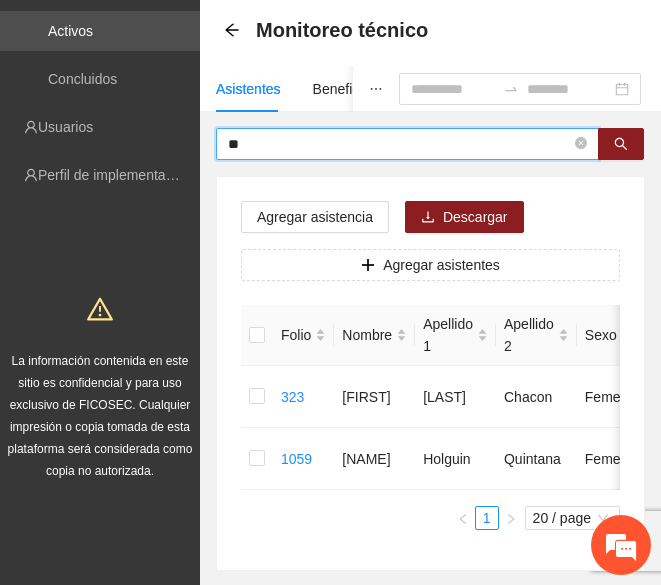 type on "*" 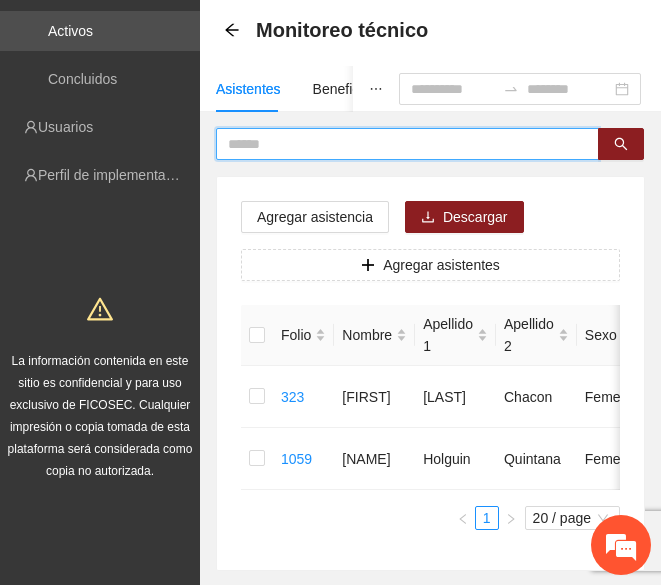 click at bounding box center [399, 144] 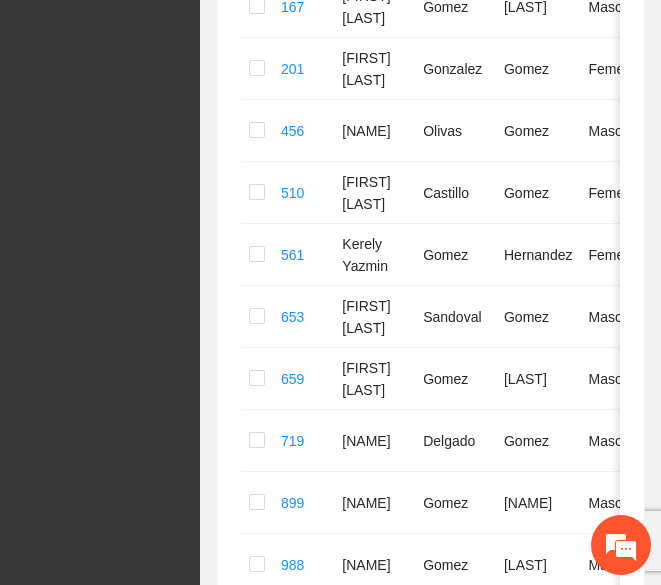 scroll, scrollTop: 0, scrollLeft: 0, axis: both 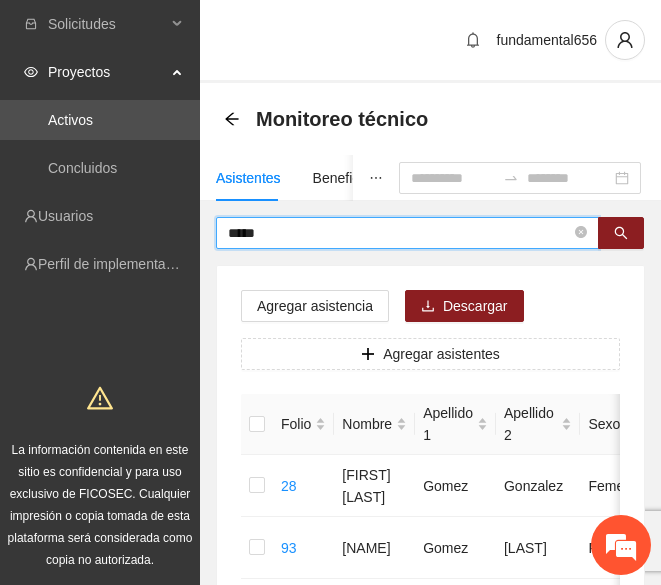 click on "*****" at bounding box center [399, 233] 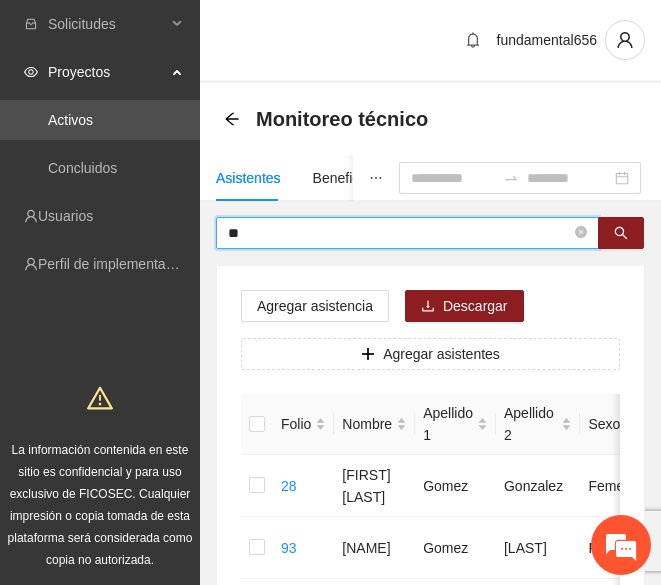 type on "*" 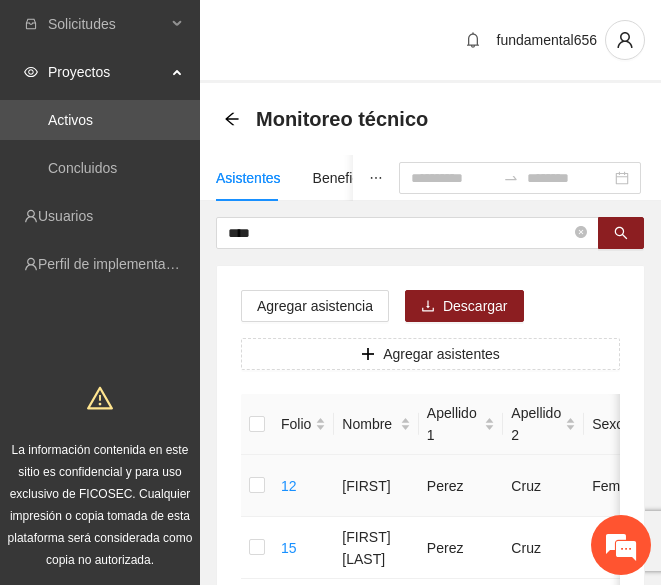 click on "Perez" at bounding box center (461, 486) 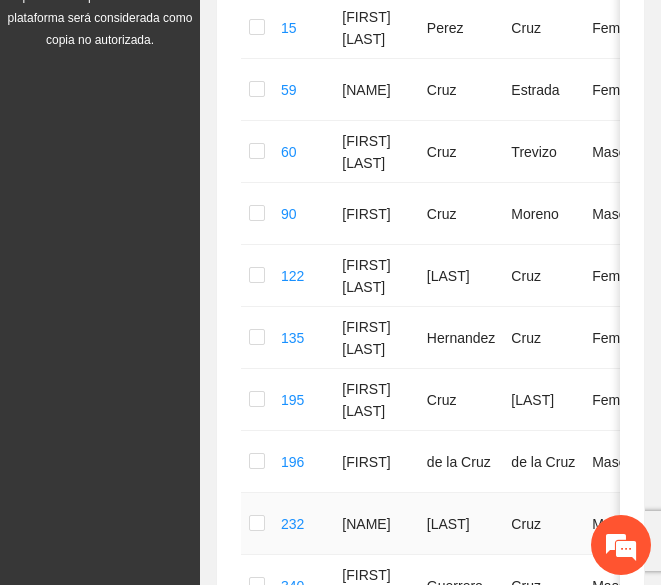 scroll, scrollTop: 0, scrollLeft: 0, axis: both 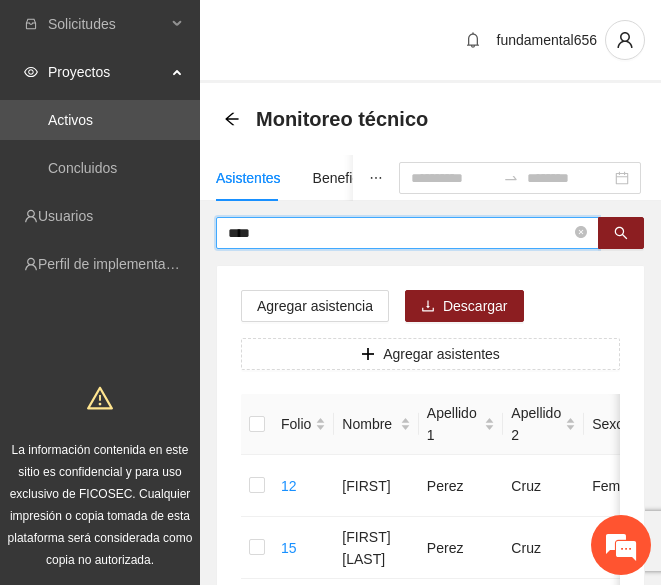 click on "****" at bounding box center (399, 233) 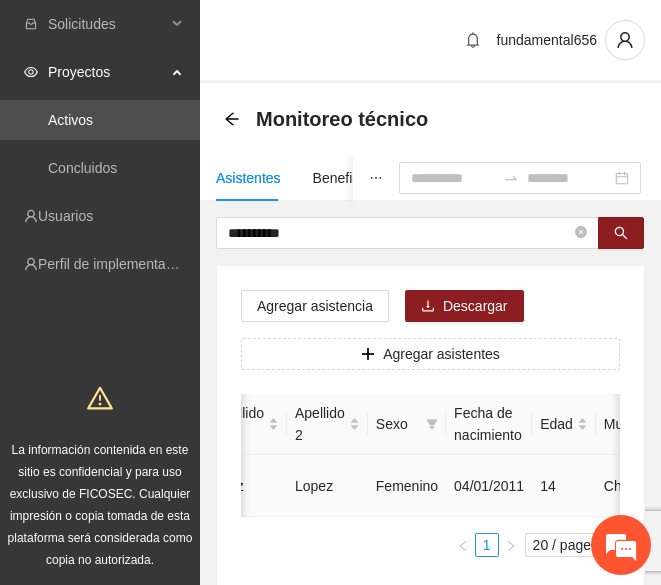 scroll, scrollTop: 0, scrollLeft: 210, axis: horizontal 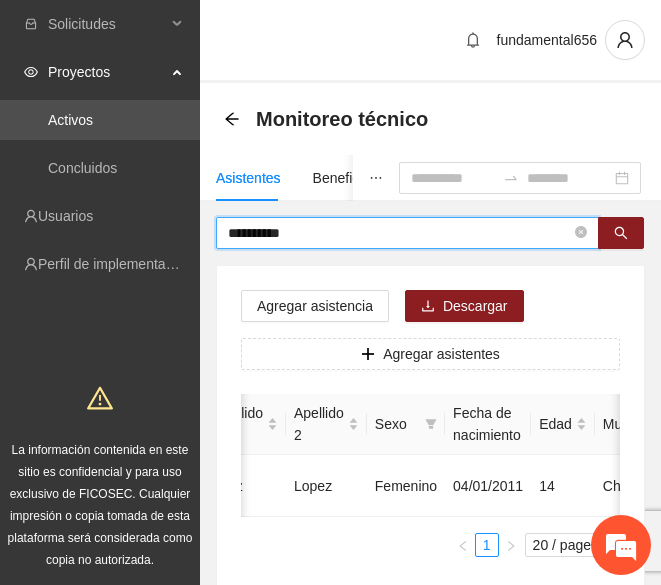 click on "**********" at bounding box center [399, 233] 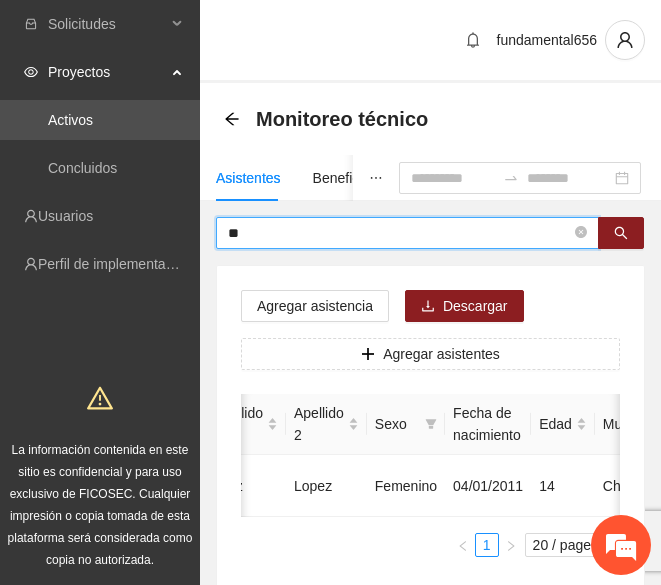 type on "*" 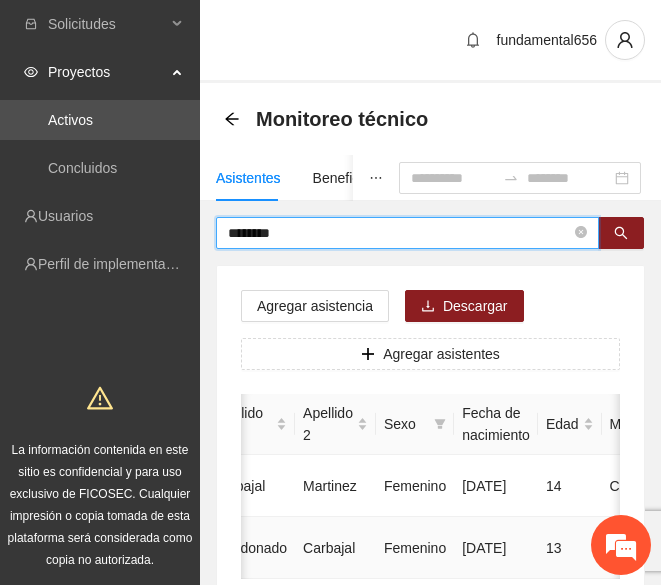 scroll, scrollTop: 0, scrollLeft: 52, axis: horizontal 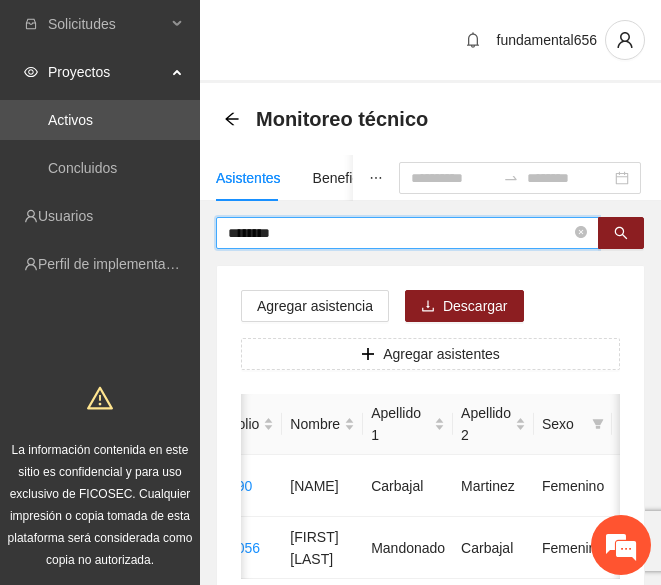 click on "********" at bounding box center [399, 233] 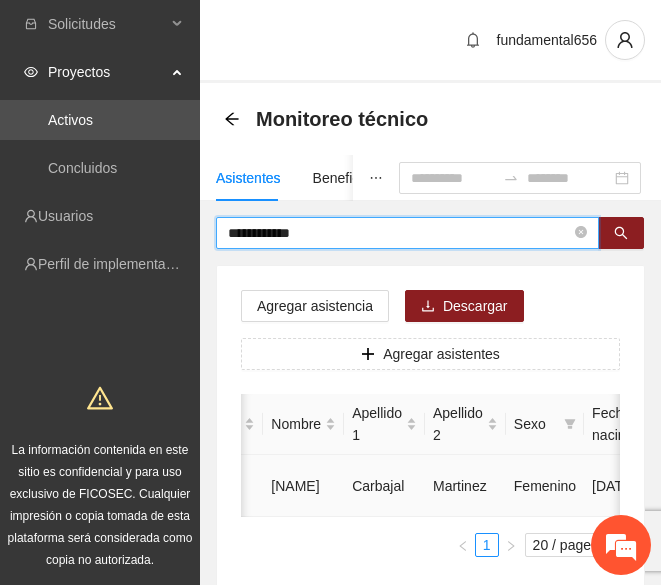 scroll, scrollTop: 0, scrollLeft: 0, axis: both 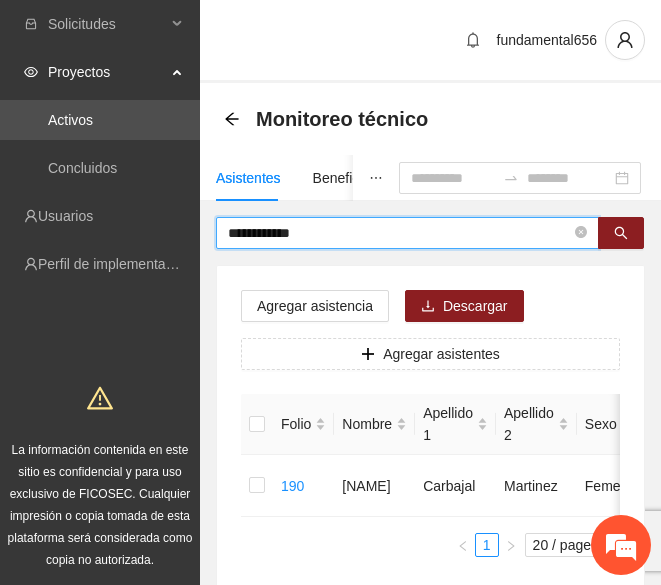 click on "**********" at bounding box center [399, 233] 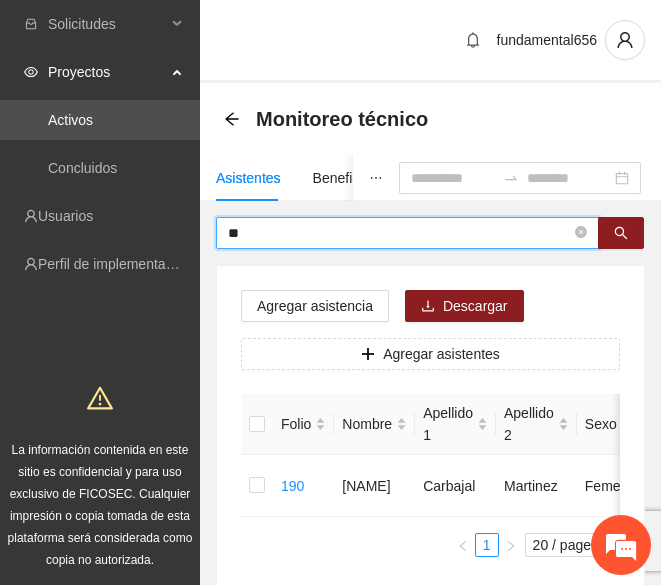 type on "*" 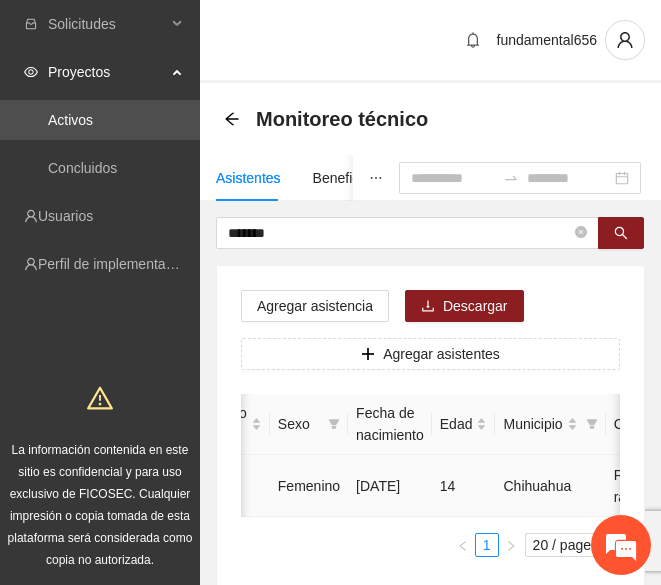 scroll, scrollTop: 0, scrollLeft: 231, axis: horizontal 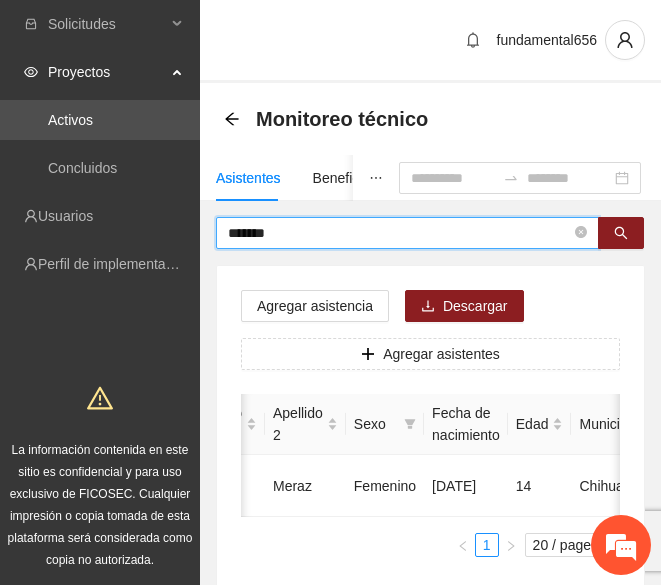 click on "*******" at bounding box center [399, 233] 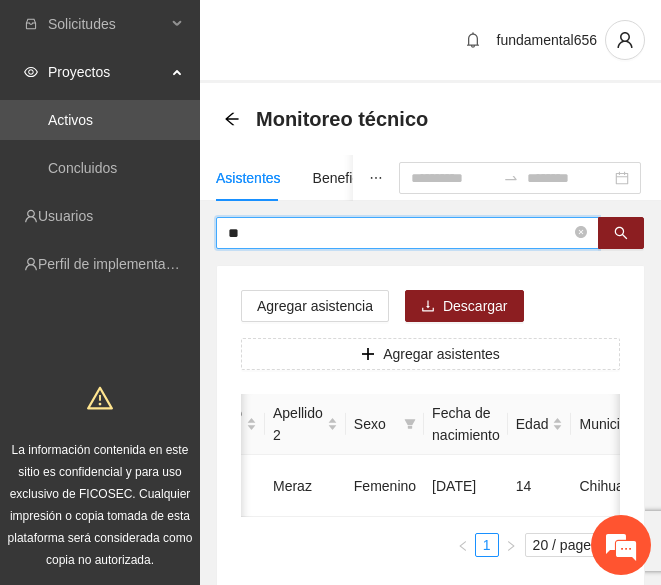 type on "*" 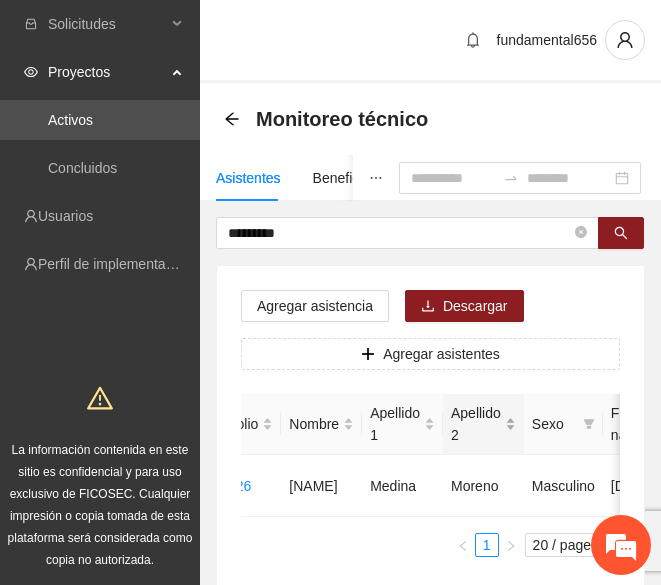 scroll, scrollTop: 0, scrollLeft: 0, axis: both 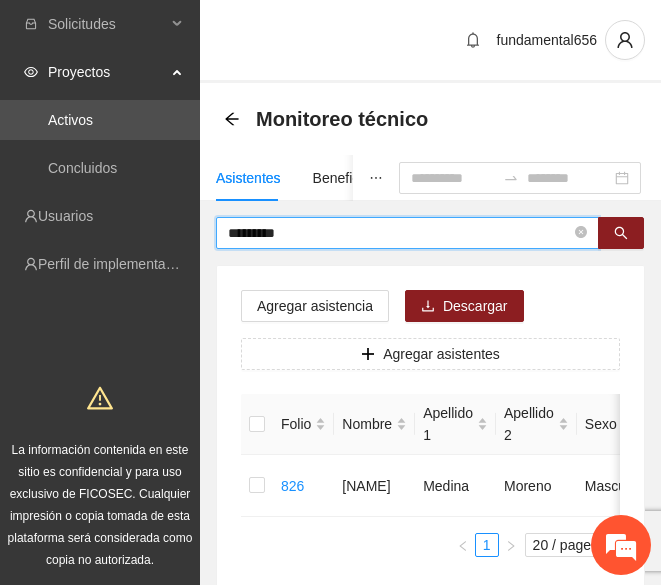 click on "*********" at bounding box center [399, 233] 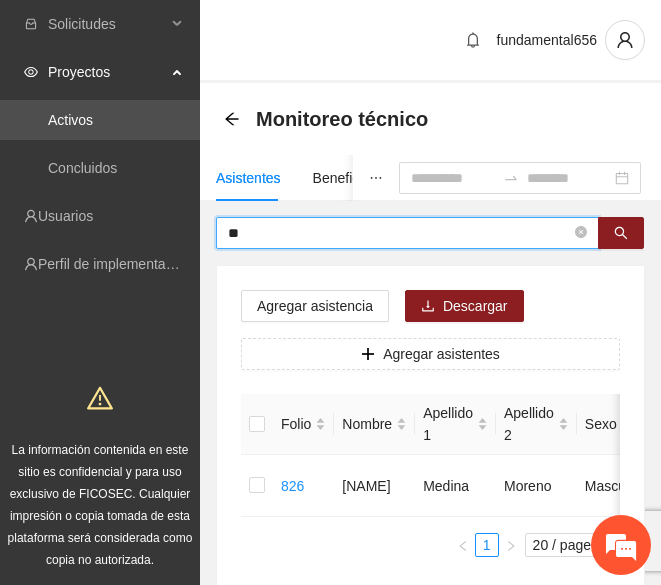 type on "*" 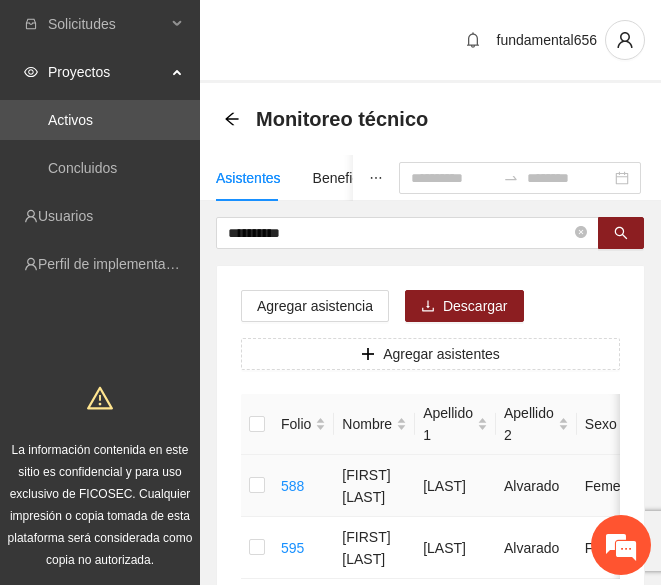 click on "[LAST]" at bounding box center [455, 486] 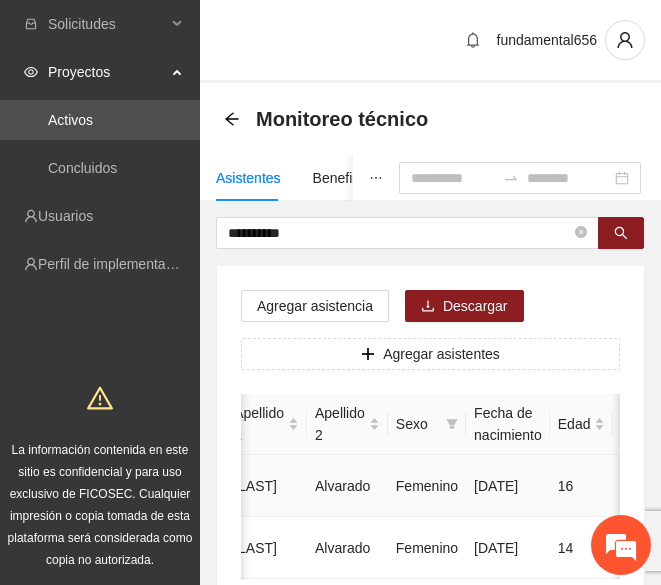 scroll, scrollTop: 0, scrollLeft: 298, axis: horizontal 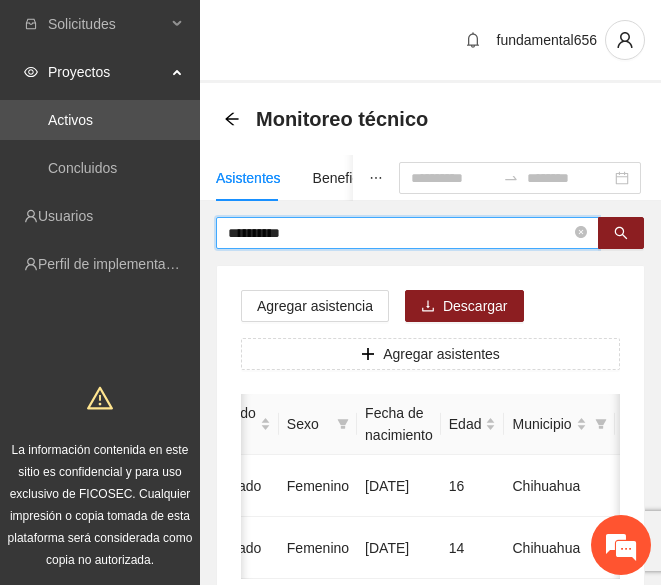 click on "**********" at bounding box center (399, 233) 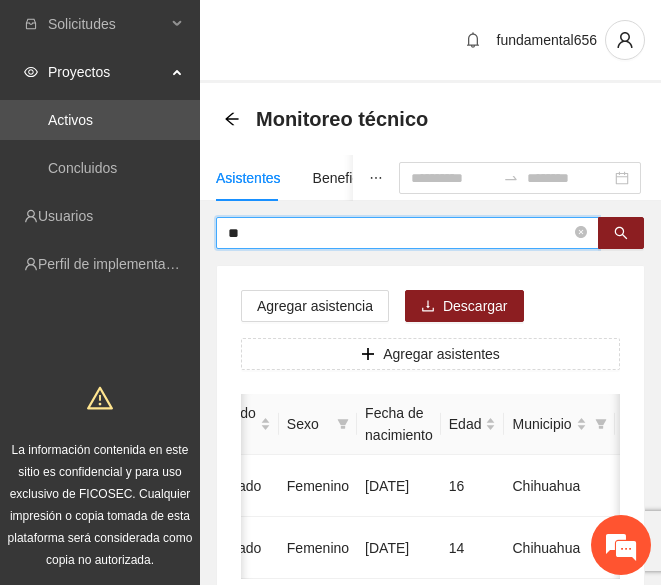 type on "*" 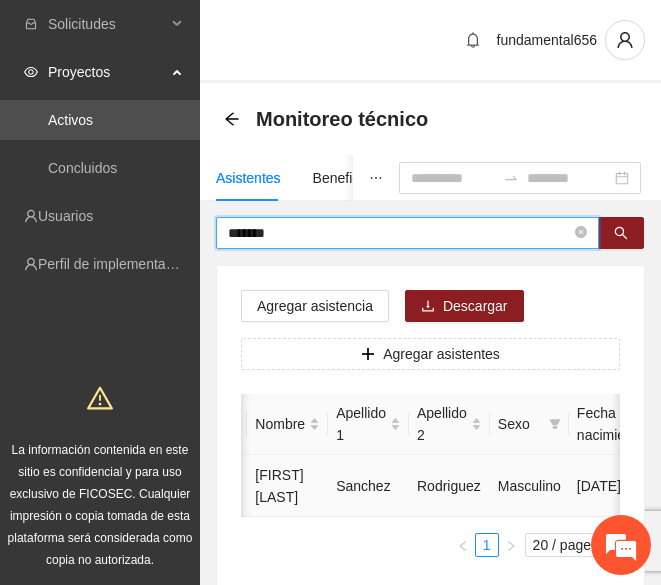 scroll, scrollTop: 0, scrollLeft: 0, axis: both 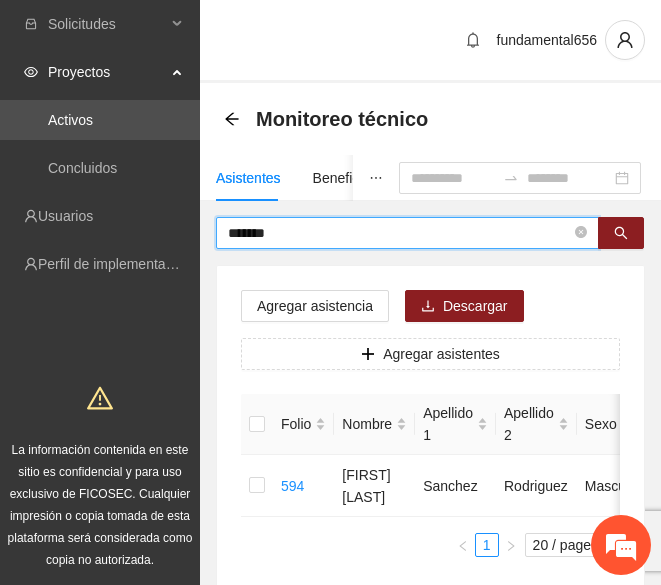 click on "*******" at bounding box center (399, 233) 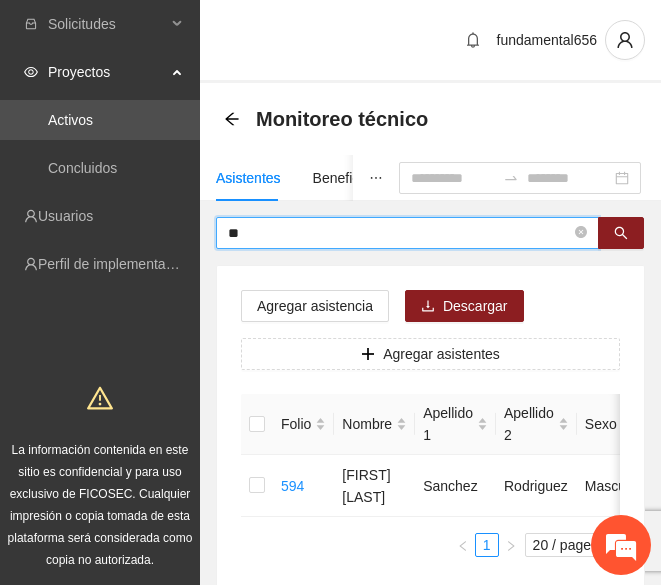 type on "*" 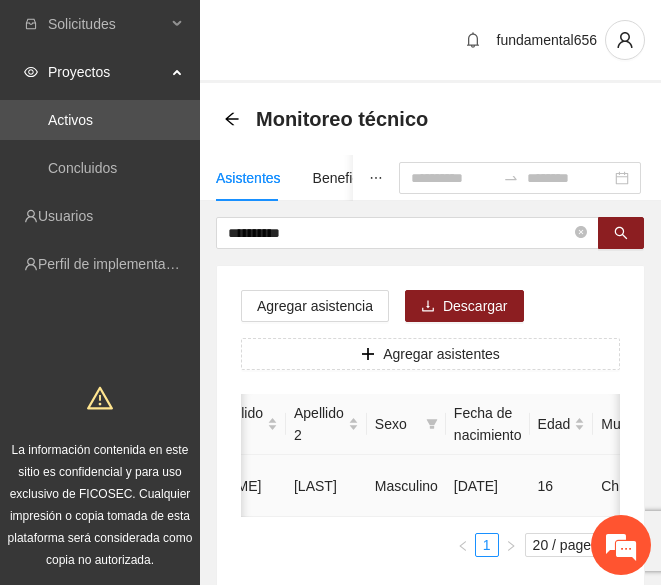 scroll, scrollTop: 0, scrollLeft: 211, axis: horizontal 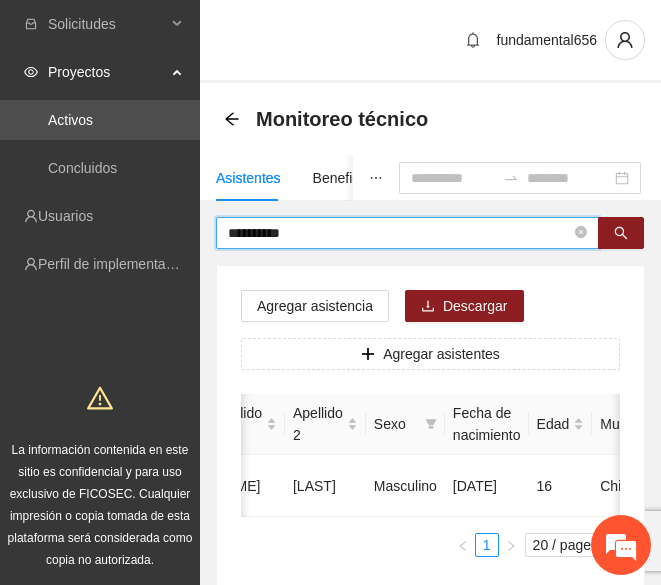 click on "**********" at bounding box center (399, 233) 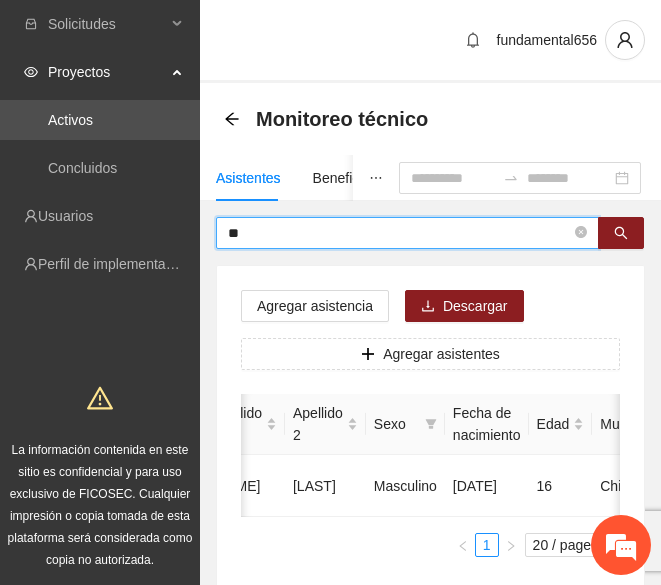 type on "*" 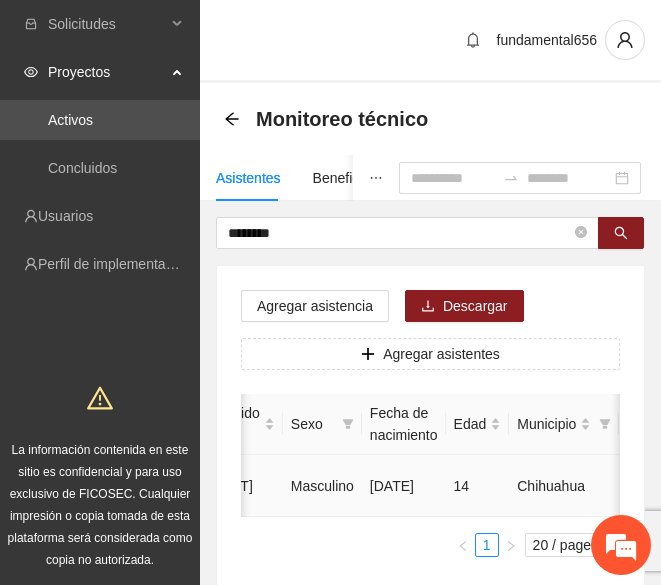 scroll, scrollTop: 0, scrollLeft: 0, axis: both 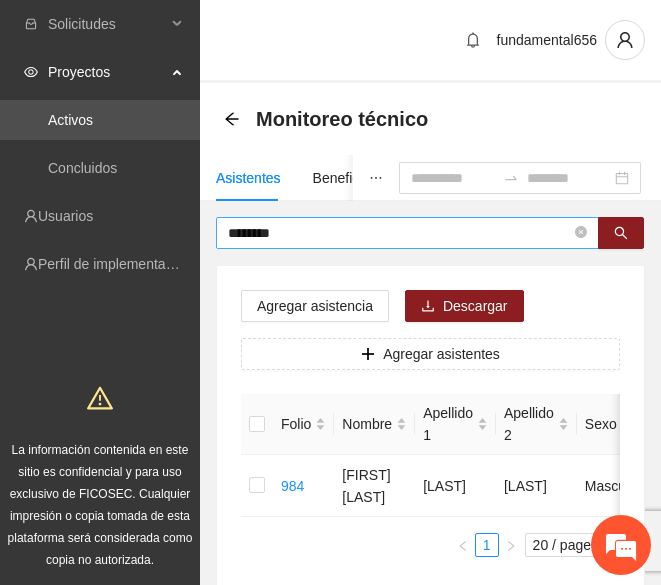 click on "********" at bounding box center (407, 233) 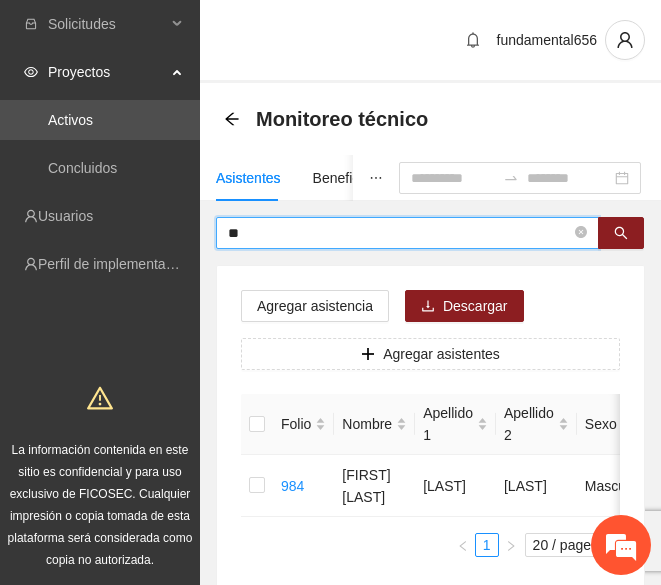 type on "*" 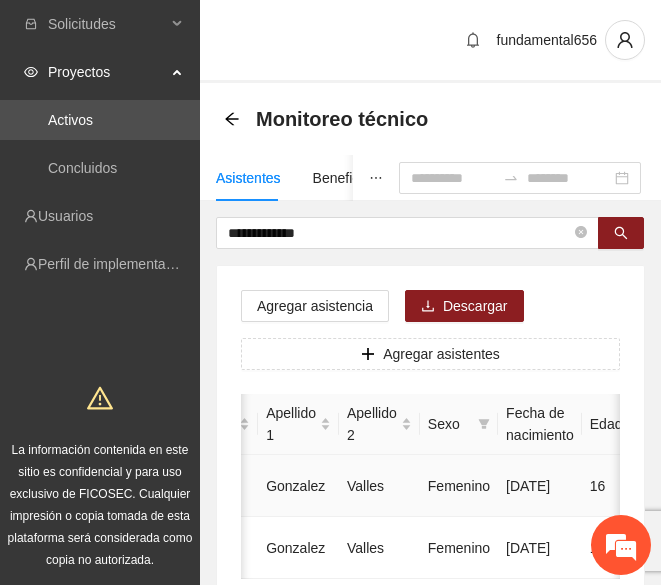 scroll, scrollTop: 0, scrollLeft: 162, axis: horizontal 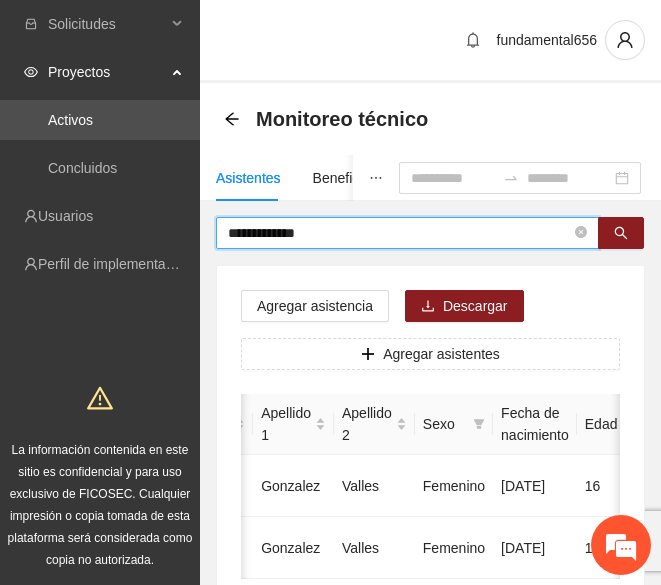 click on "**********" at bounding box center (399, 233) 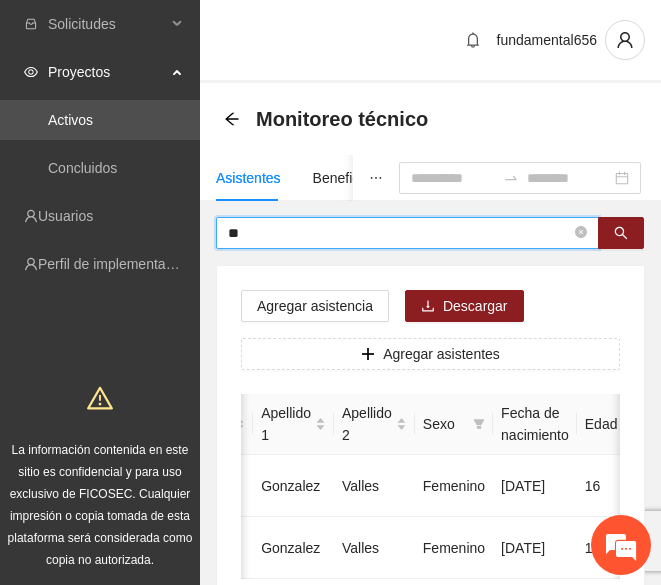 type on "*" 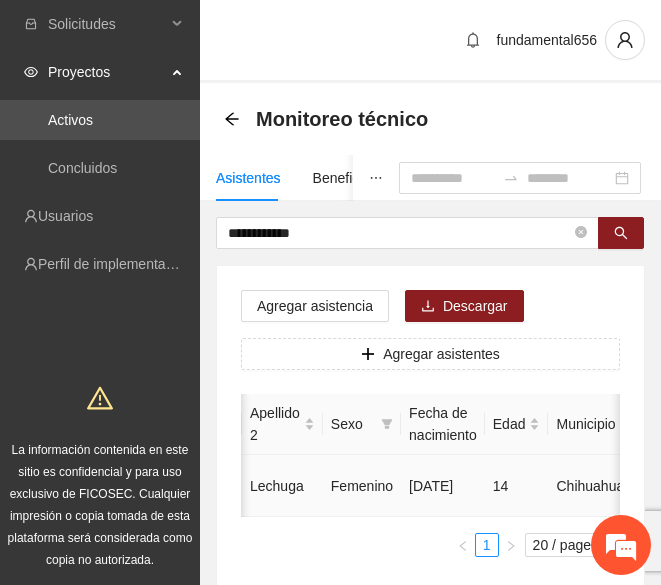 scroll, scrollTop: 0, scrollLeft: 255, axis: horizontal 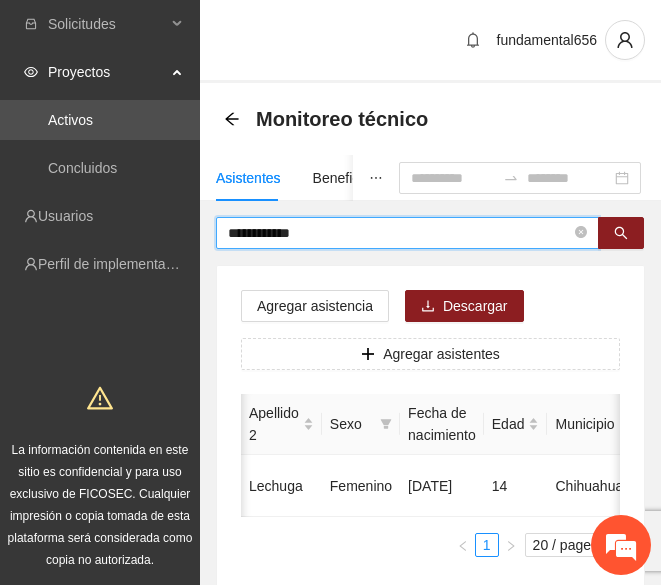 click on "**********" at bounding box center (399, 233) 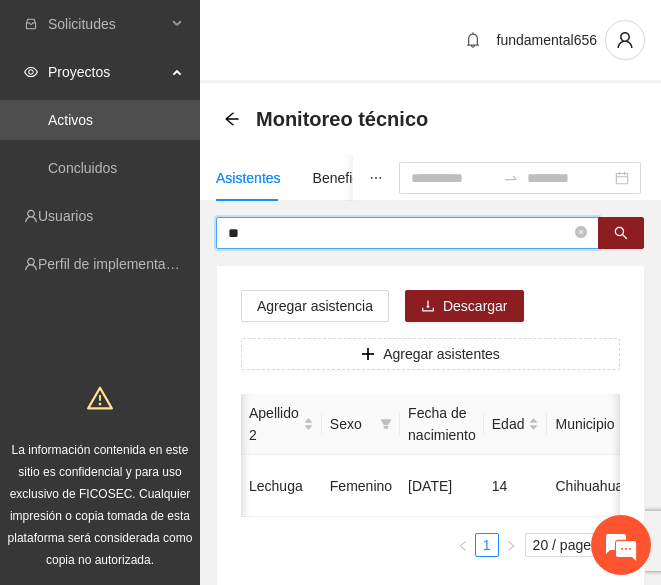 type on "*" 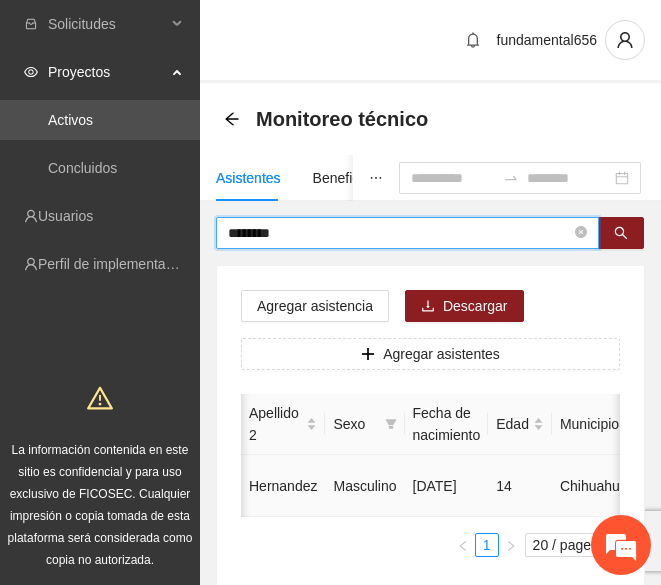 scroll, scrollTop: 0, scrollLeft: 0, axis: both 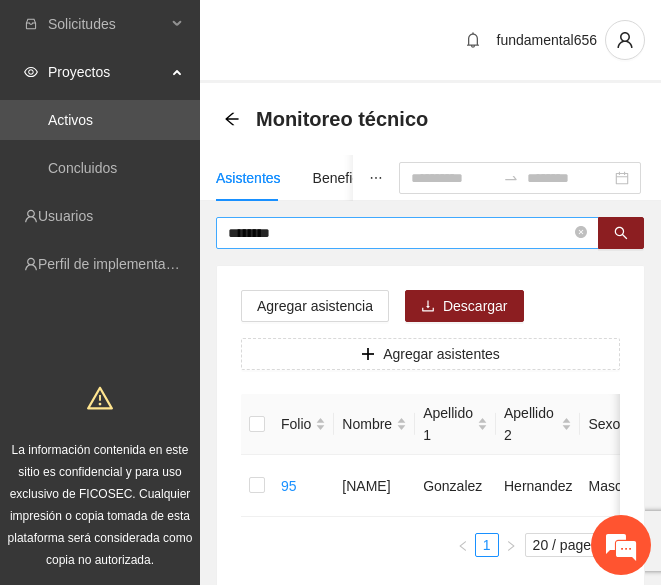 click on "********" at bounding box center (399, 233) 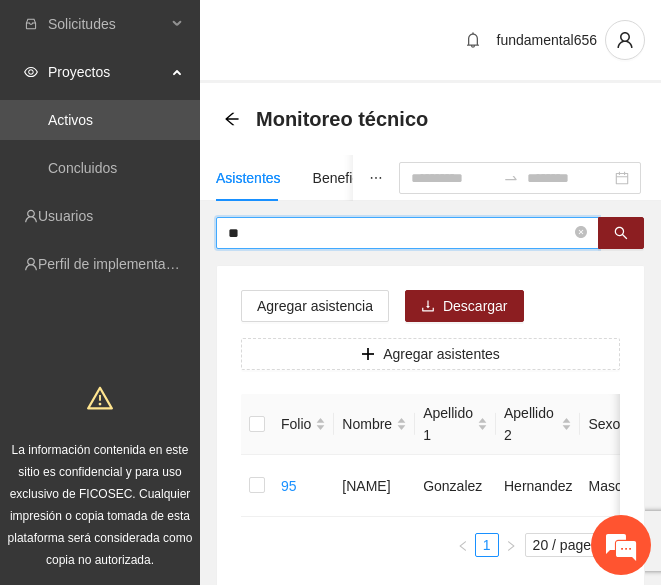 type on "*" 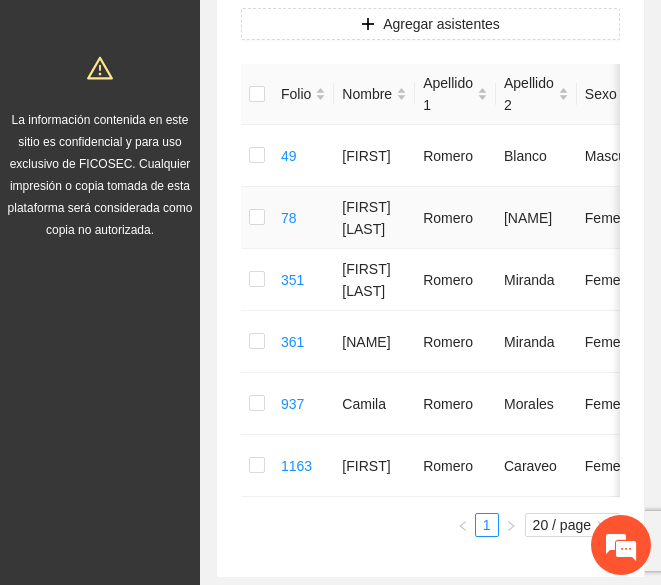 scroll, scrollTop: 0, scrollLeft: 0, axis: both 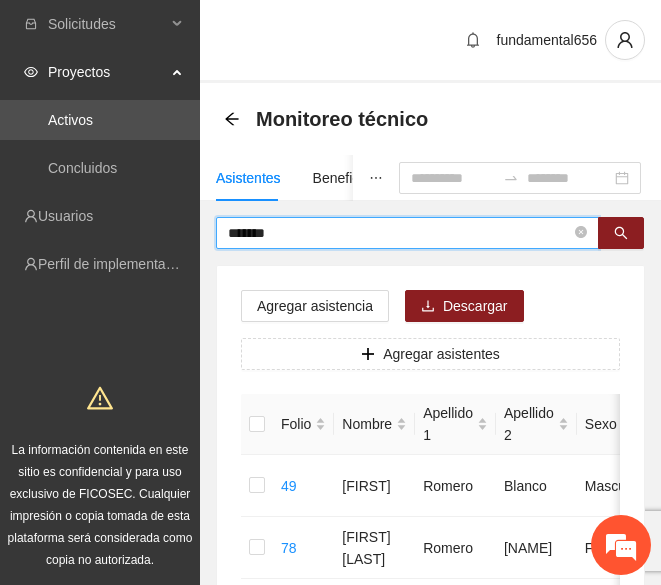 click on "******" at bounding box center (399, 233) 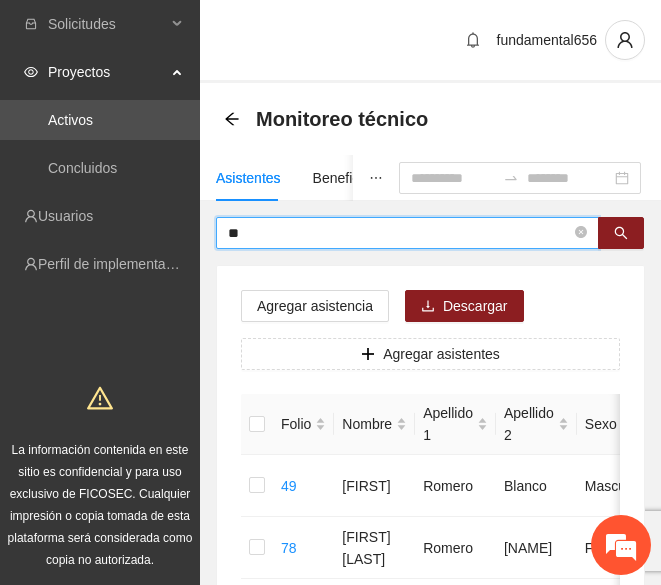 type on "*" 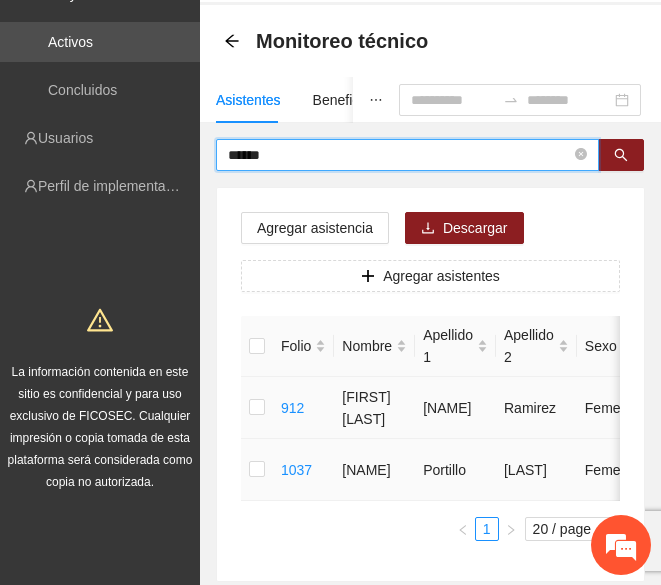 scroll, scrollTop: 81, scrollLeft: 0, axis: vertical 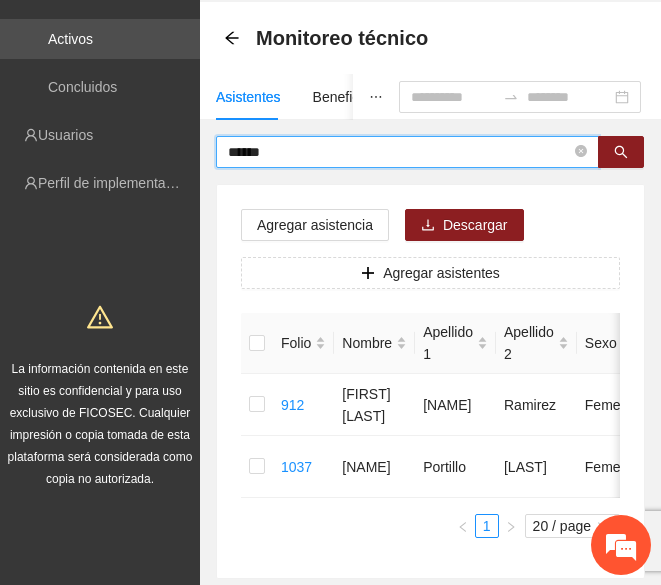 click on "******" at bounding box center [399, 152] 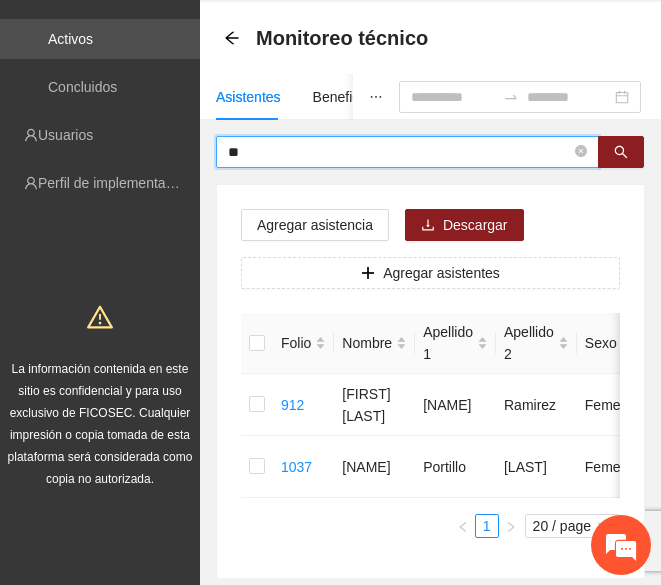 type on "*" 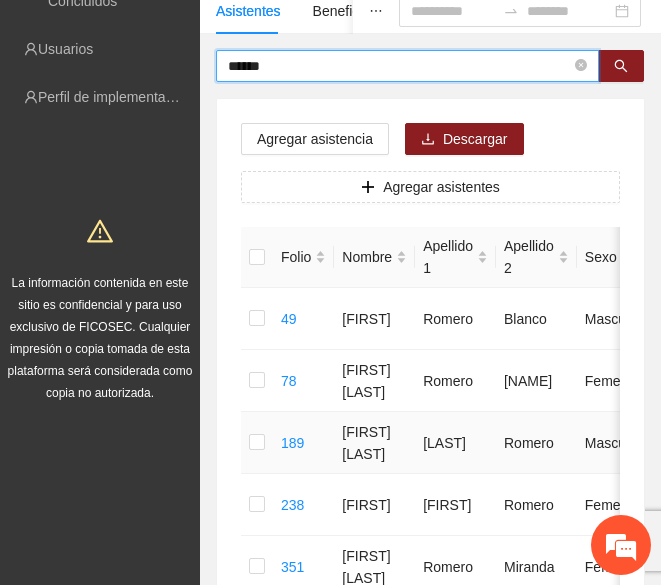 scroll, scrollTop: 0, scrollLeft: 0, axis: both 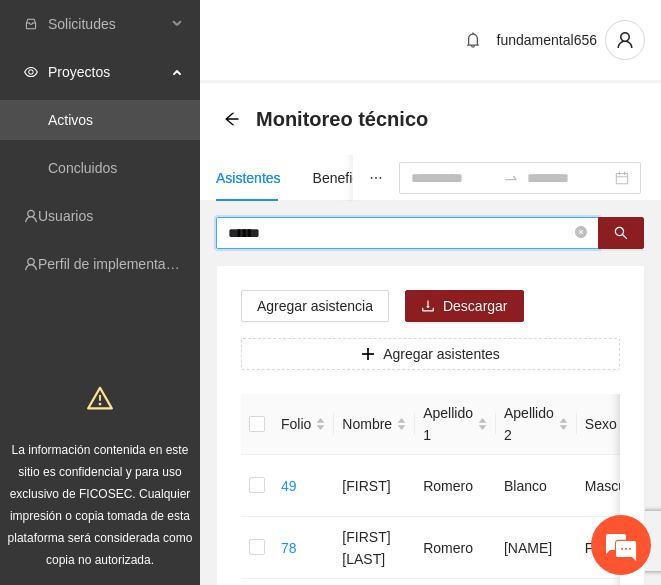 click on "******" at bounding box center (399, 233) 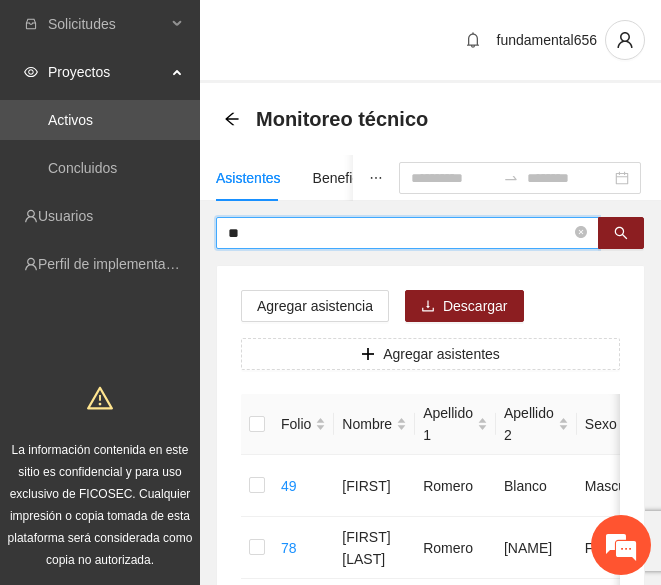 type on "*" 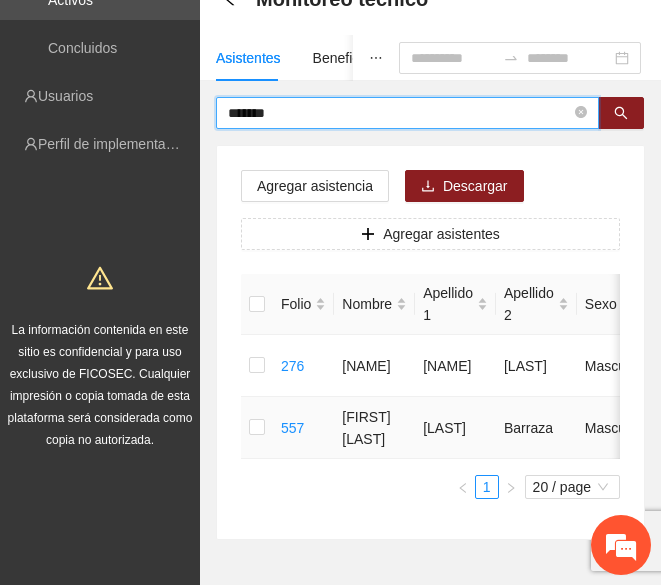 scroll, scrollTop: 0, scrollLeft: 0, axis: both 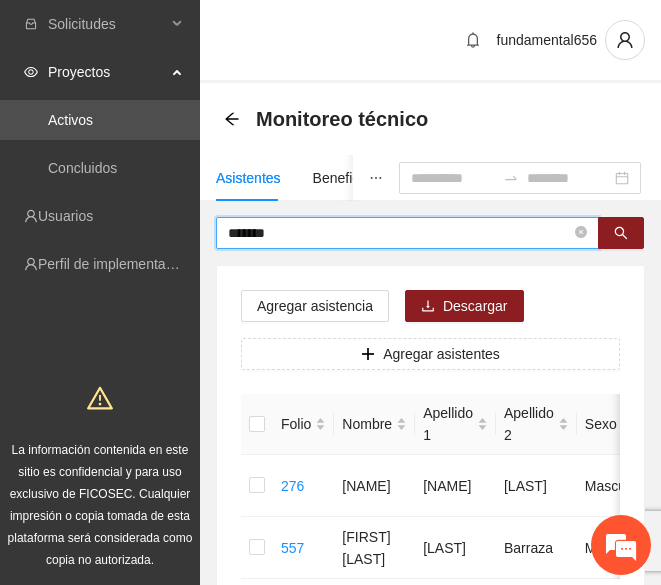 click on "*******" at bounding box center (399, 233) 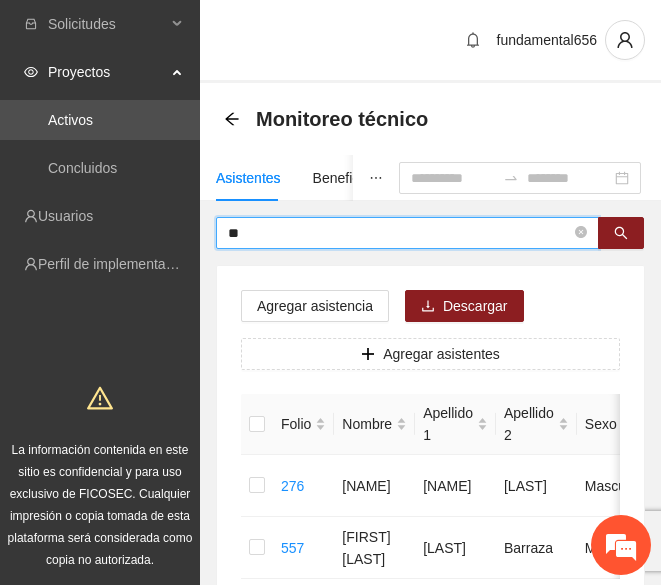 type on "*" 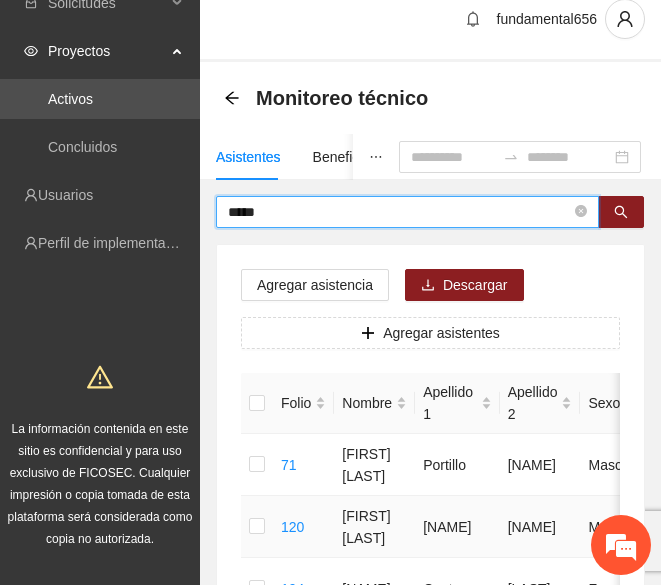 scroll, scrollTop: 0, scrollLeft: 0, axis: both 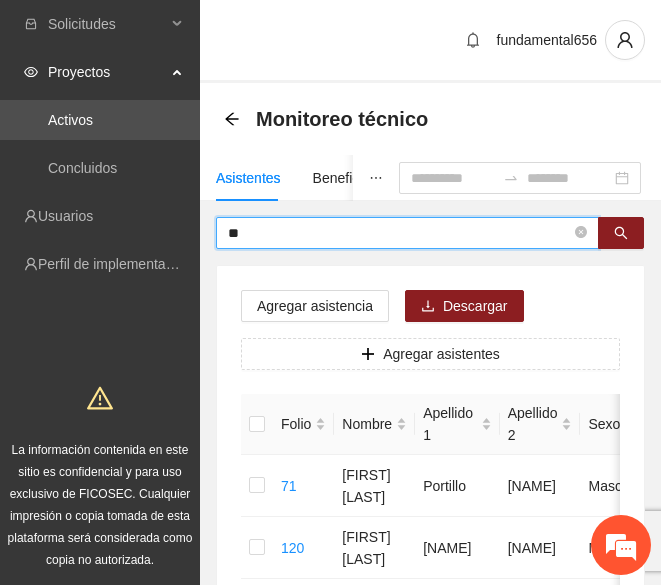 type on "*" 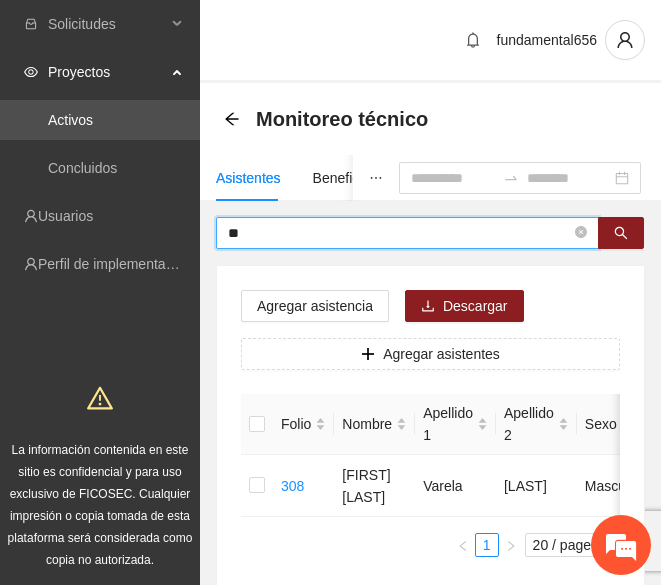 type on "*" 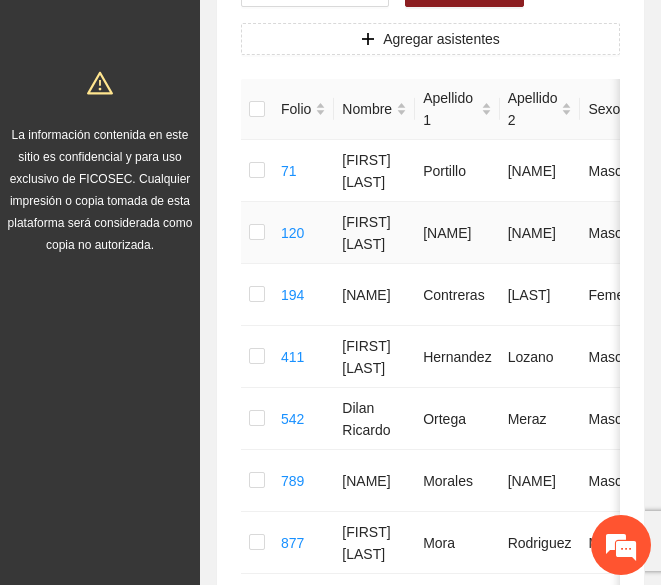scroll, scrollTop: 0, scrollLeft: 0, axis: both 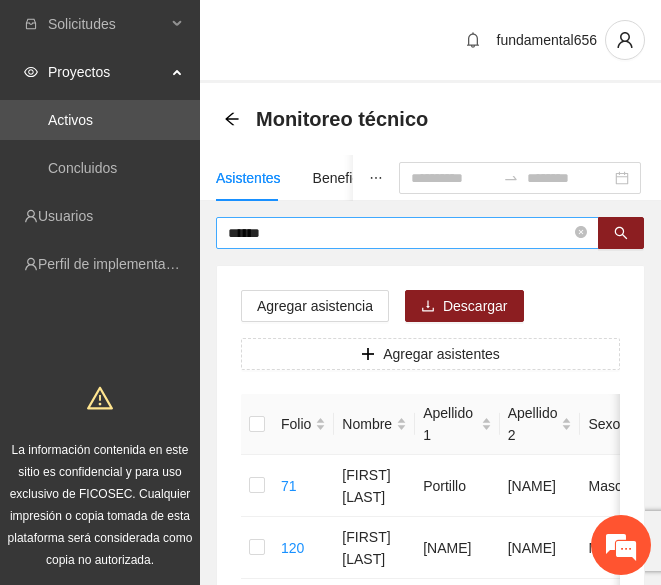 click on "*****" at bounding box center (407, 233) 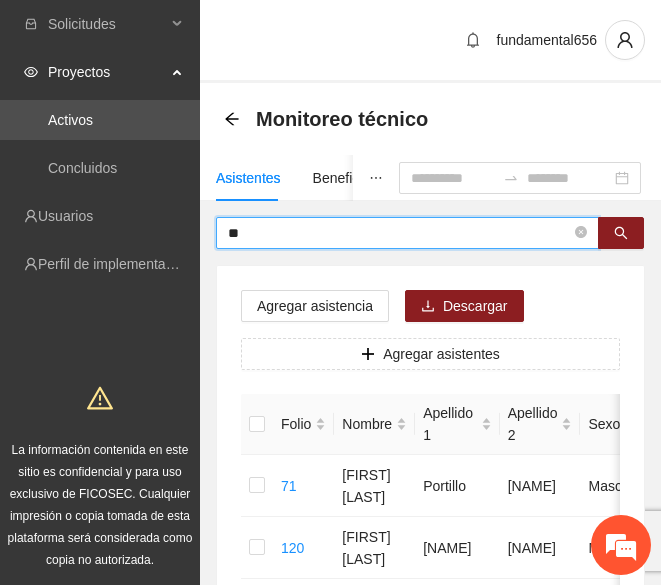 type on "*" 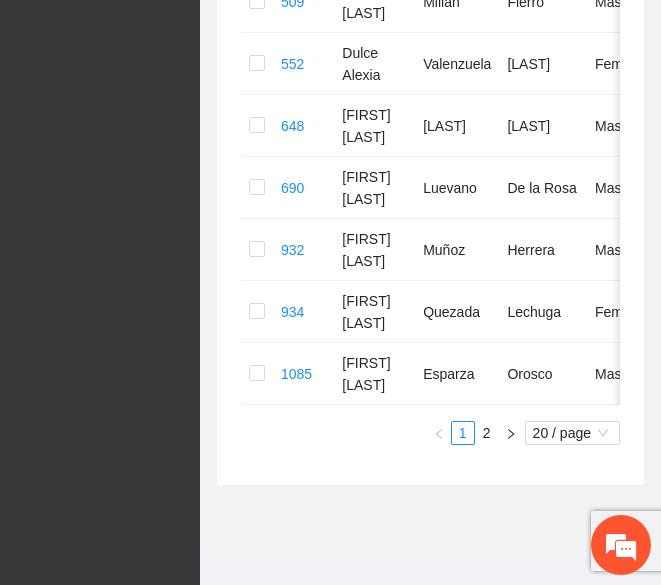 scroll, scrollTop: 1291, scrollLeft: 0, axis: vertical 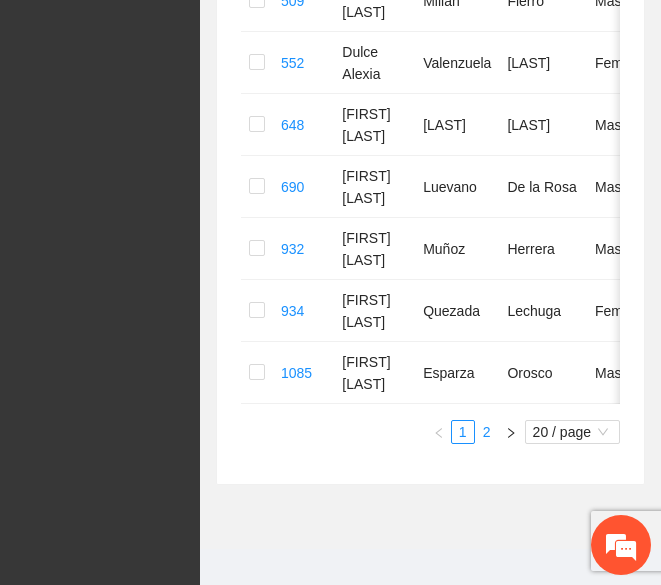 click on "2" at bounding box center [487, 432] 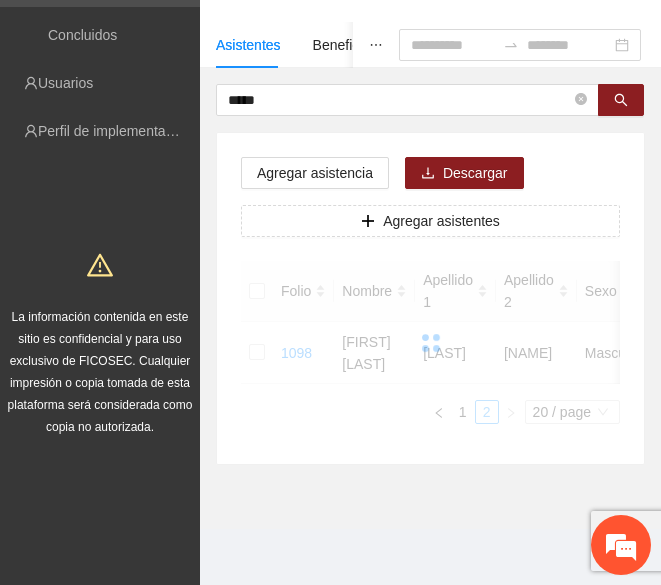 scroll, scrollTop: 147, scrollLeft: 0, axis: vertical 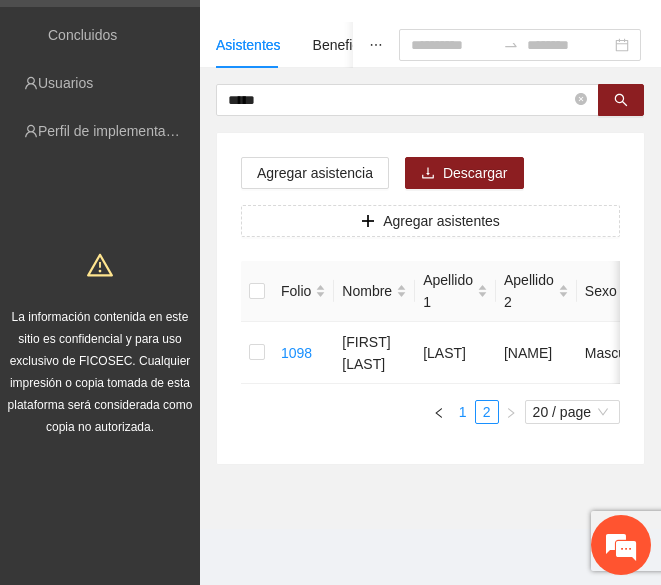click on "1" at bounding box center (463, 412) 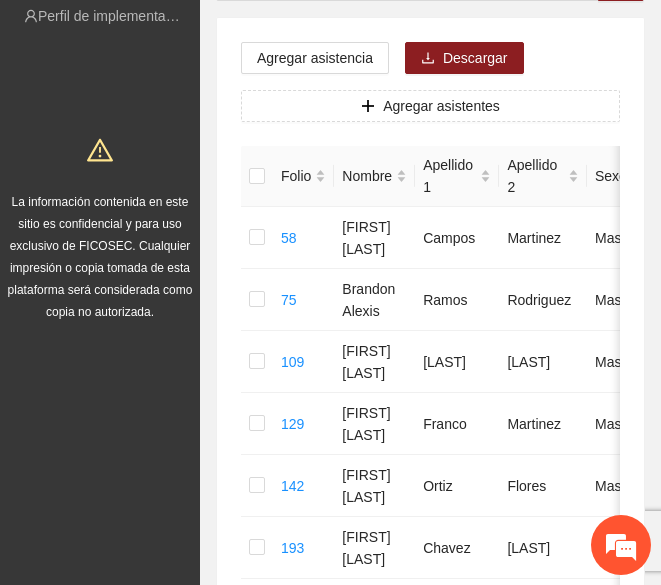 scroll, scrollTop: 0, scrollLeft: 0, axis: both 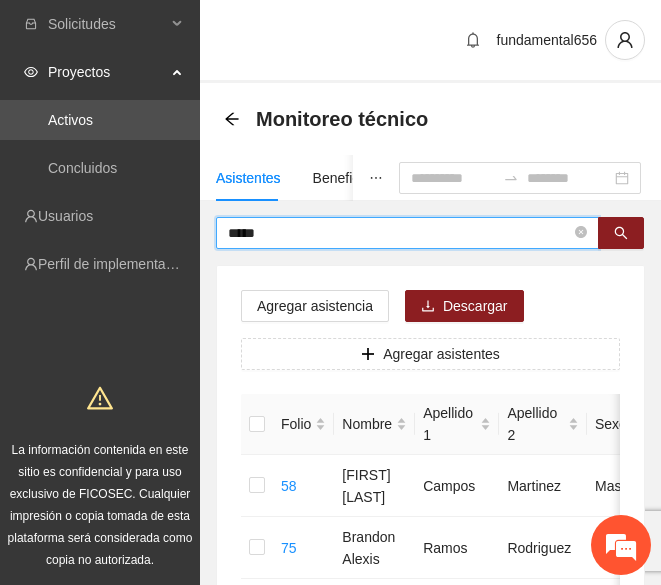 click on "*****" at bounding box center (399, 233) 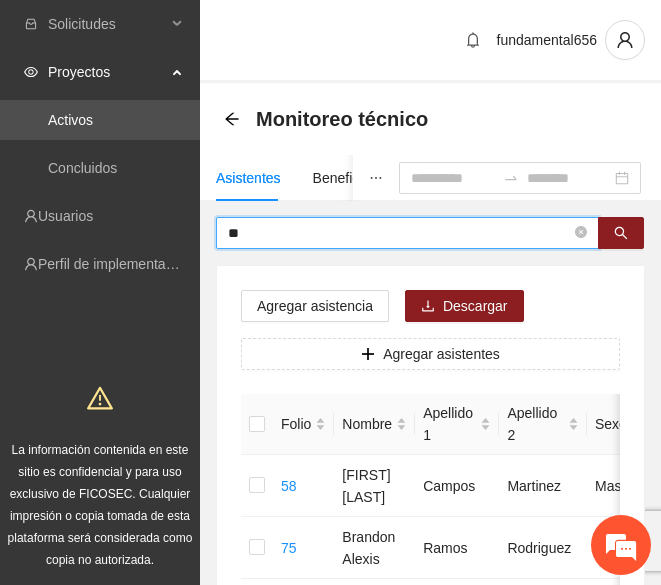 type on "*" 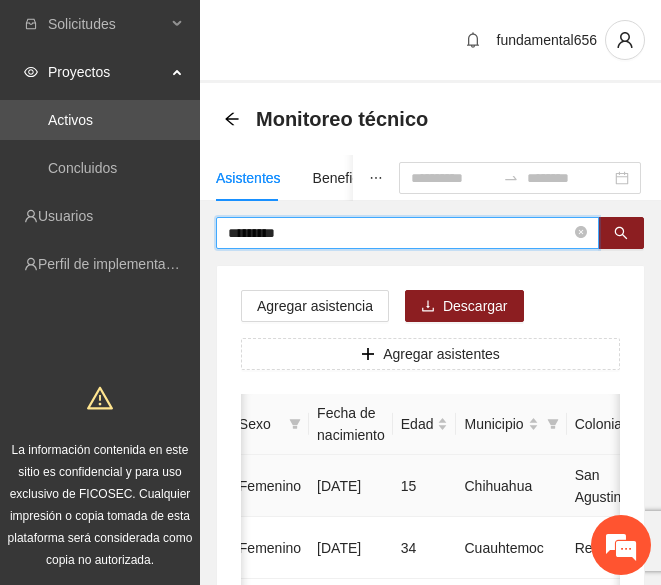 scroll, scrollTop: 0, scrollLeft: 350, axis: horizontal 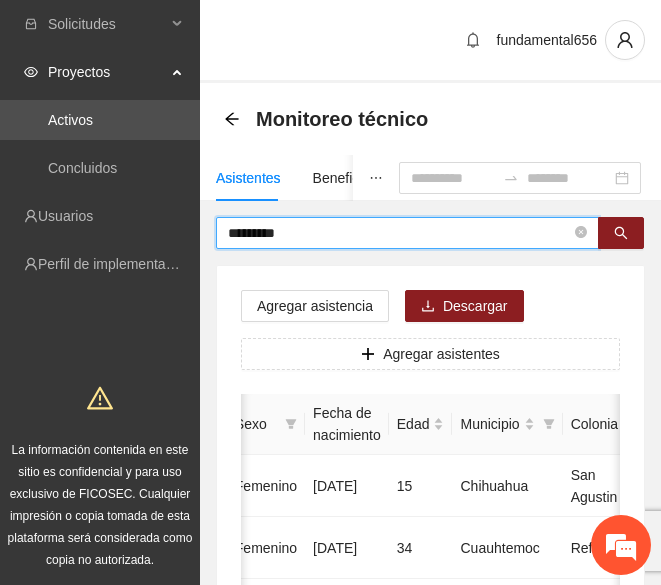 click on "*********" at bounding box center (399, 233) 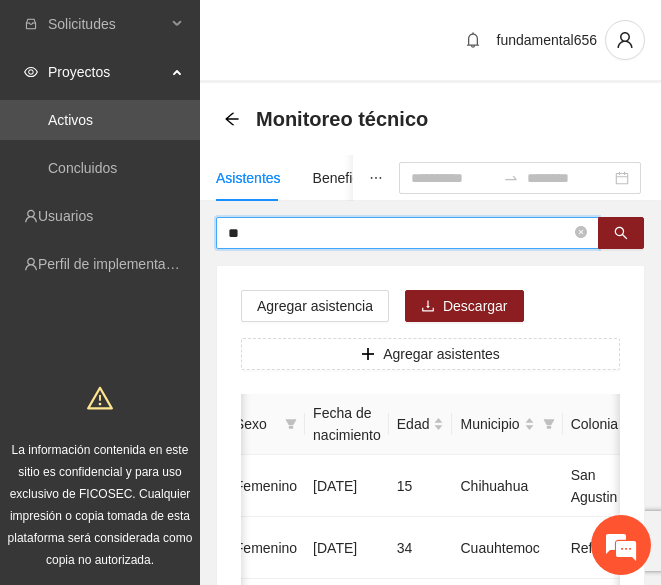 type on "*" 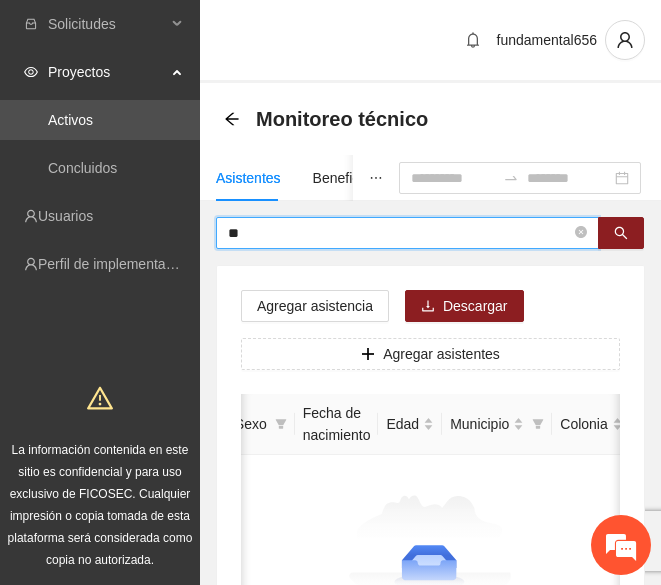 type on "*" 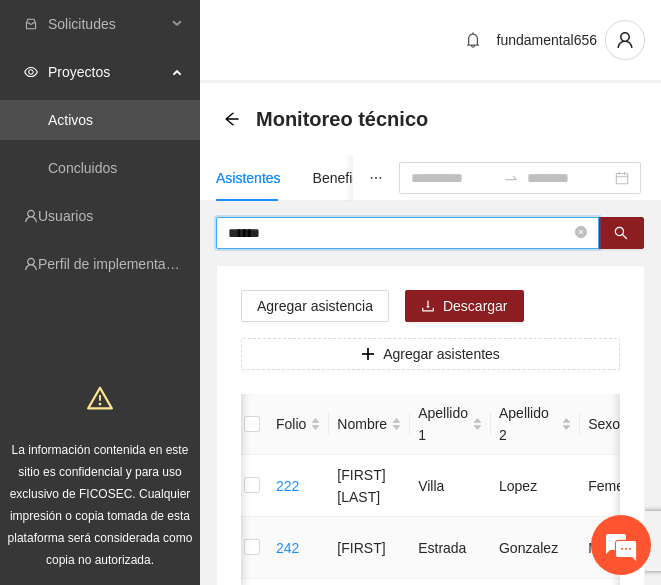 scroll, scrollTop: 0, scrollLeft: 0, axis: both 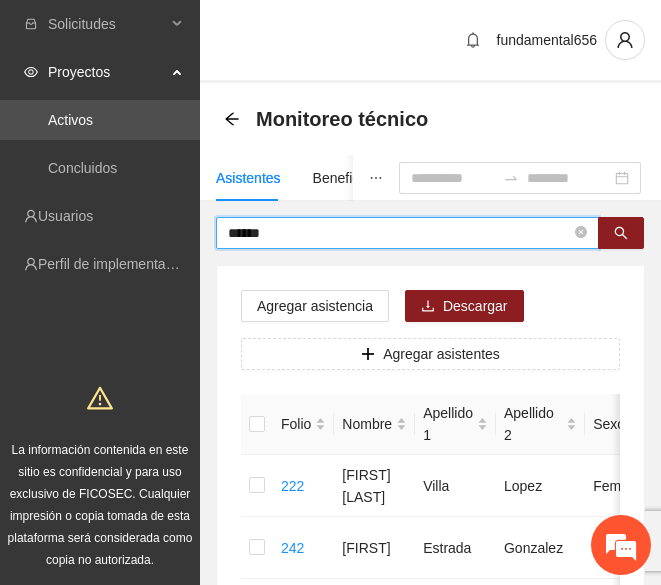 click on "******" at bounding box center [399, 233] 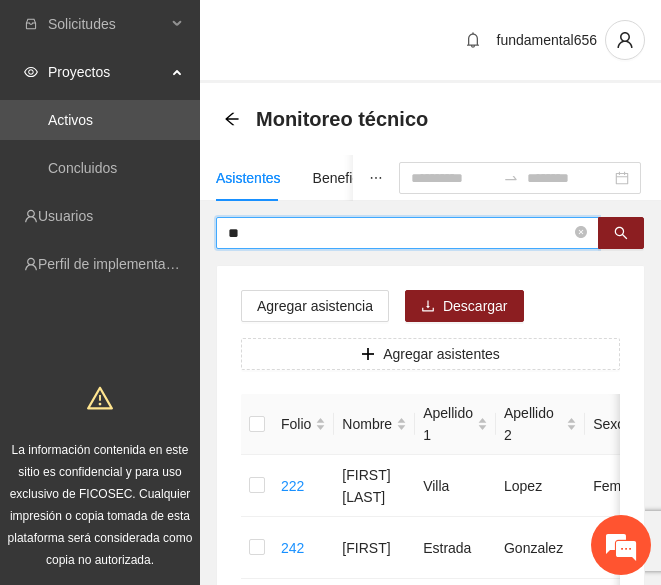 type on "*" 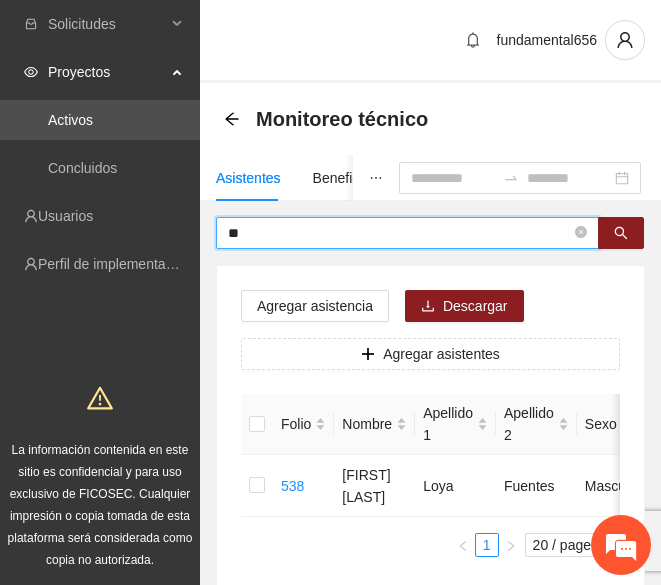 type on "*" 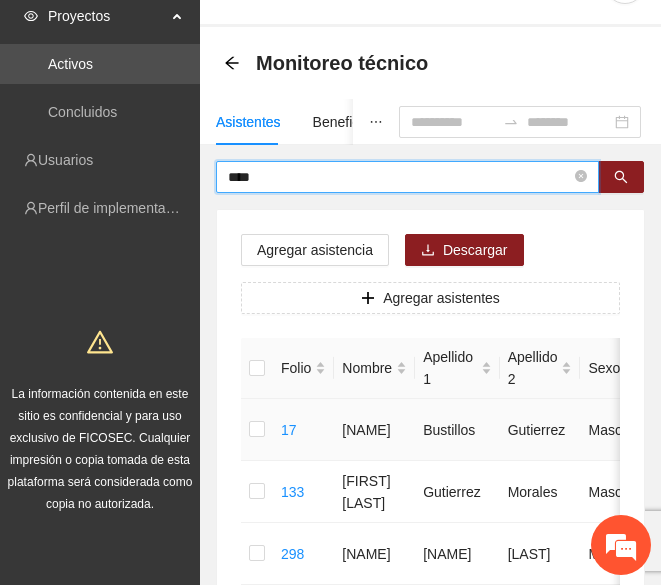 scroll, scrollTop: 0, scrollLeft: 0, axis: both 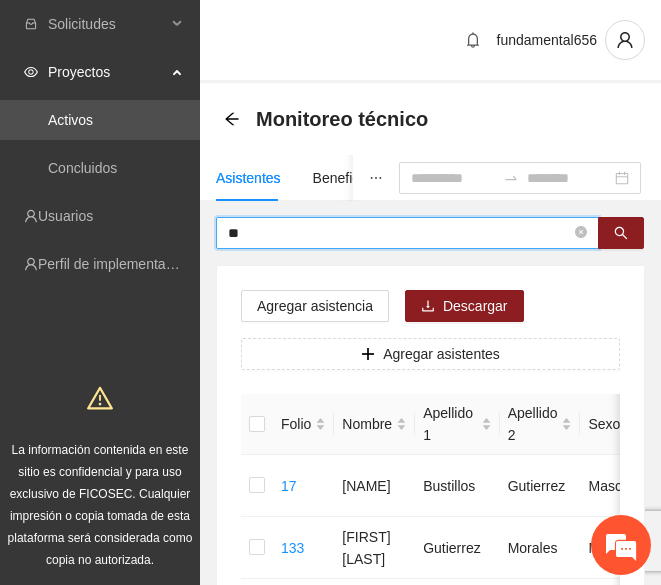 type on "*" 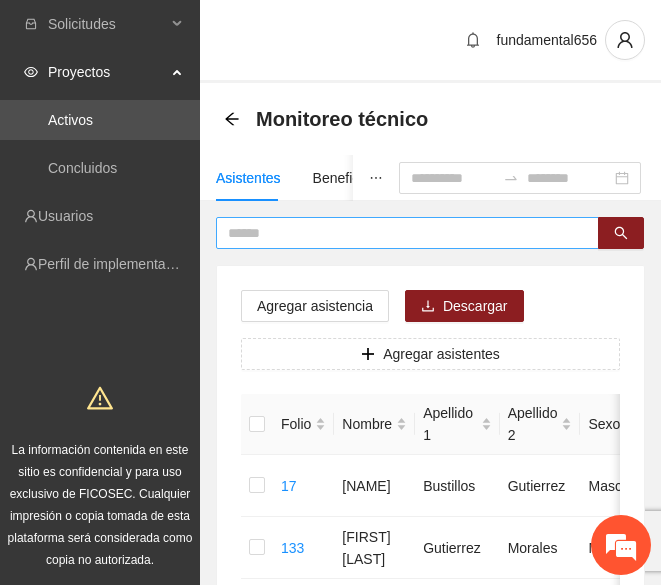 click at bounding box center (399, 233) 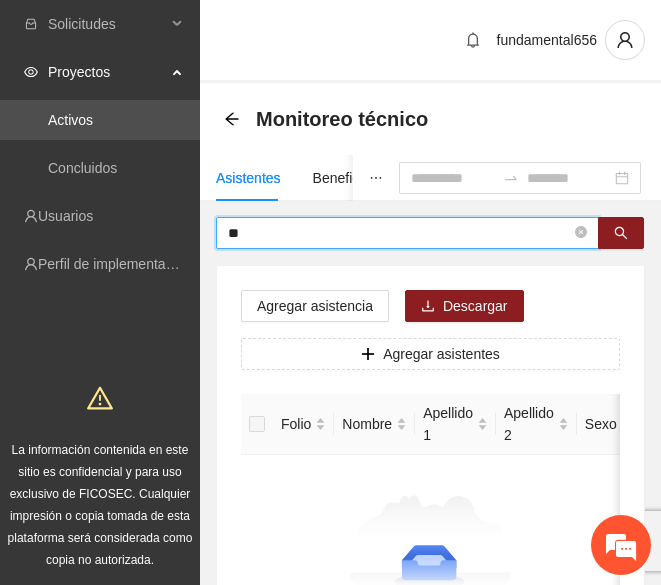 type on "*" 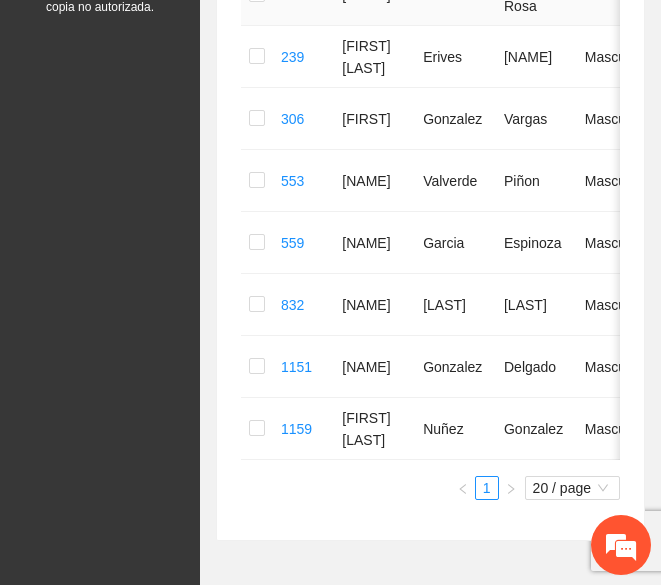 scroll, scrollTop: 0, scrollLeft: 0, axis: both 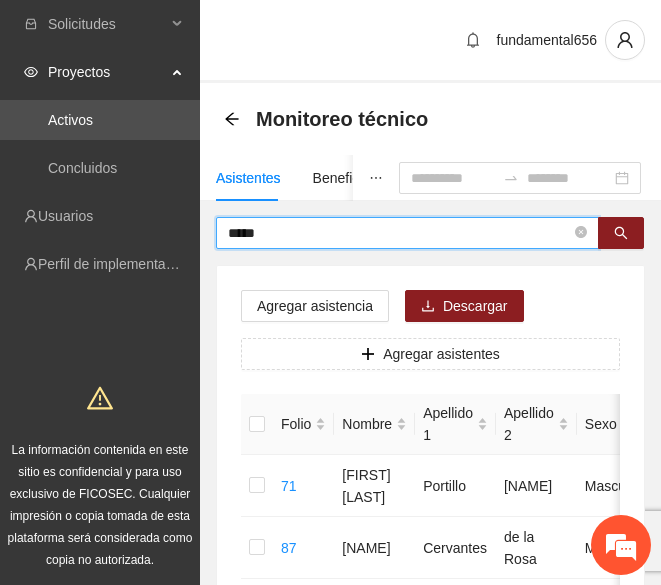 click on "*****" at bounding box center (399, 233) 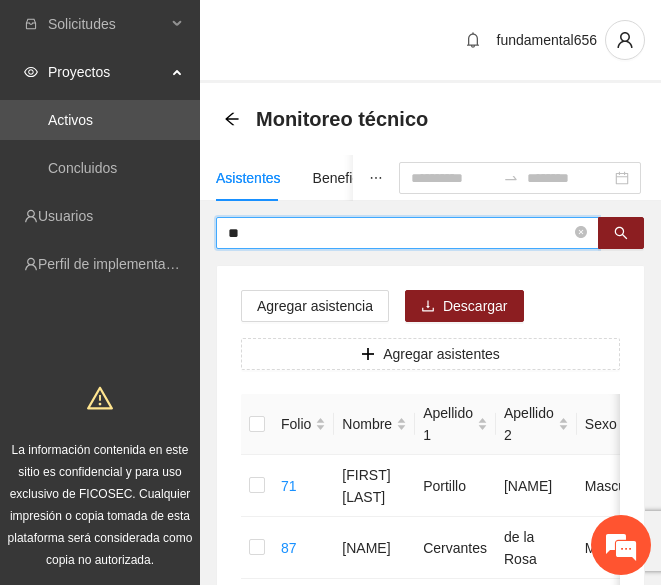 type on "*" 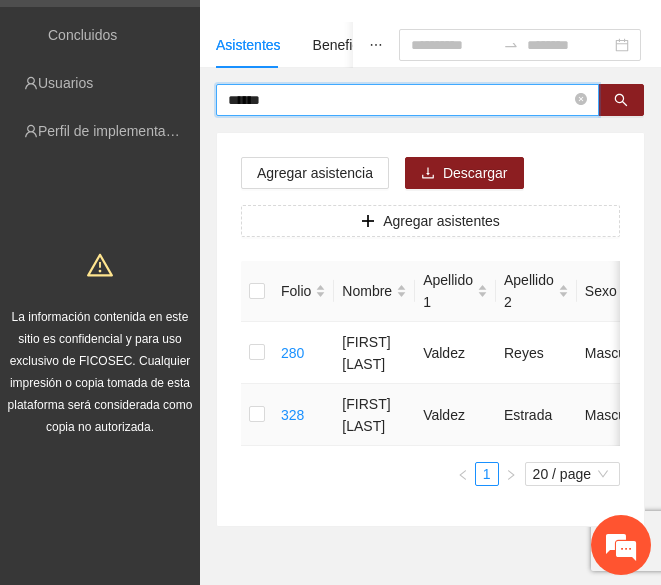 scroll, scrollTop: 0, scrollLeft: 0, axis: both 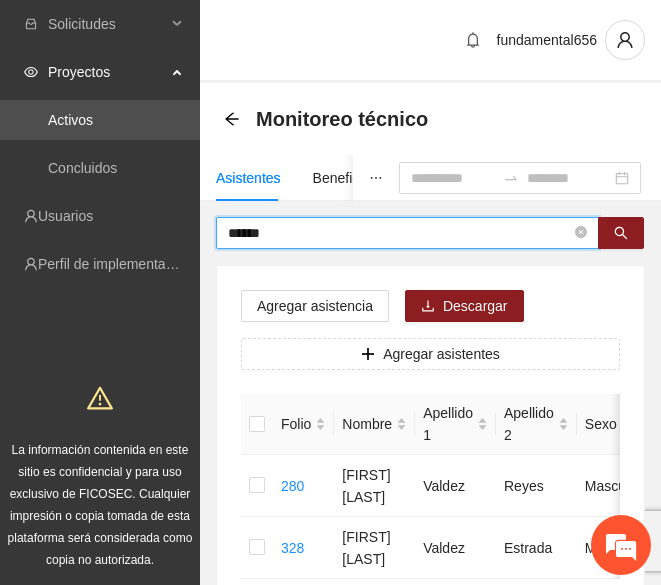 click on "******" at bounding box center [399, 233] 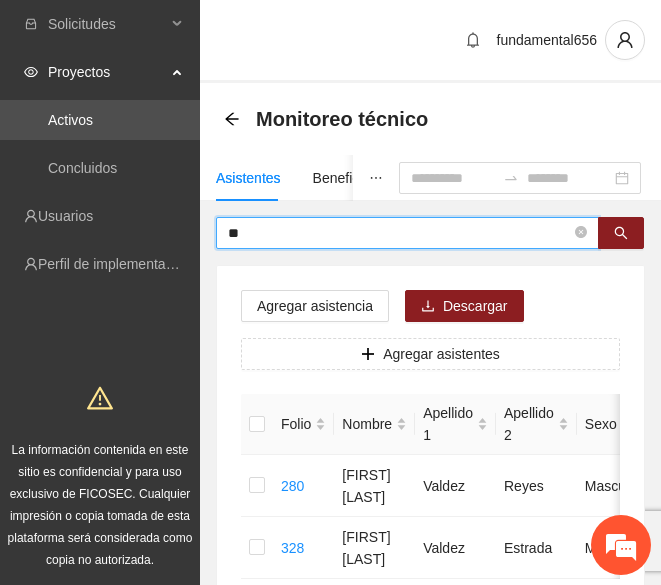 type on "*" 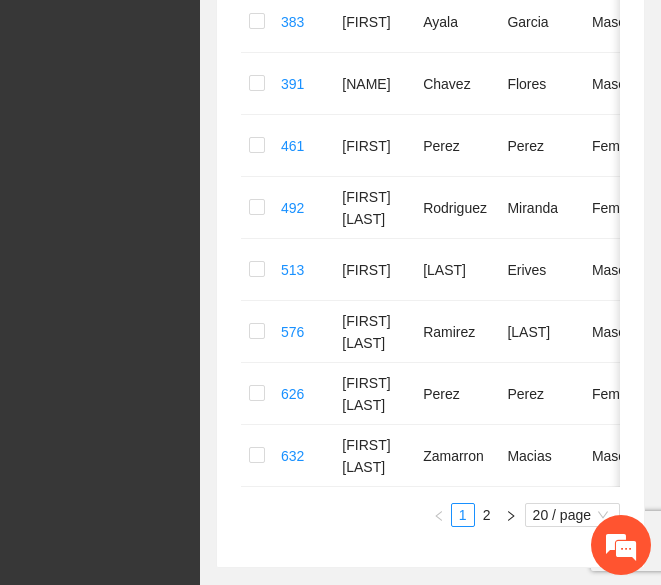 scroll, scrollTop: 1209, scrollLeft: 0, axis: vertical 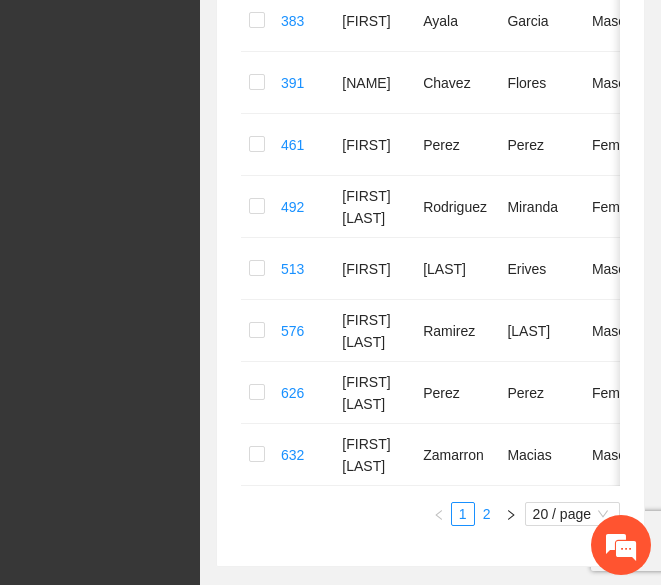 click on "2" at bounding box center (487, 514) 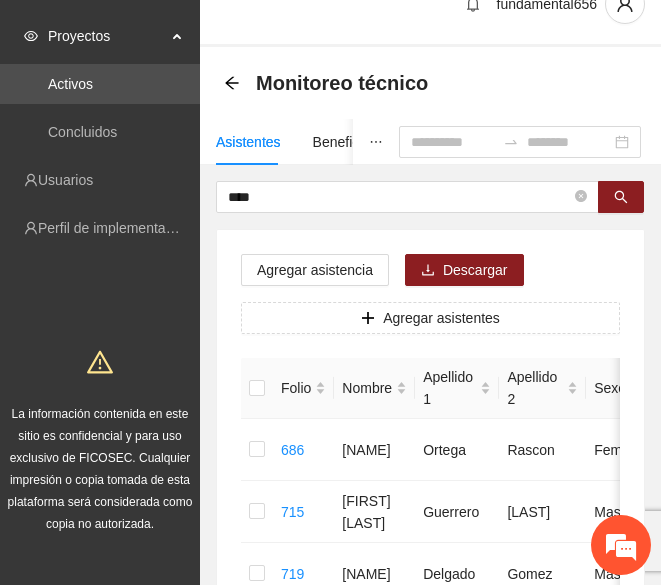scroll, scrollTop: 20, scrollLeft: 0, axis: vertical 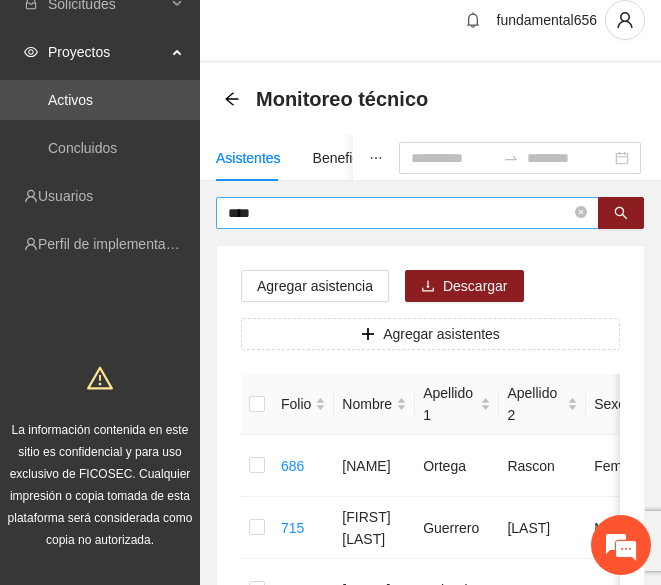 click on "****" at bounding box center [399, 213] 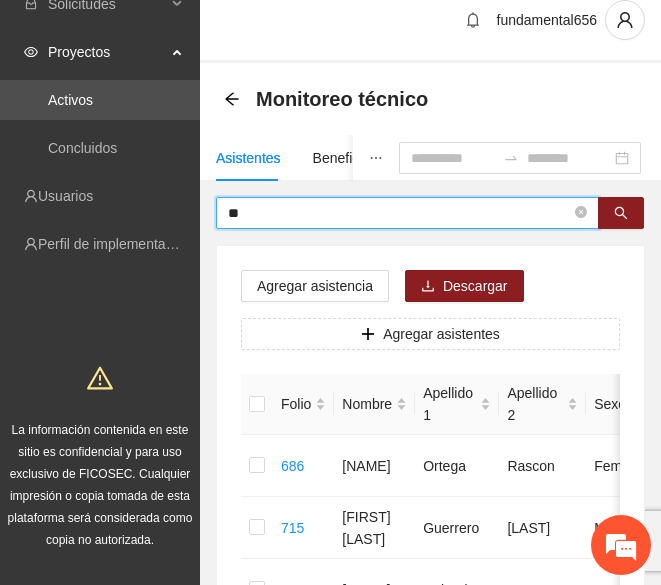 type on "*" 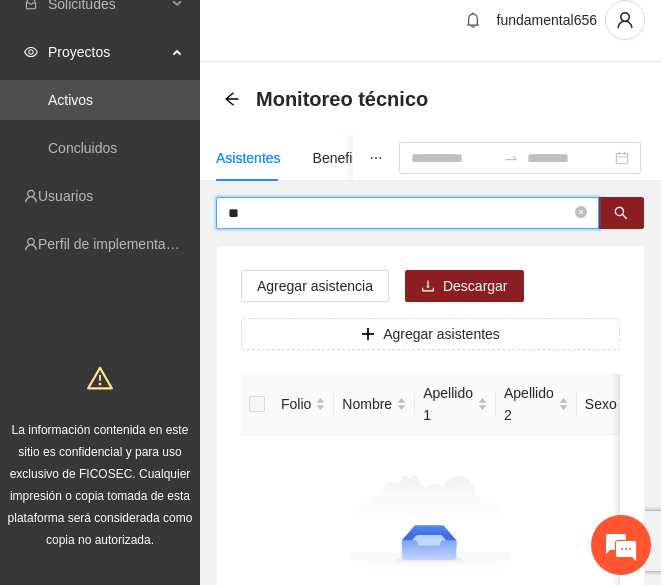 type on "*" 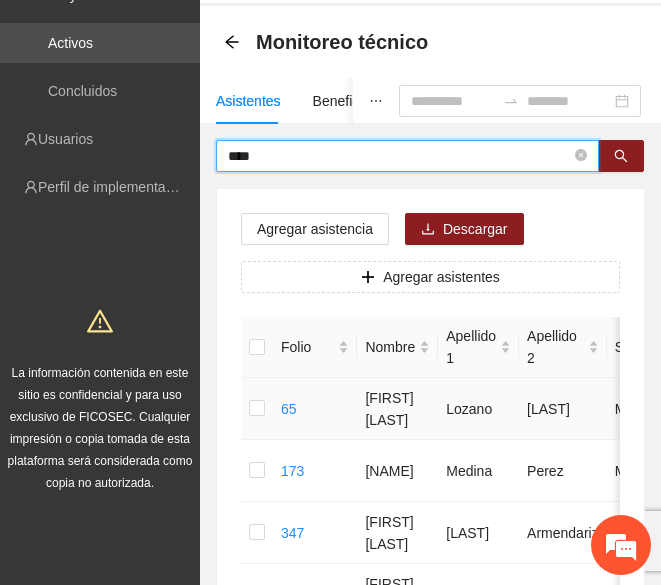 scroll, scrollTop: 0, scrollLeft: 0, axis: both 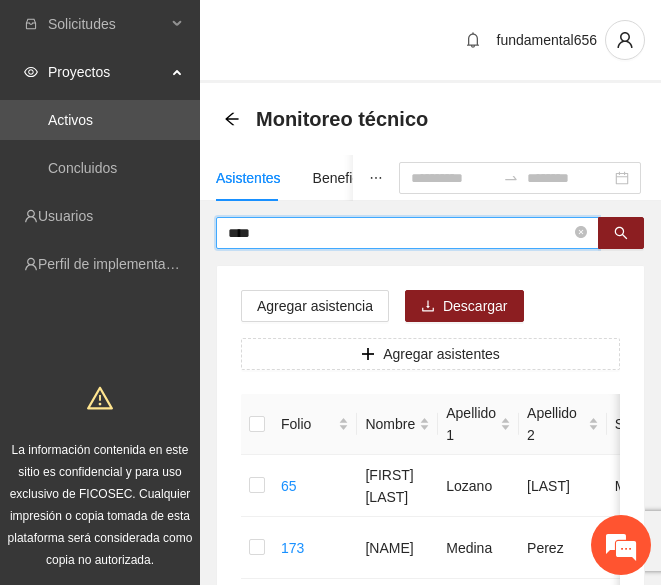 click on "****" at bounding box center [399, 233] 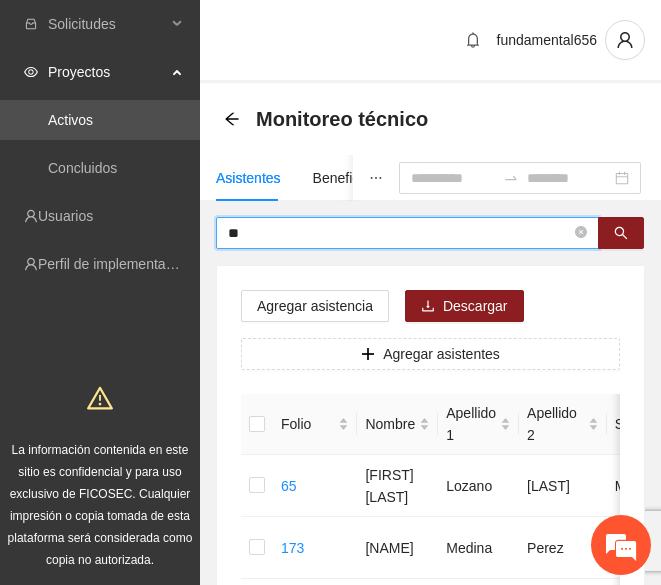 type on "*" 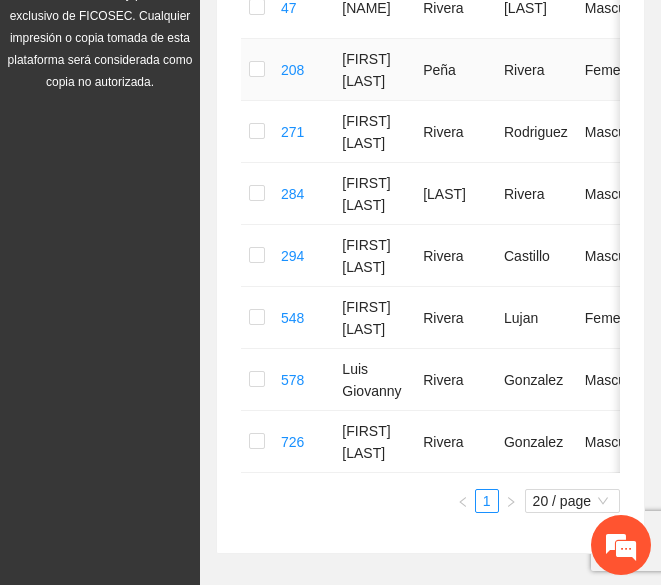 scroll, scrollTop: 0, scrollLeft: 0, axis: both 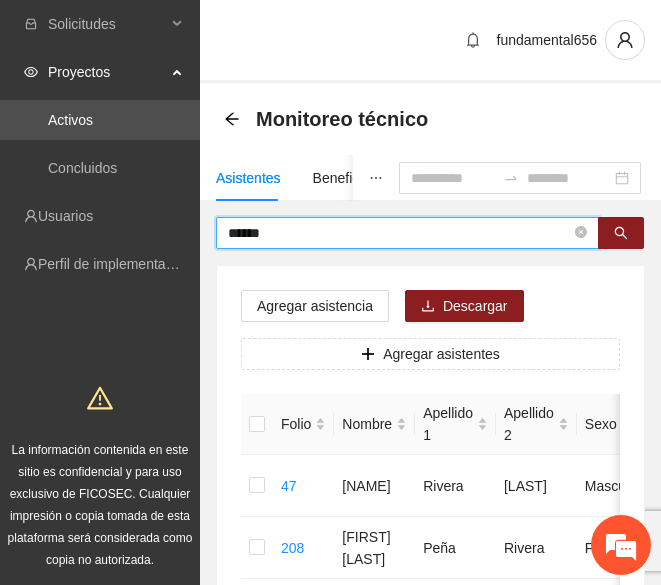 click on "******" at bounding box center [399, 233] 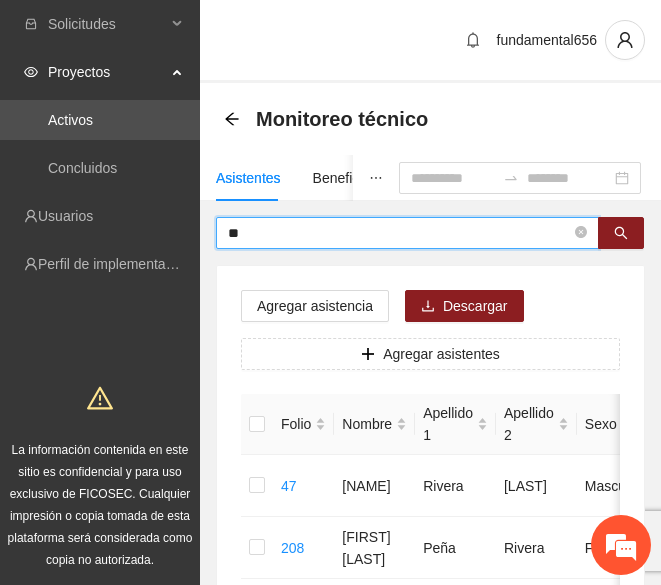 type on "*" 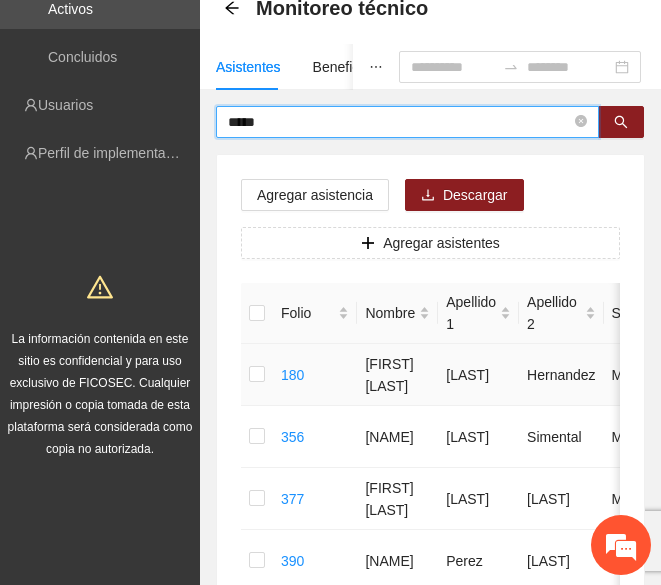 scroll, scrollTop: 112, scrollLeft: 0, axis: vertical 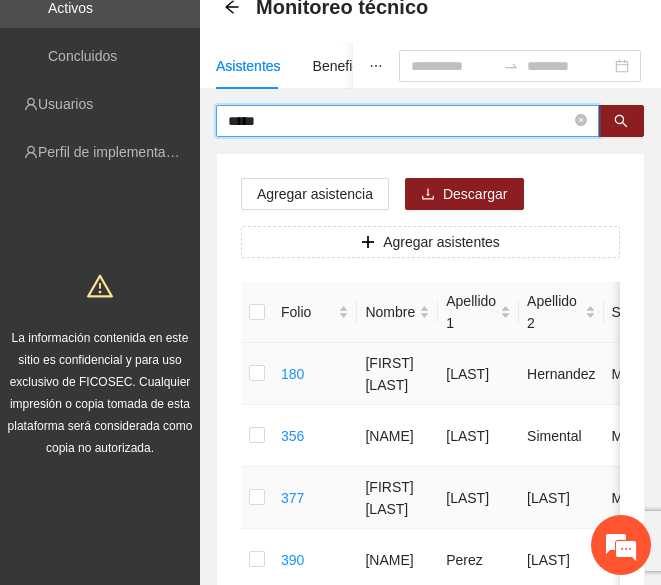 click on "[FIRST] [LAST]" at bounding box center (397, 498) 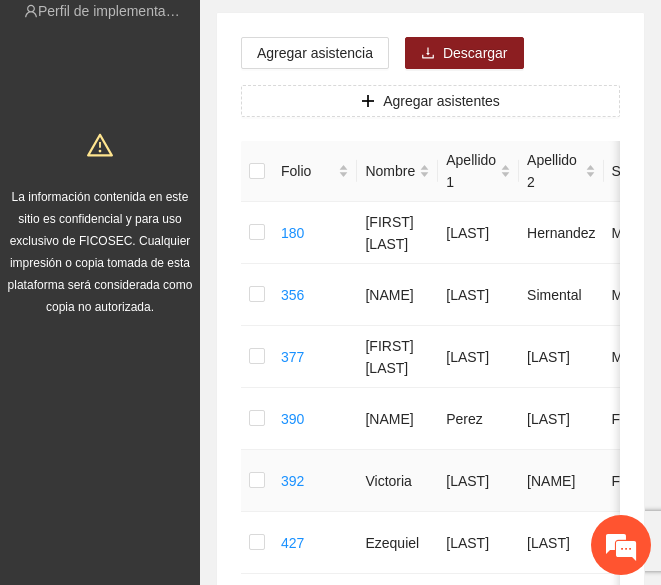 scroll, scrollTop: 0, scrollLeft: 0, axis: both 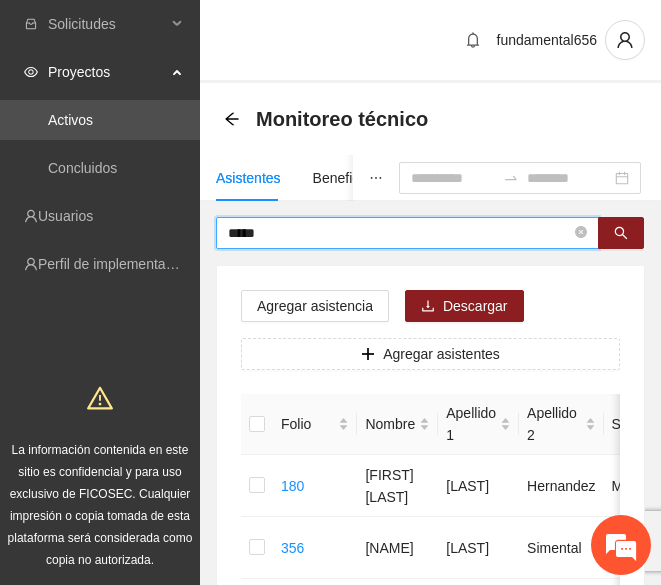click on "*****" at bounding box center [399, 233] 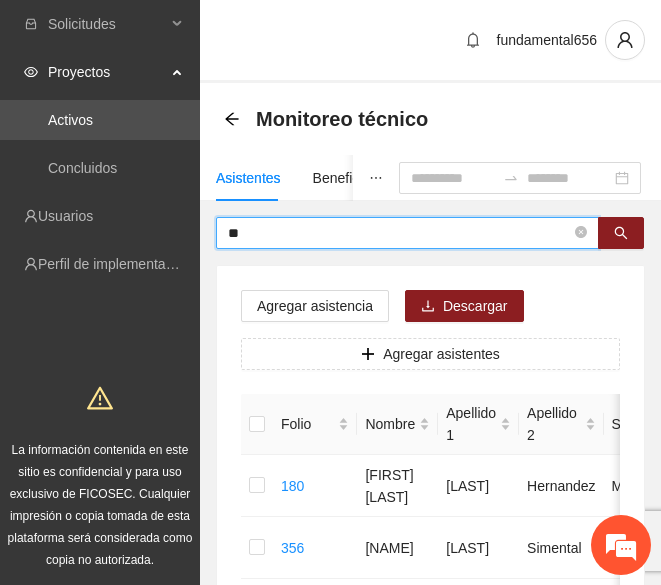type on "*" 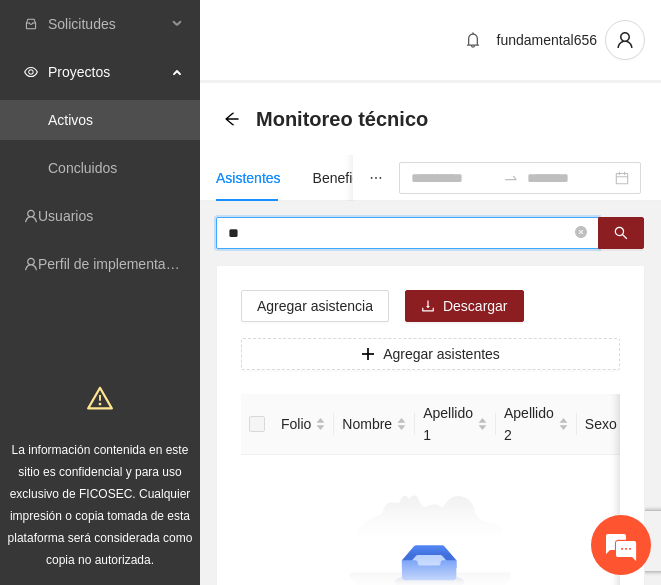 type on "*" 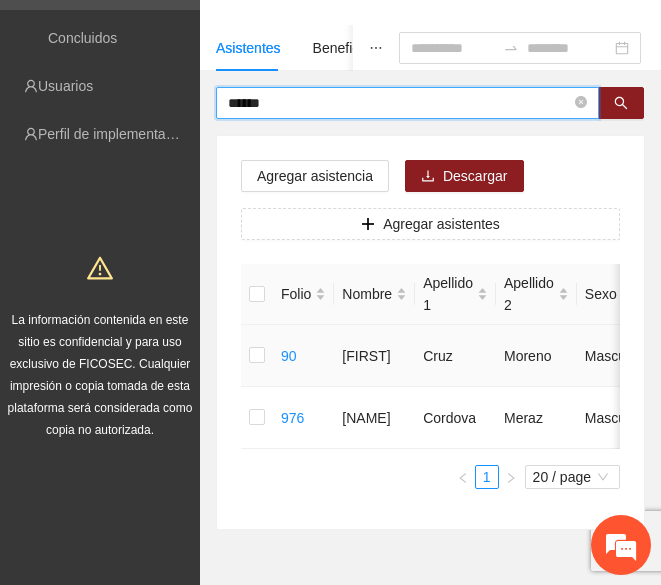 scroll, scrollTop: 0, scrollLeft: 0, axis: both 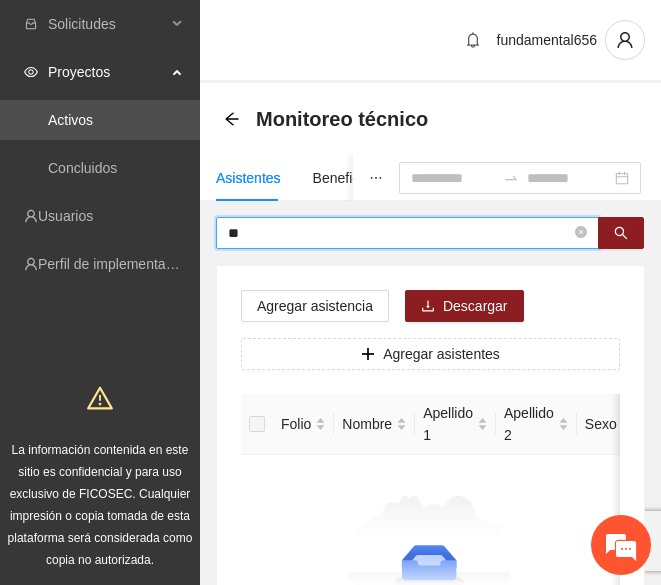 type on "*" 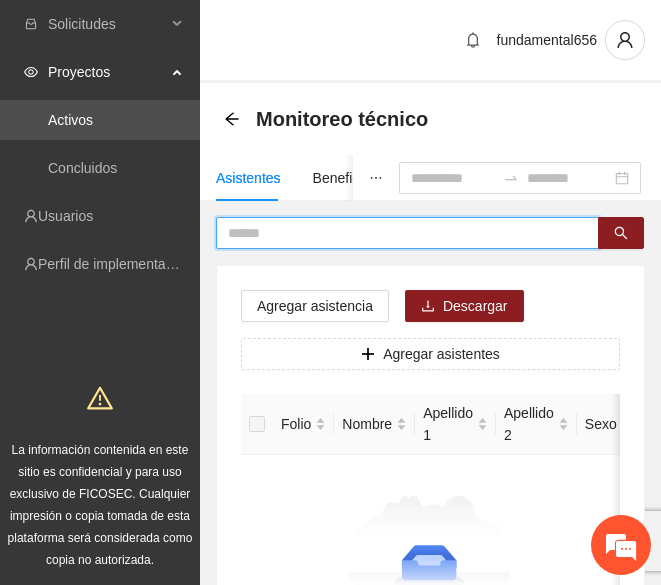 click at bounding box center (399, 233) 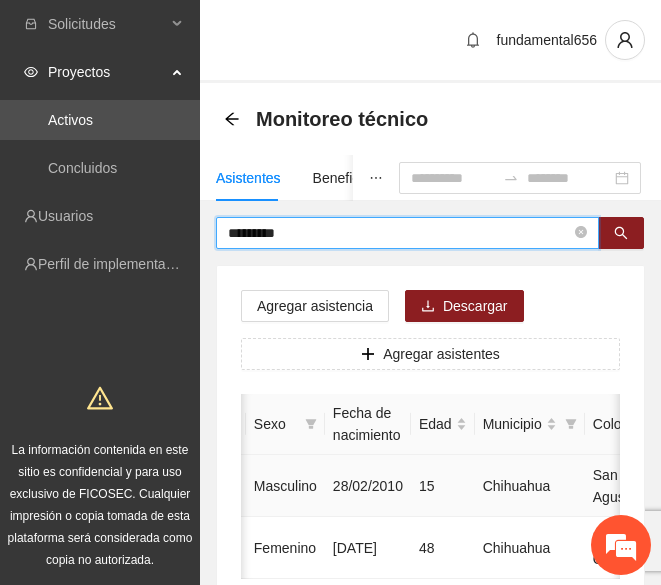 scroll, scrollTop: 0, scrollLeft: 332, axis: horizontal 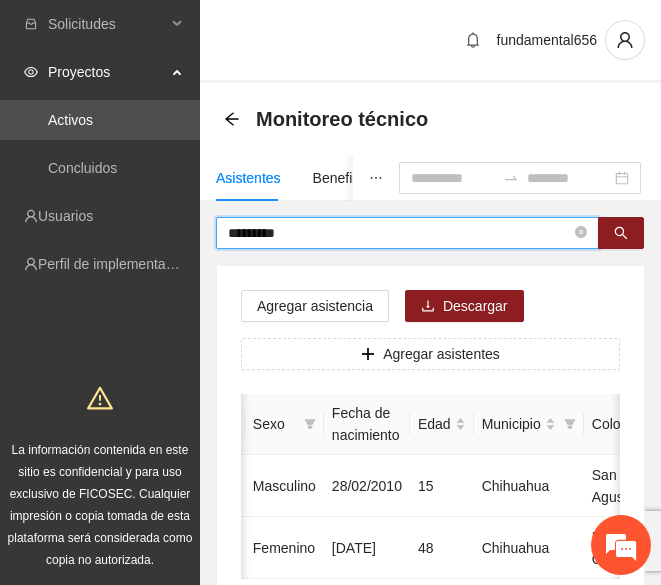 click on "********" at bounding box center (399, 233) 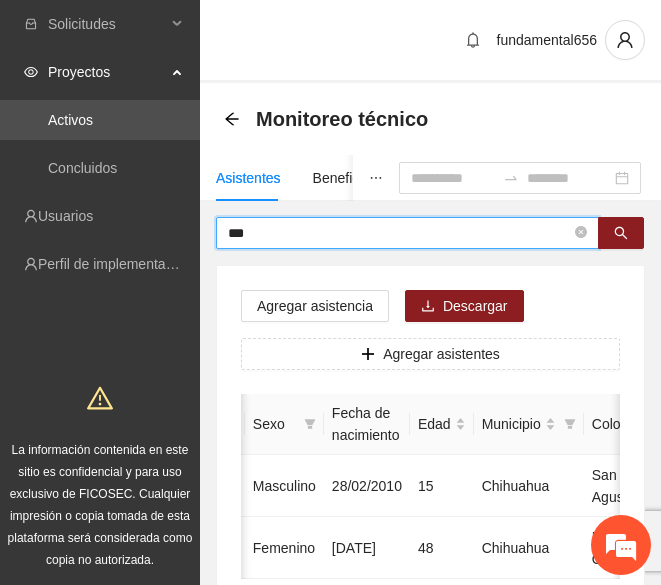 type on "*" 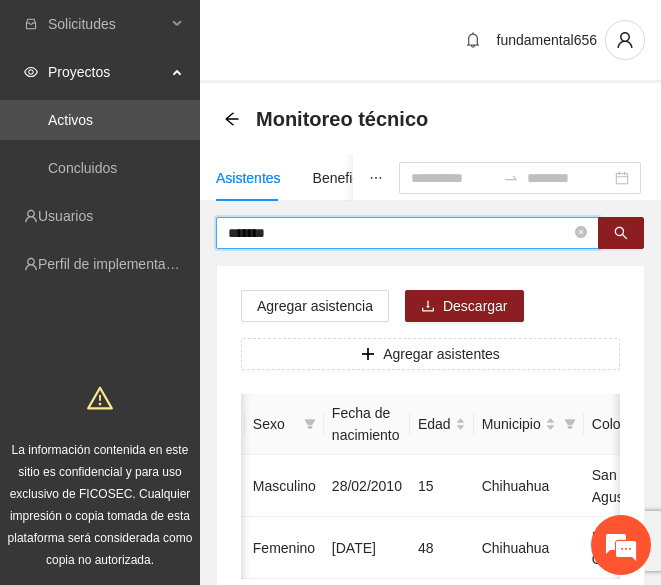 type on "******" 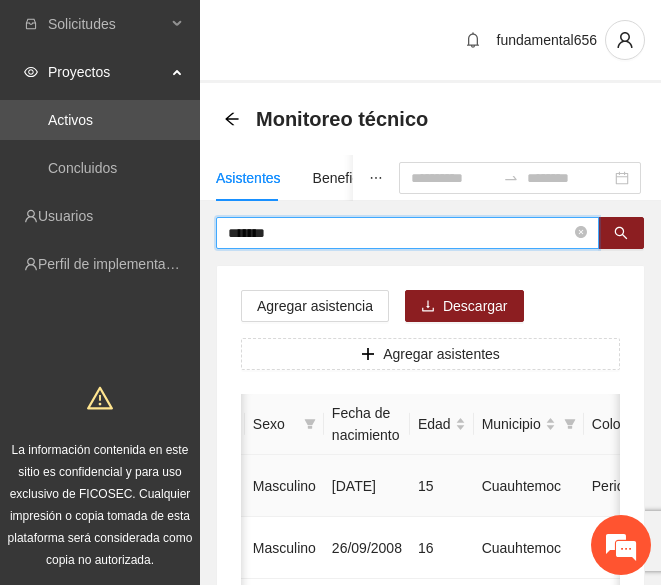 scroll, scrollTop: 0, scrollLeft: 0, axis: both 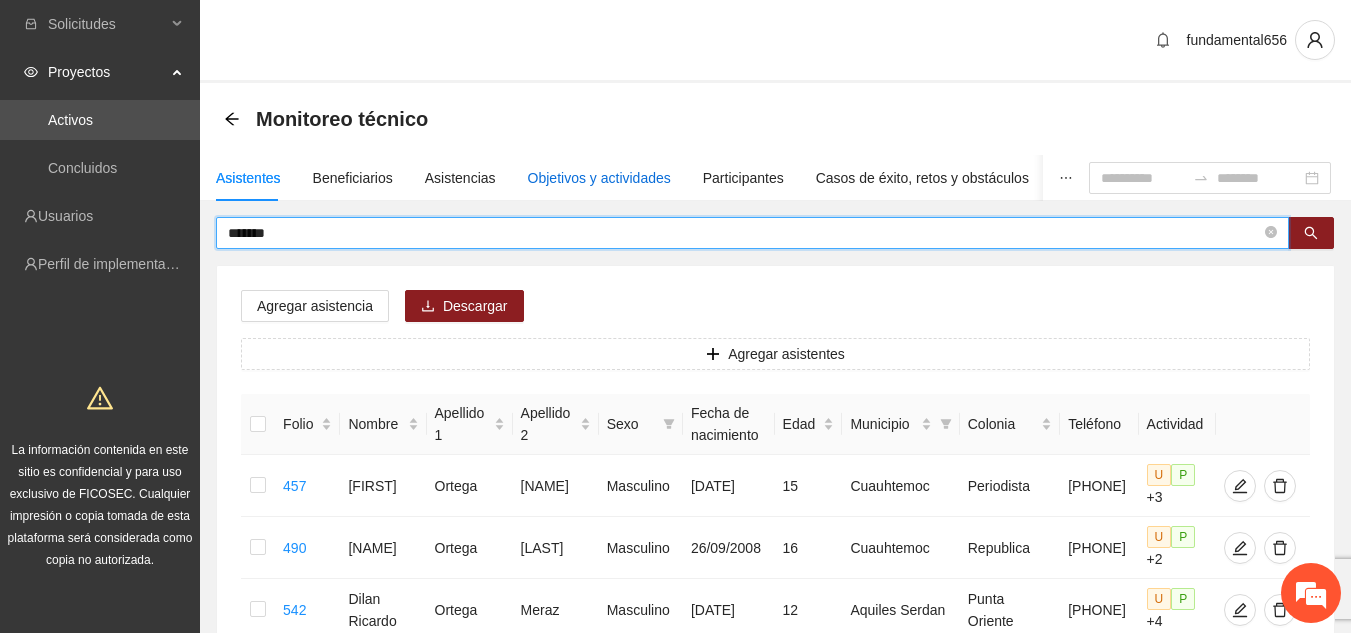click on "Objetivos y actividades" at bounding box center [599, 178] 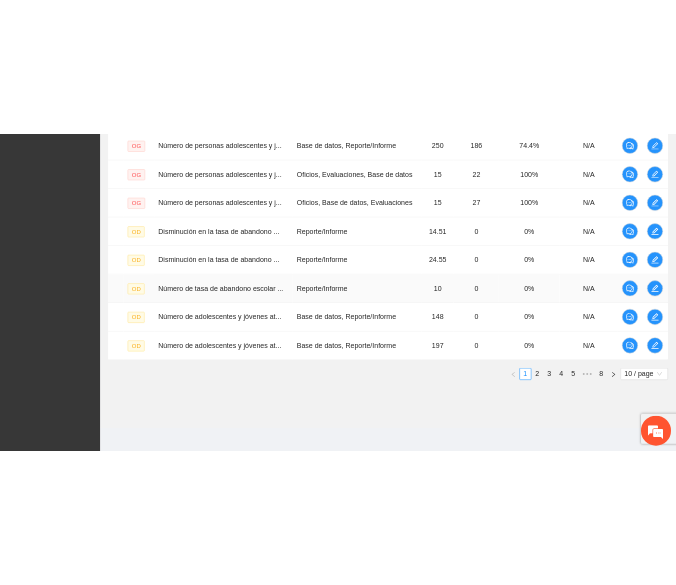 scroll, scrollTop: 676, scrollLeft: 0, axis: vertical 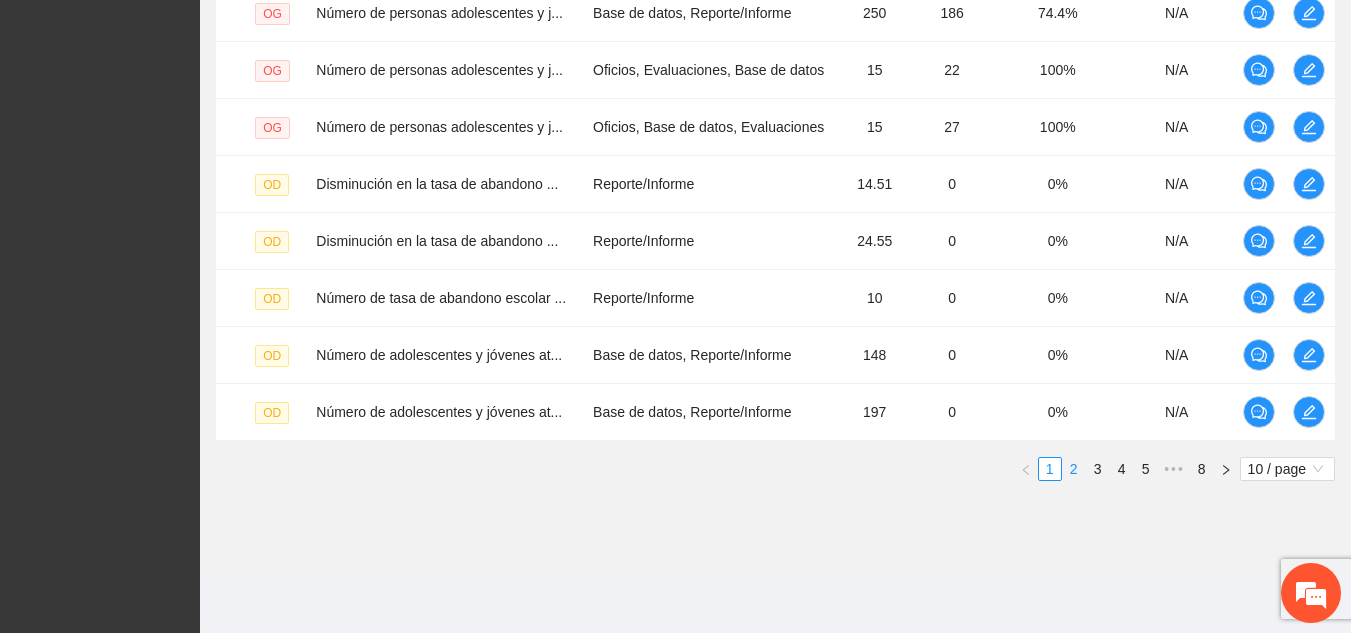 click on "2" at bounding box center [1074, 469] 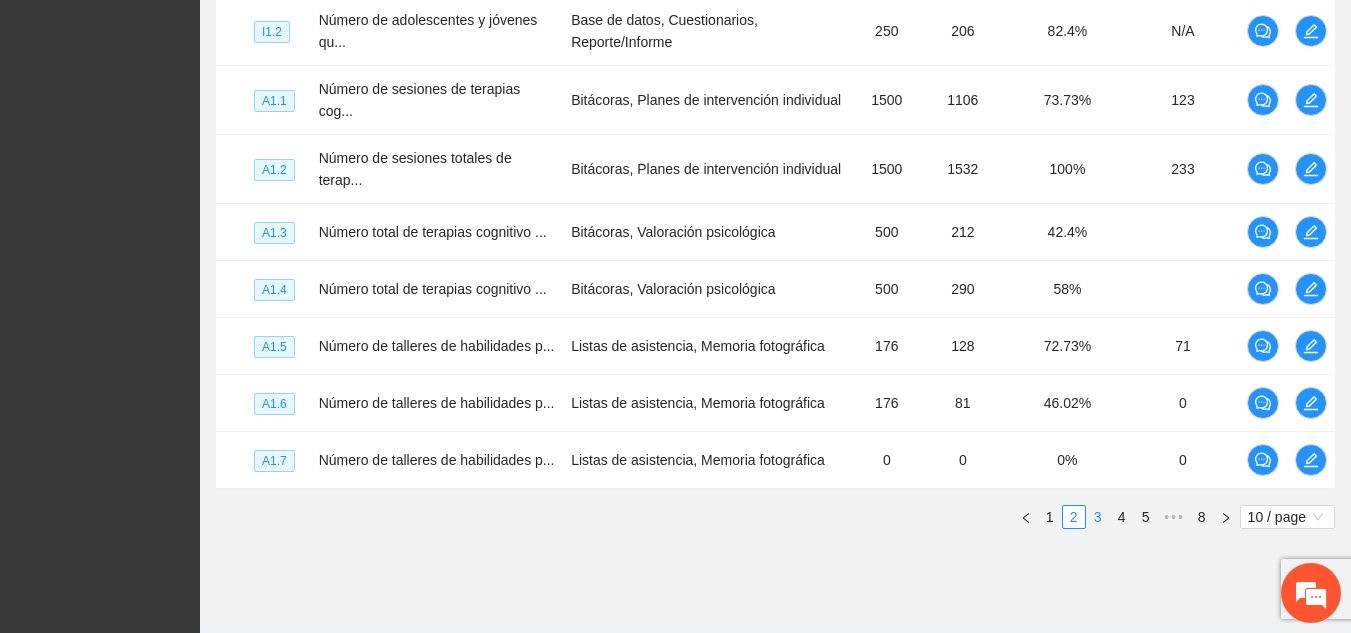 click on "3" at bounding box center [1098, 517] 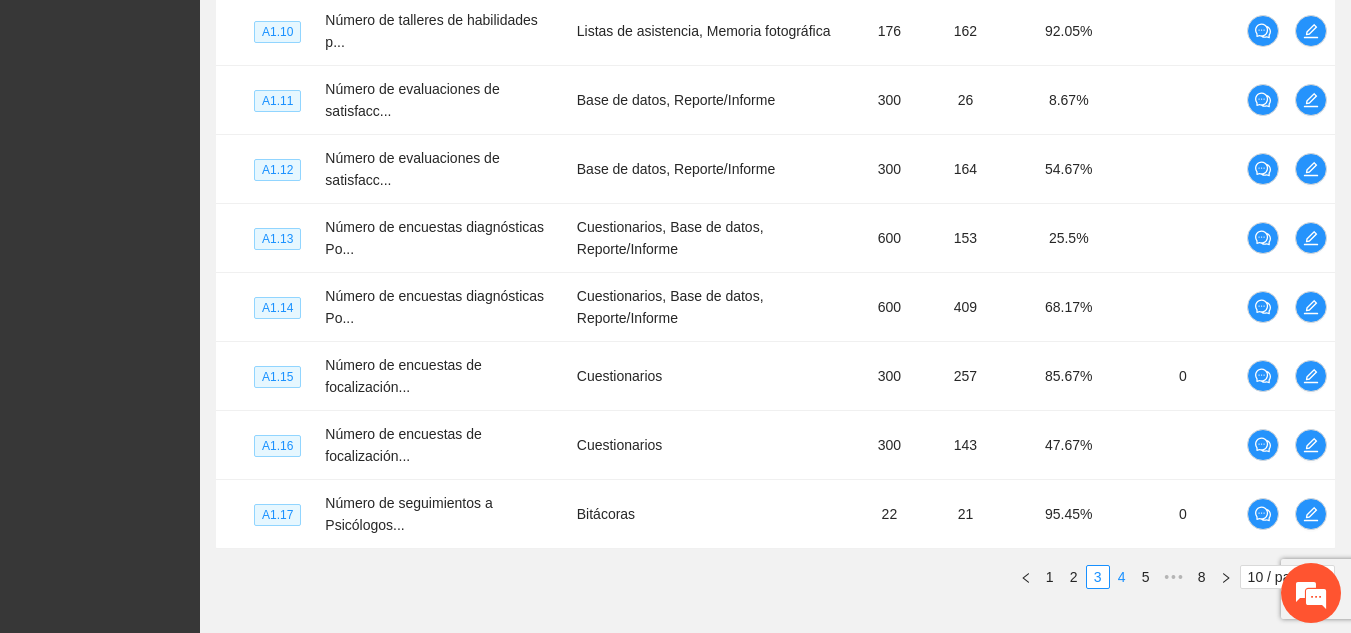 click on "4" at bounding box center (1122, 577) 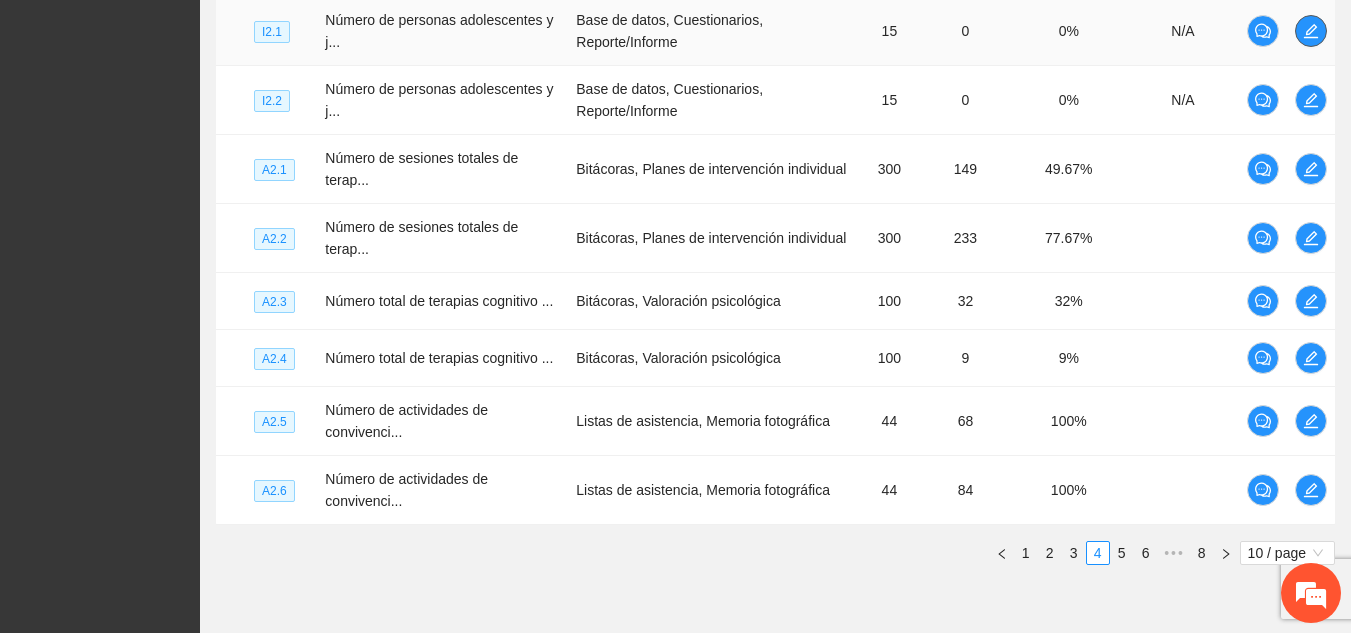 click 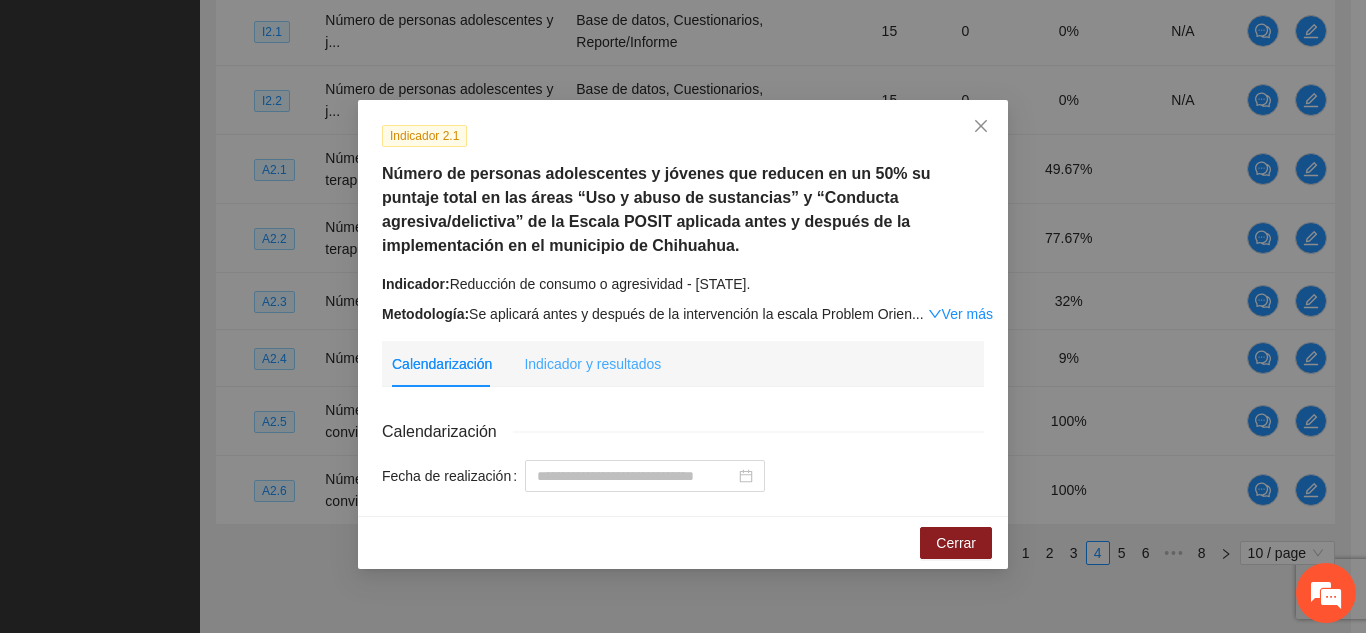click on "Indicador y resultados" at bounding box center (592, 364) 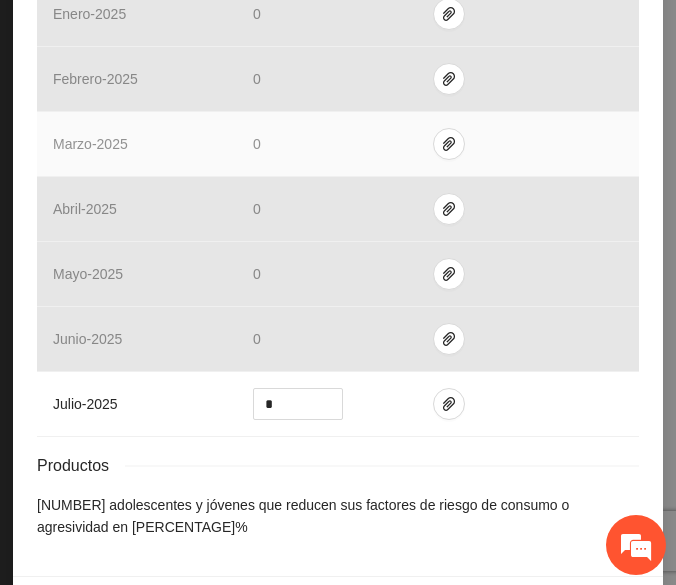scroll, scrollTop: 1012, scrollLeft: 0, axis: vertical 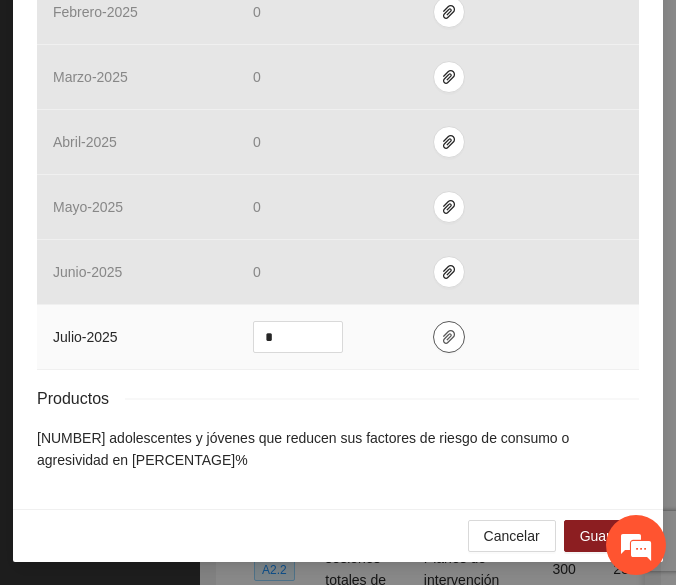 click 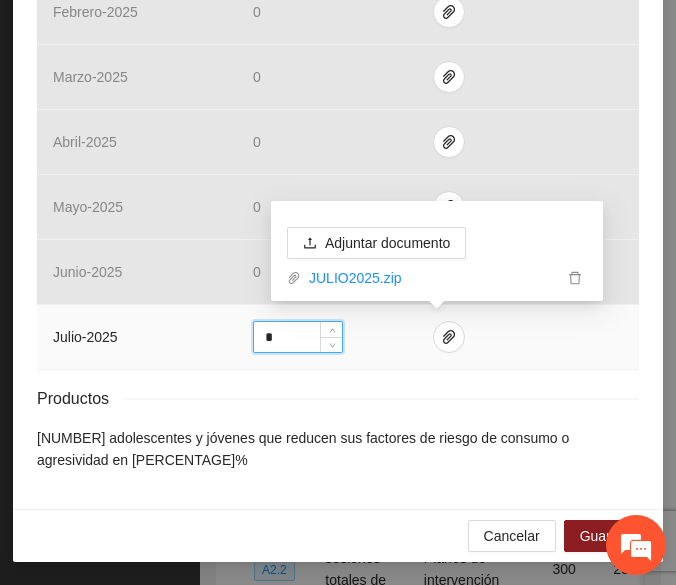 click on "*" at bounding box center (298, 337) 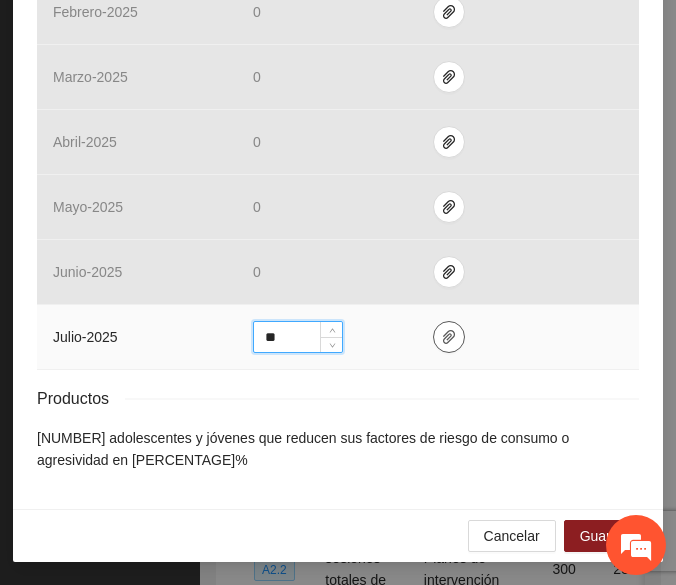 type on "**" 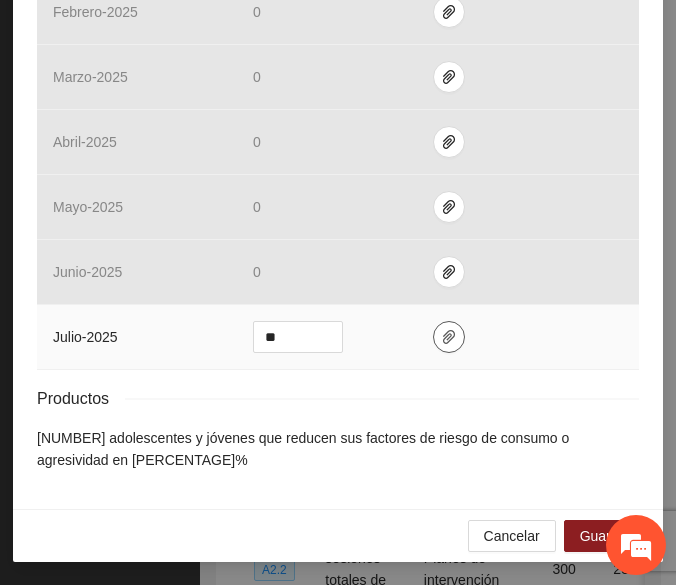 click at bounding box center [449, 337] 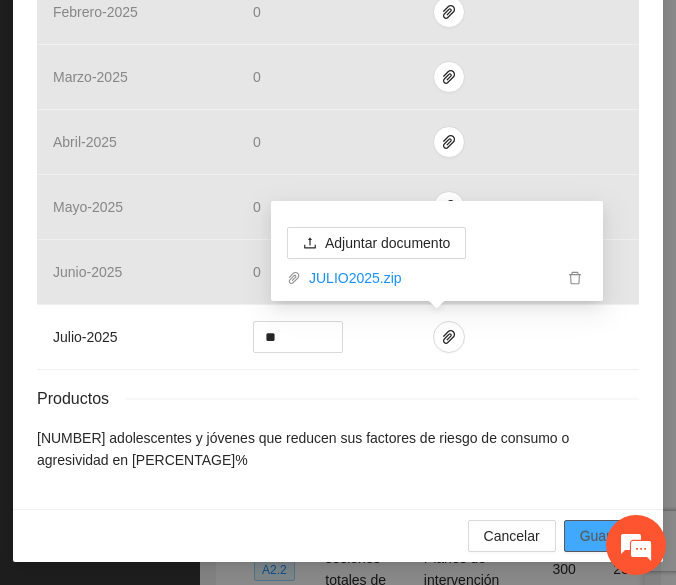 click on "Guardar" at bounding box center [605, 536] 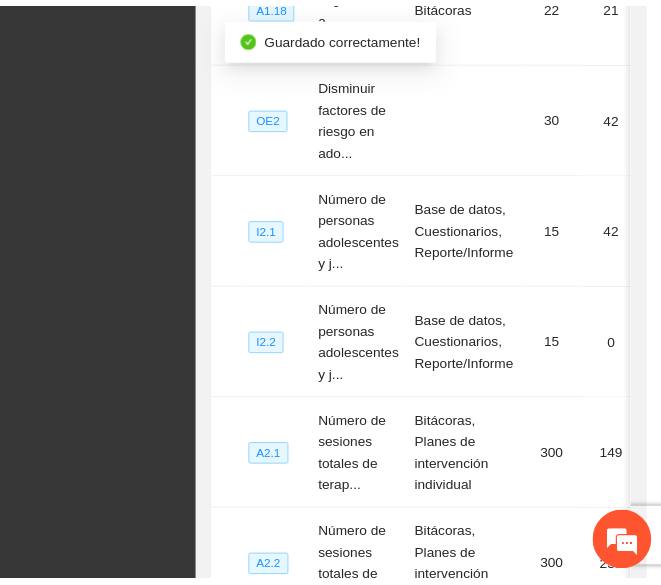 scroll, scrollTop: 935, scrollLeft: 0, axis: vertical 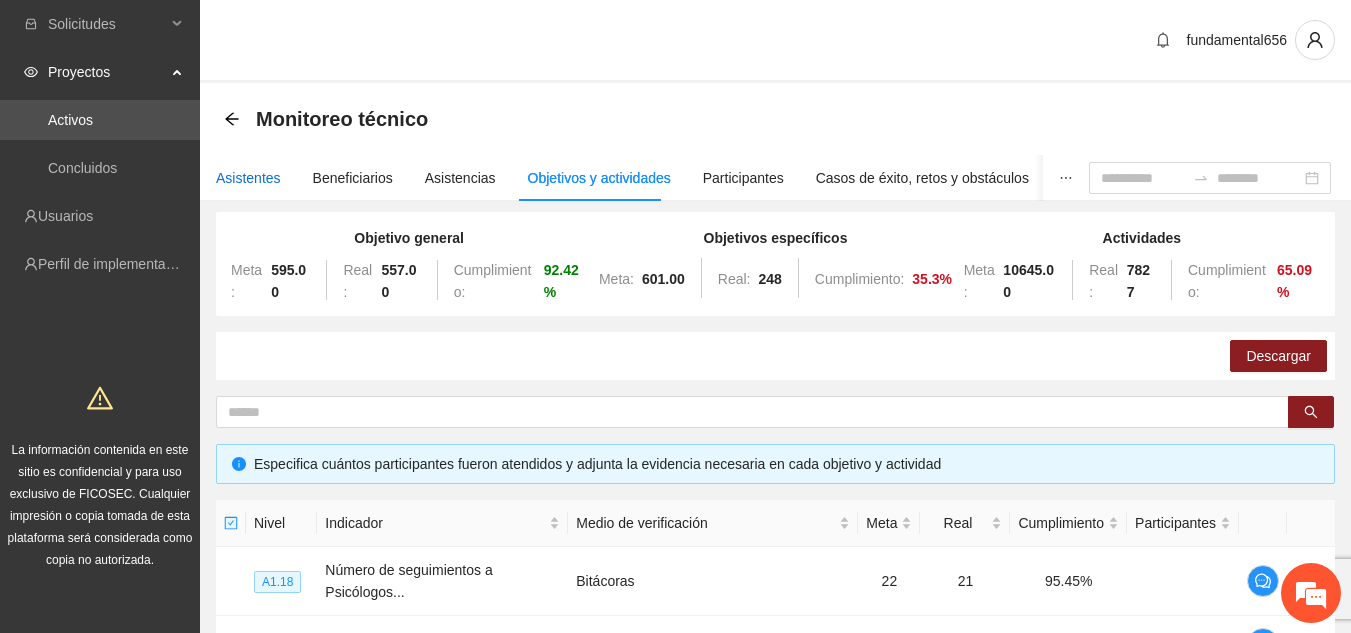 click on "Asistentes" at bounding box center (248, 178) 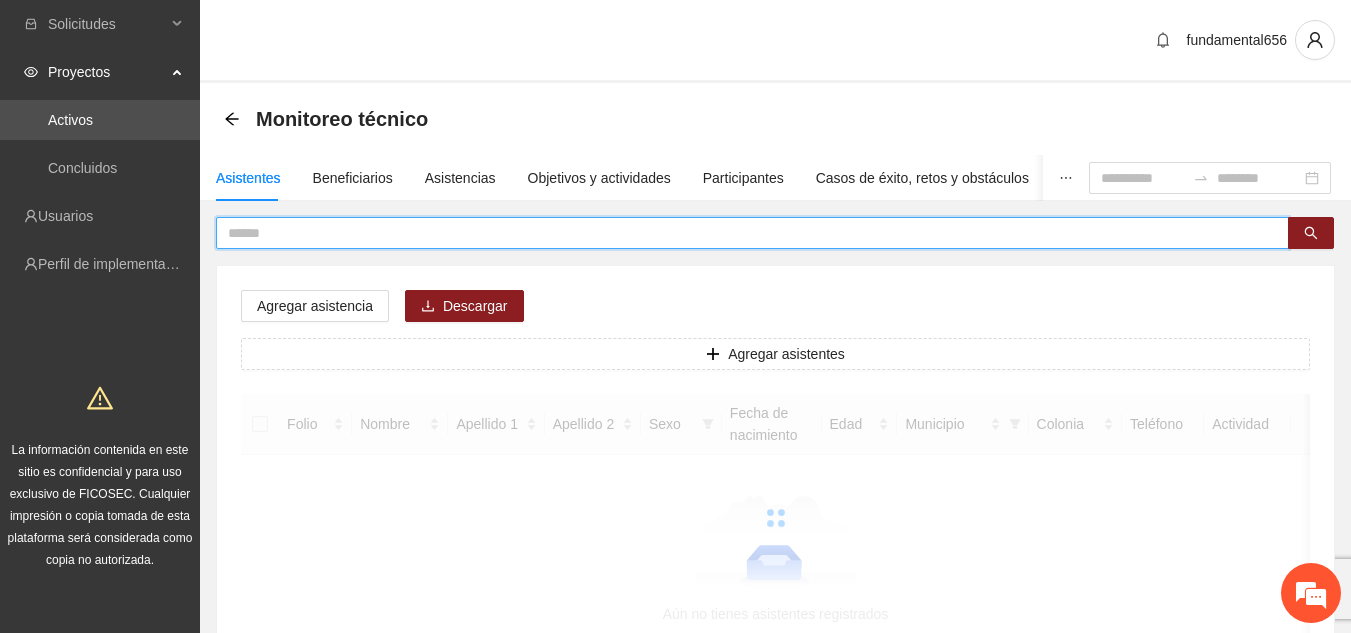 click at bounding box center (744, 233) 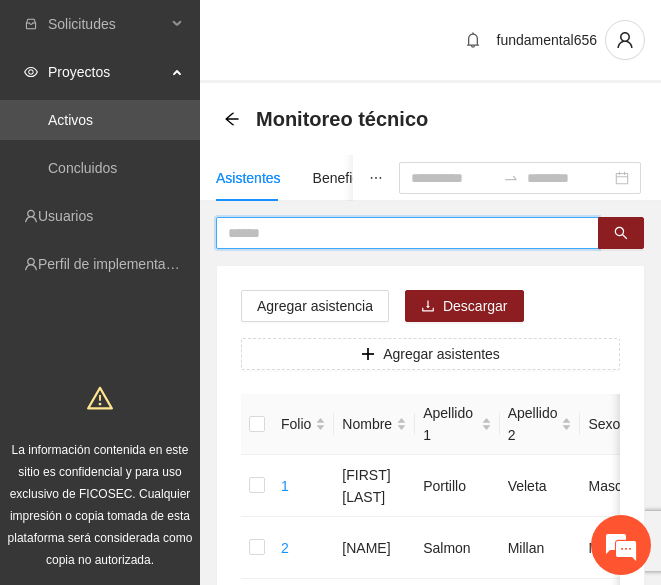 click at bounding box center (399, 233) 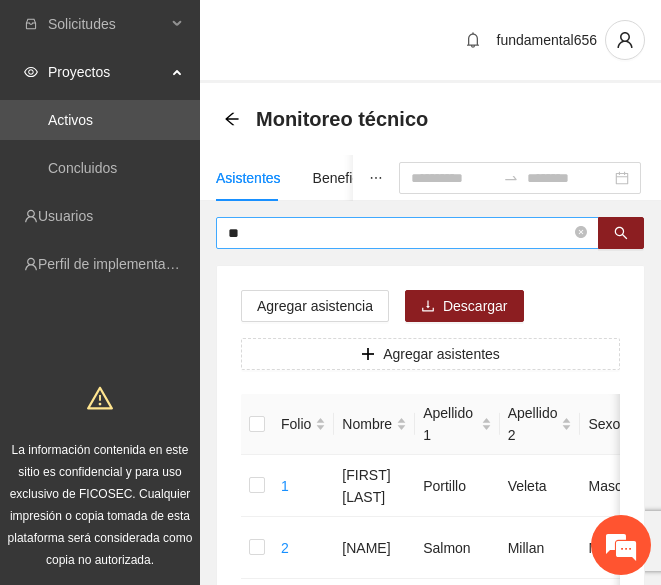 click on "**" at bounding box center (407, 233) 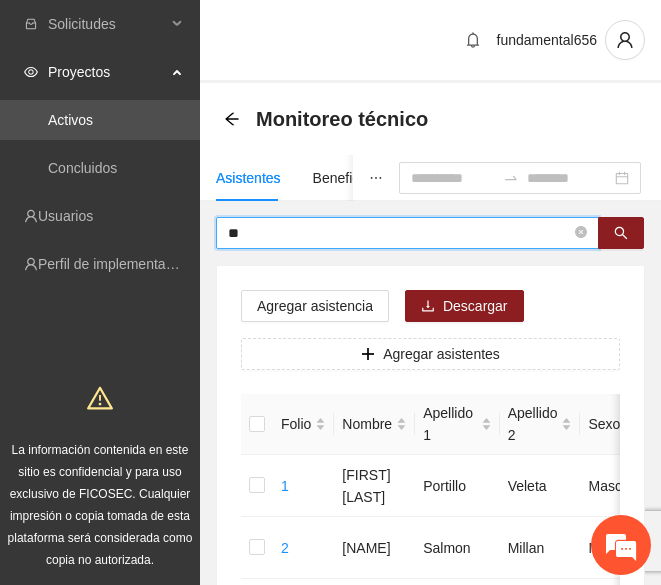 type on "*" 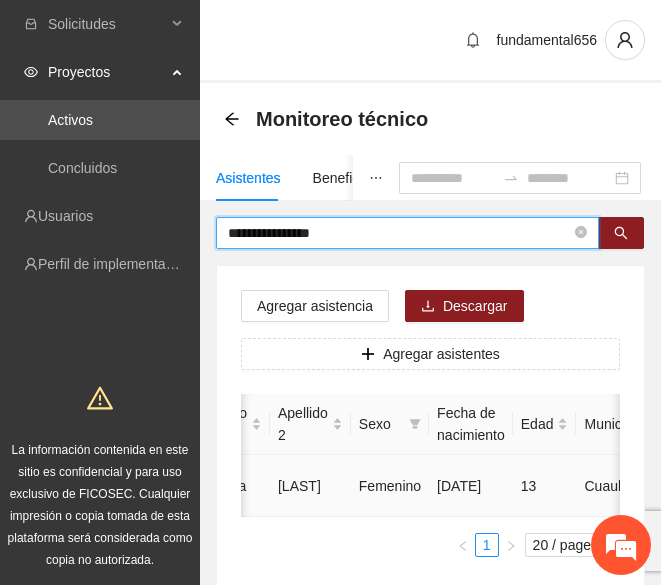 scroll, scrollTop: 0, scrollLeft: 227, axis: horizontal 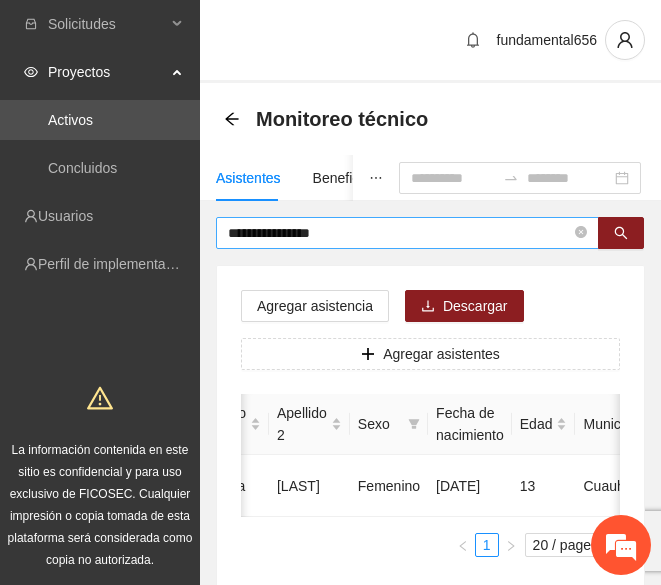 click on "**********" at bounding box center (399, 233) 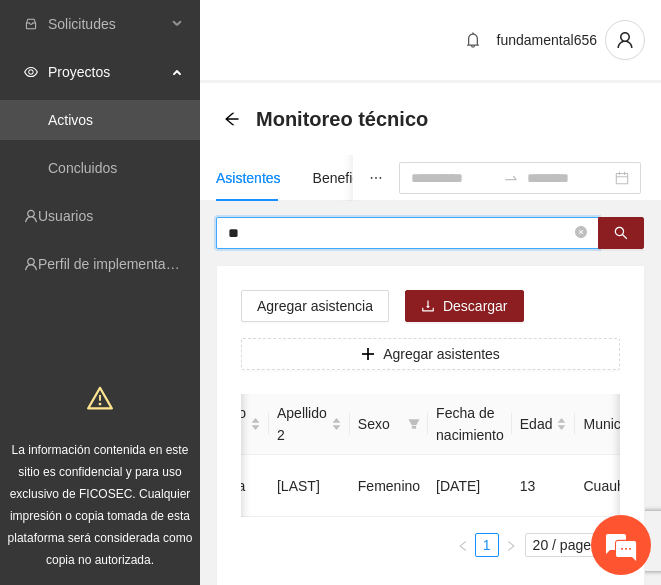 type on "*" 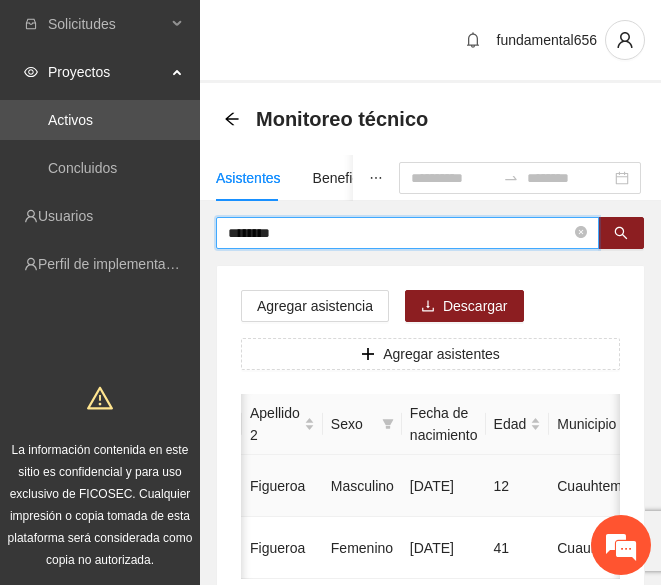 scroll, scrollTop: 0, scrollLeft: 255, axis: horizontal 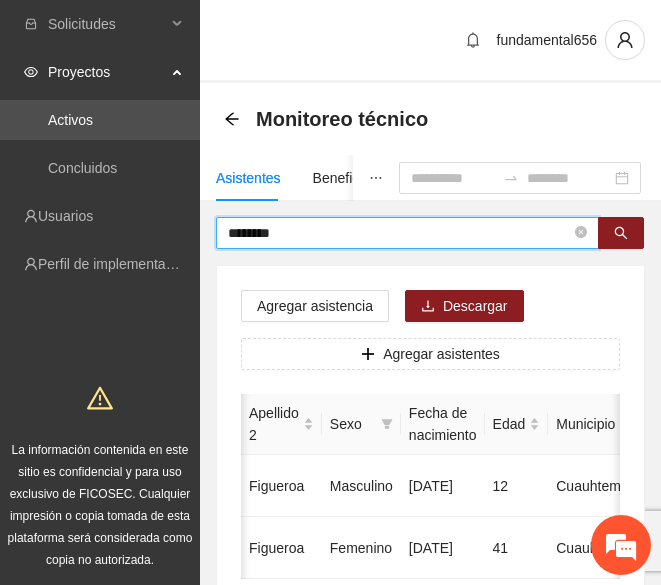 click on "********" at bounding box center [399, 233] 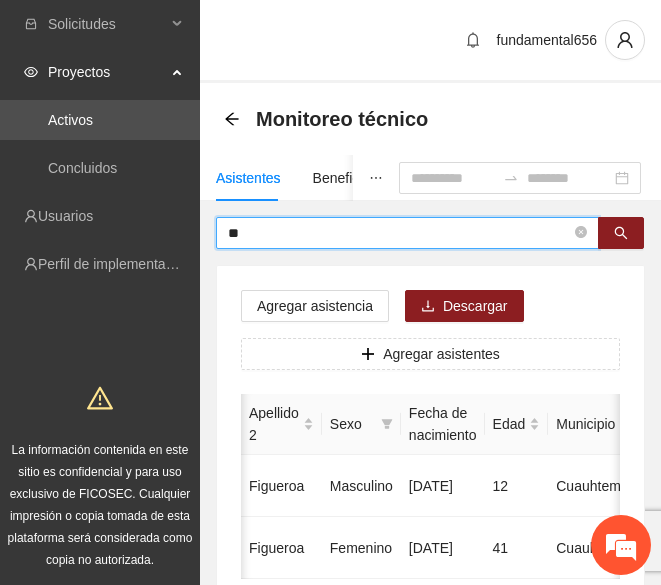 type on "*" 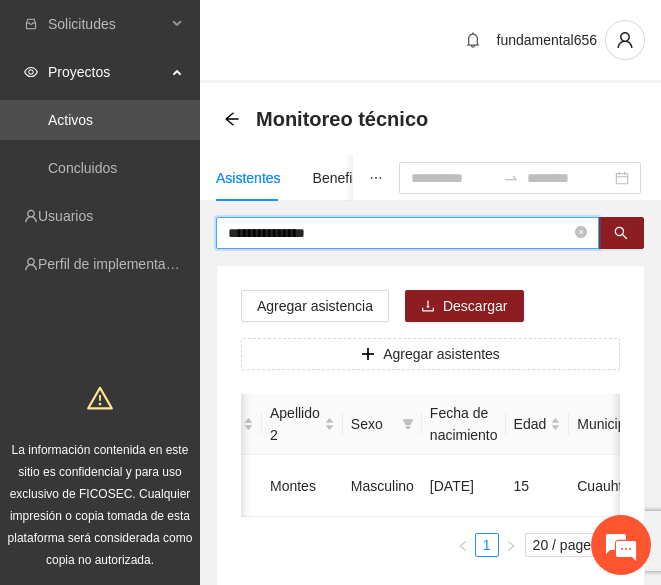scroll, scrollTop: 0, scrollLeft: 233, axis: horizontal 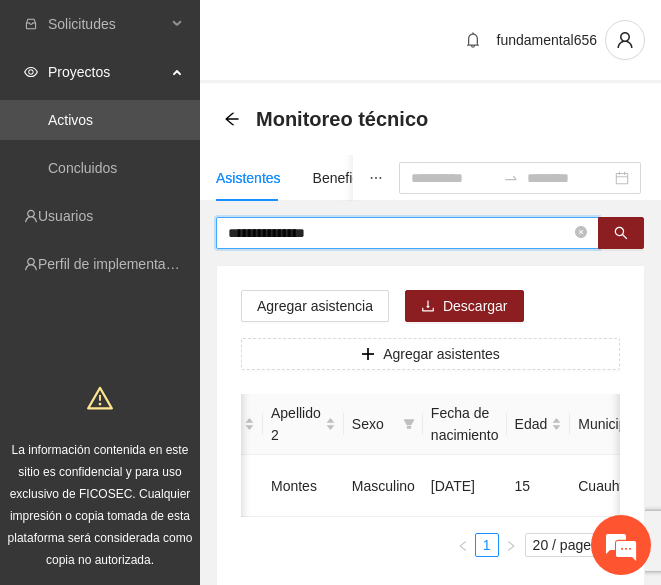 click on "**********" at bounding box center (399, 233) 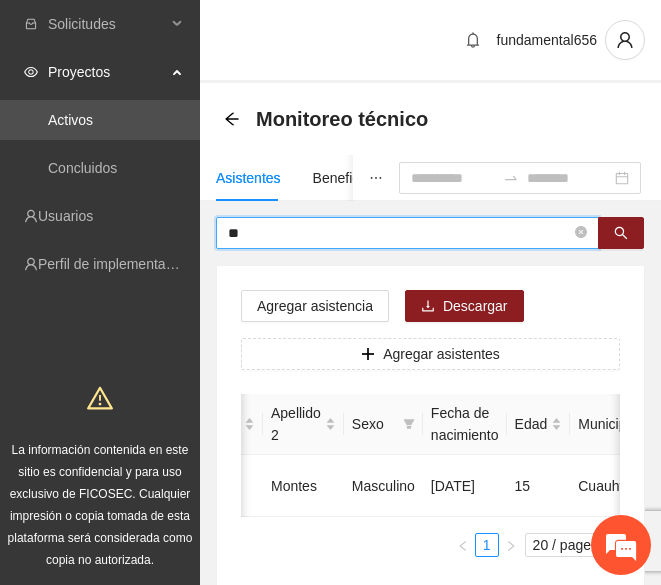 type on "*" 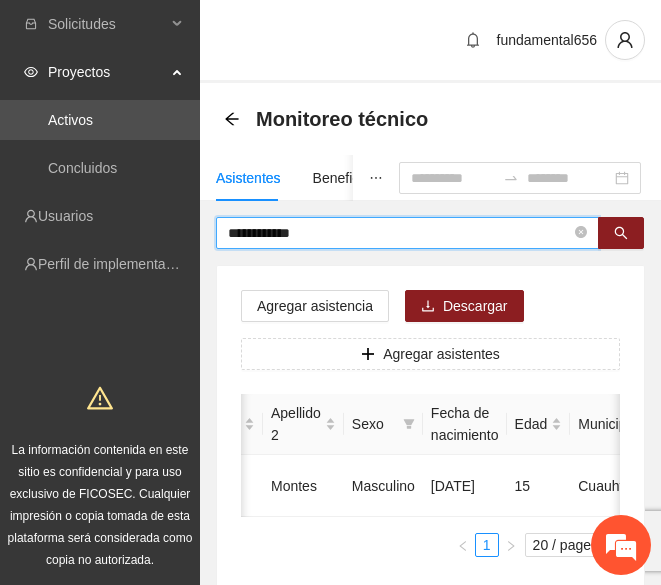type on "**********" 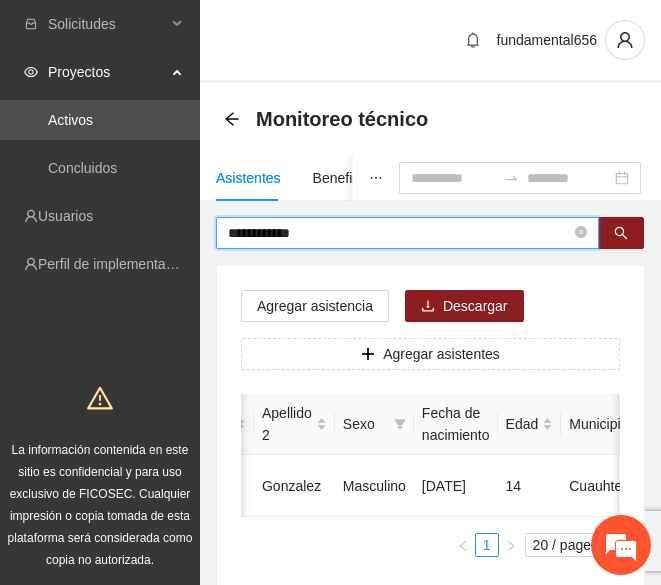 scroll, scrollTop: 0, scrollLeft: 245, axis: horizontal 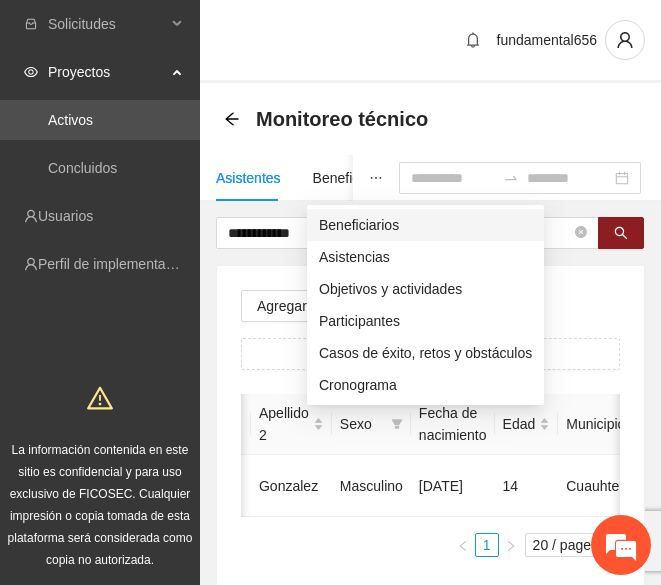 click on "Beneficiarios" at bounding box center [425, 225] 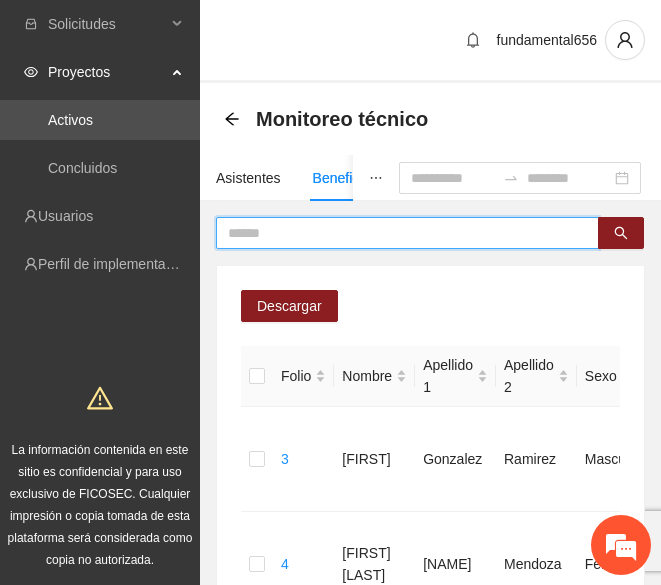 click at bounding box center [399, 233] 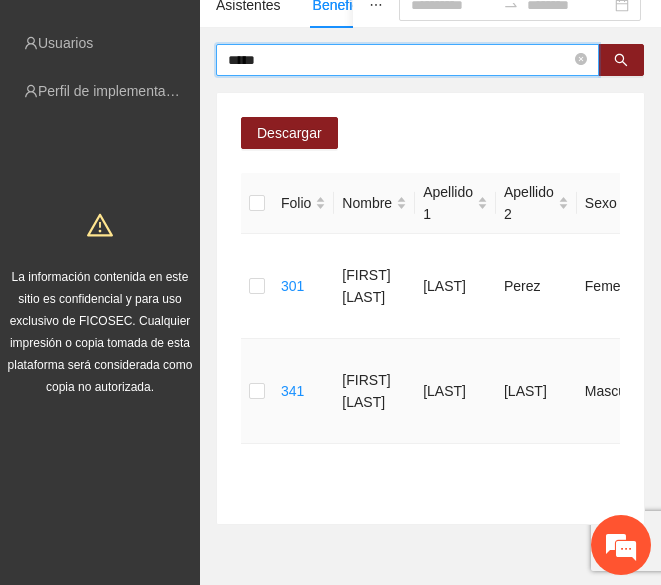 scroll, scrollTop: 0, scrollLeft: 0, axis: both 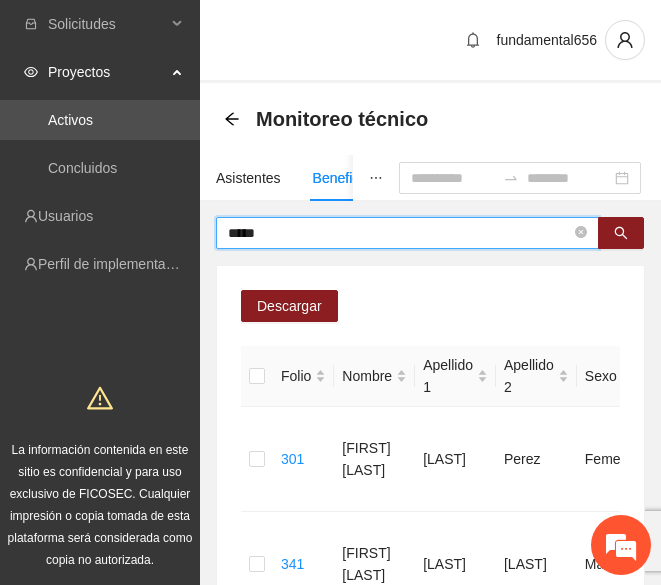 click on "****" at bounding box center (399, 233) 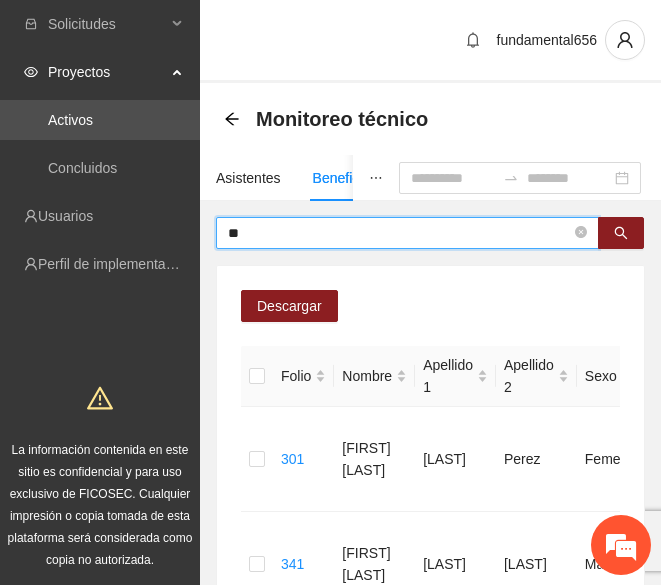 type on "*" 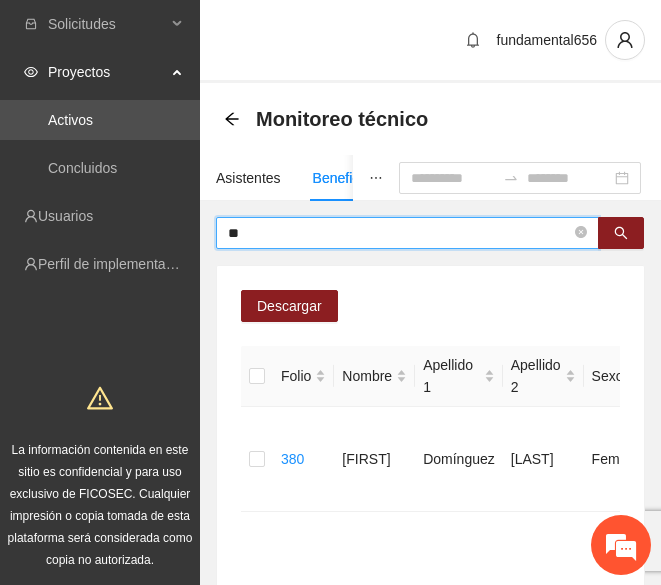 type on "*" 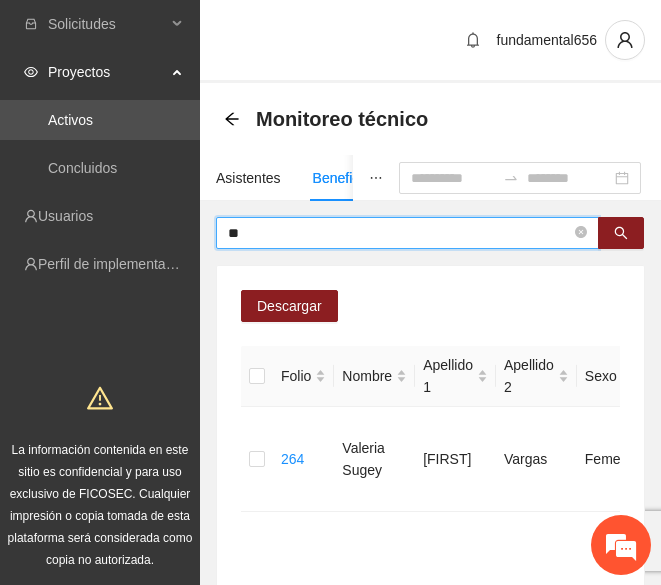 type on "*" 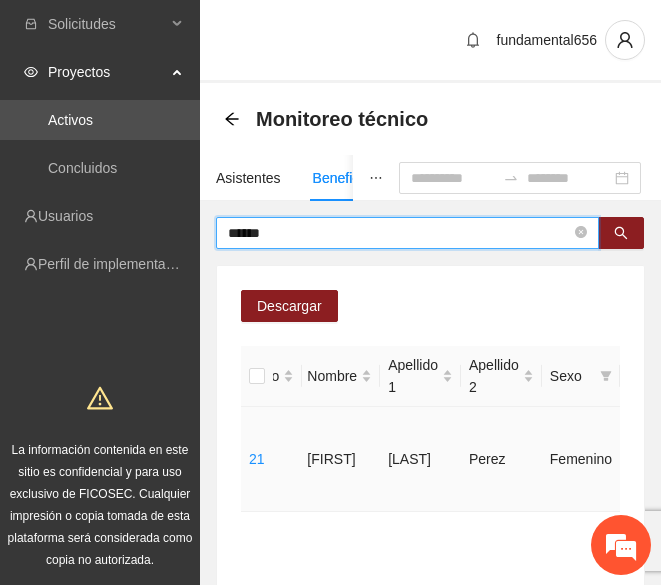 scroll, scrollTop: 0, scrollLeft: 0, axis: both 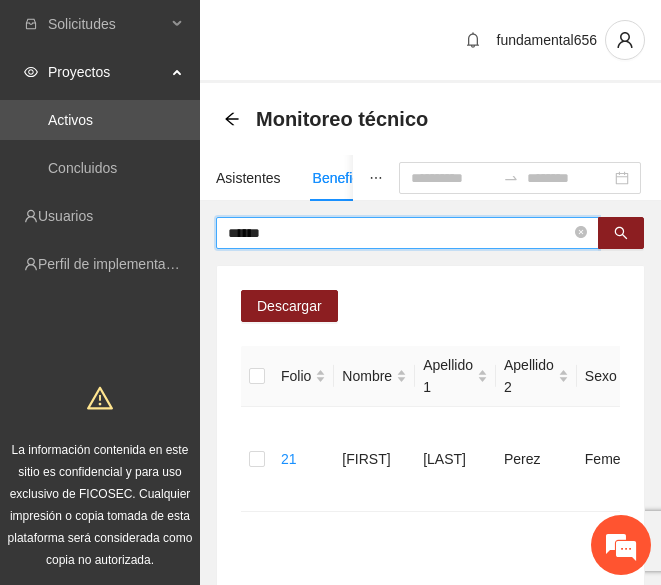 click on "******" at bounding box center (399, 233) 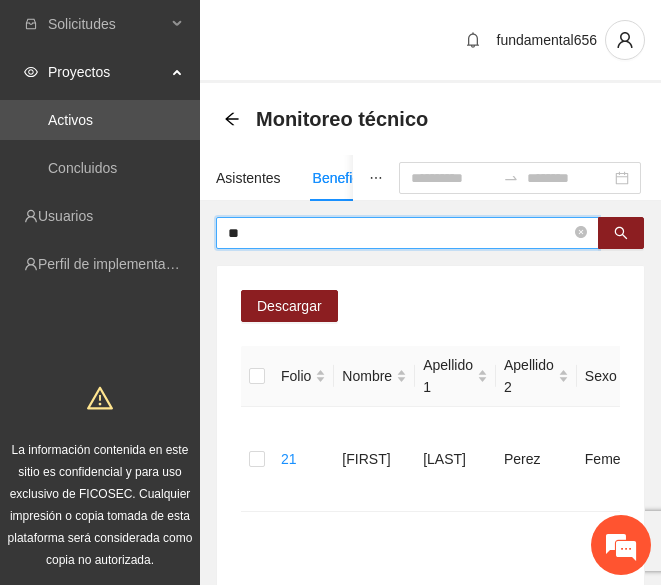 type on "*" 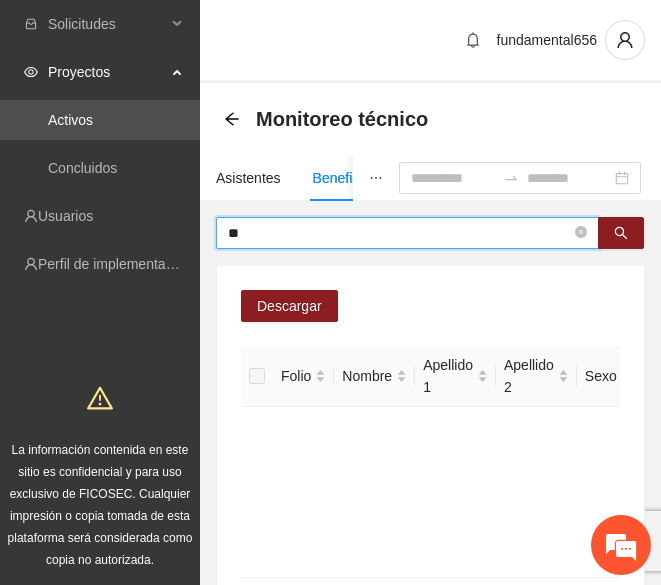type on "*" 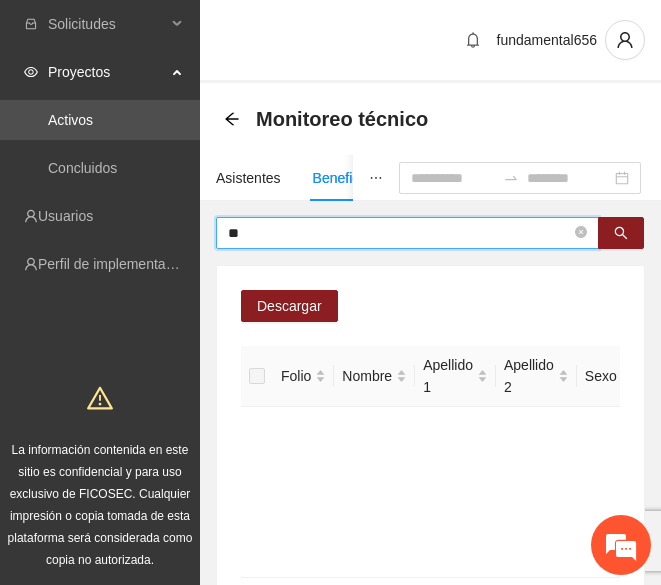 type on "*" 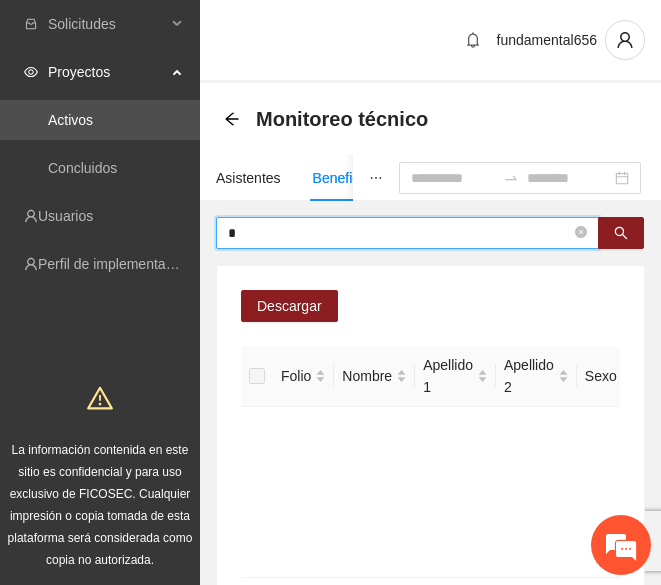 type 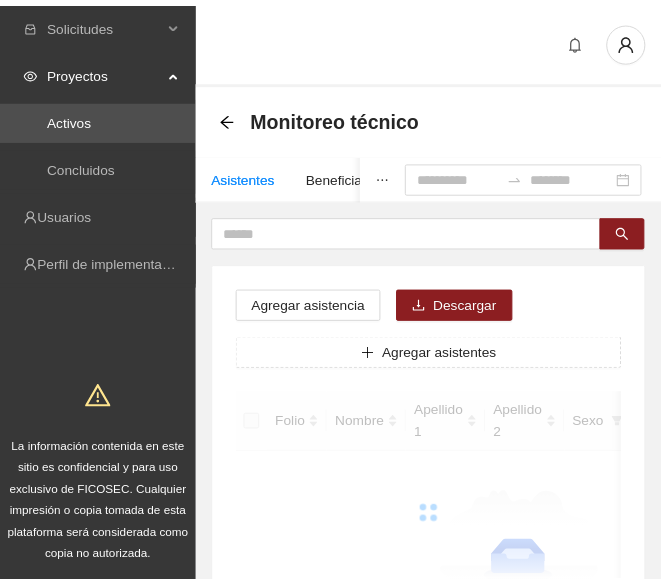 scroll, scrollTop: 0, scrollLeft: 0, axis: both 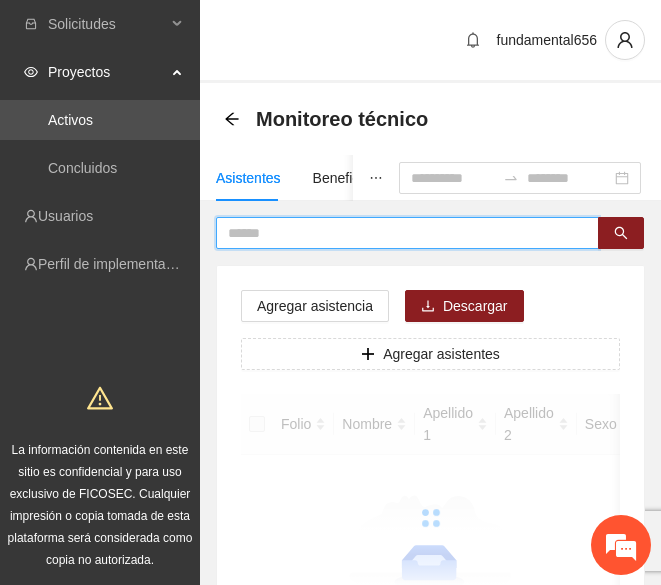 click at bounding box center [399, 233] 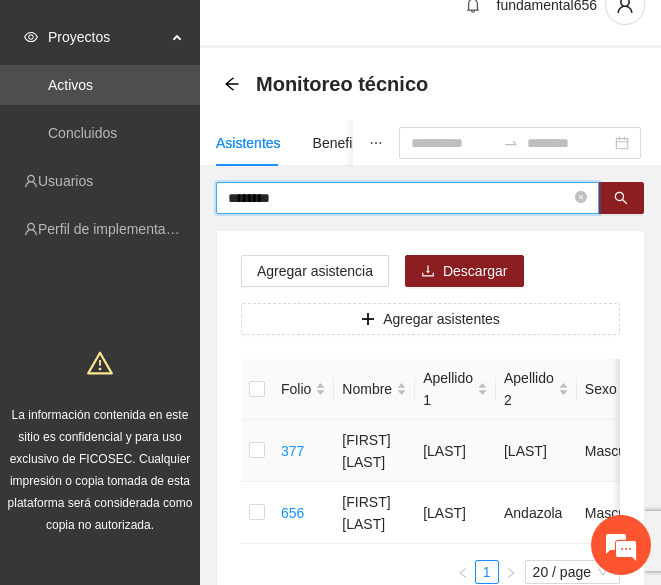 scroll, scrollTop: 37, scrollLeft: 0, axis: vertical 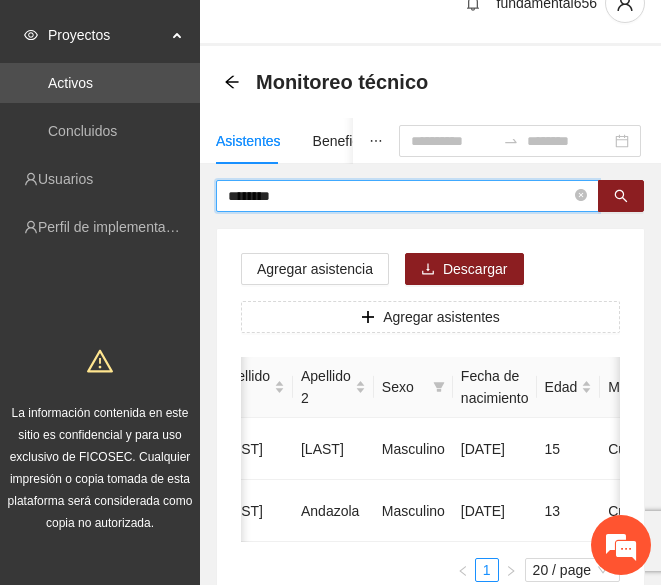 click on "********" at bounding box center (399, 196) 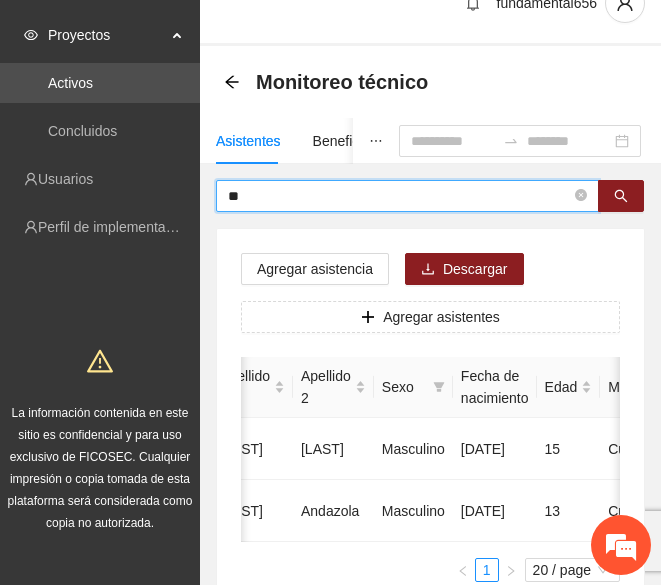 type on "*" 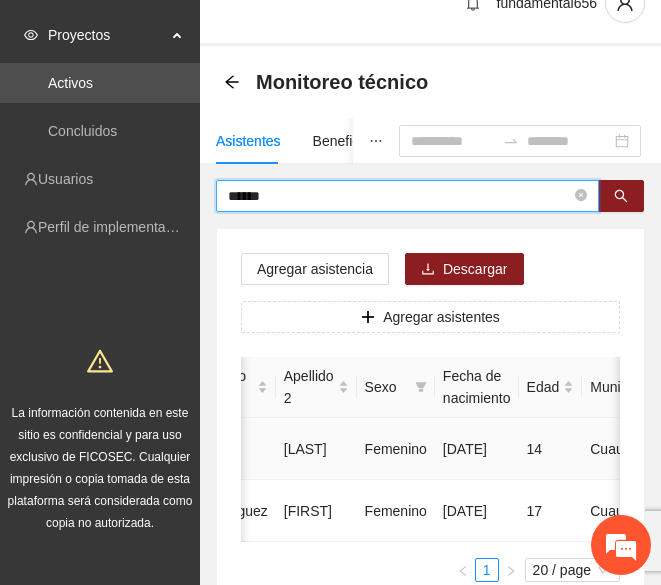 scroll, scrollTop: 0, scrollLeft: 222, axis: horizontal 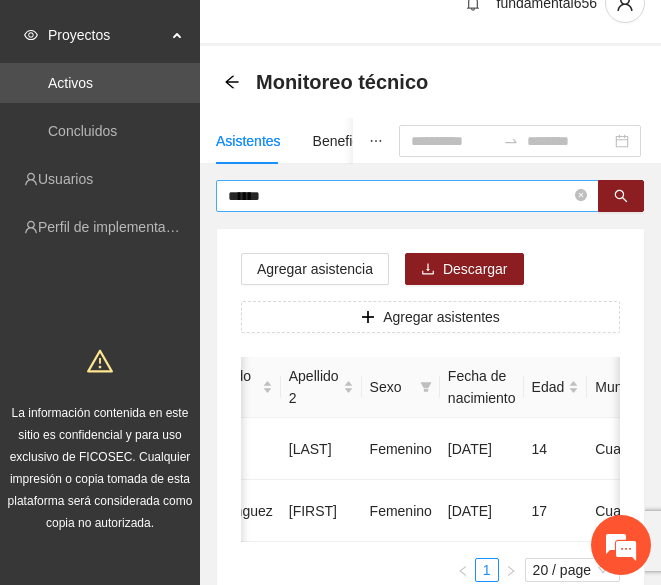 click on "******" at bounding box center [407, 196] 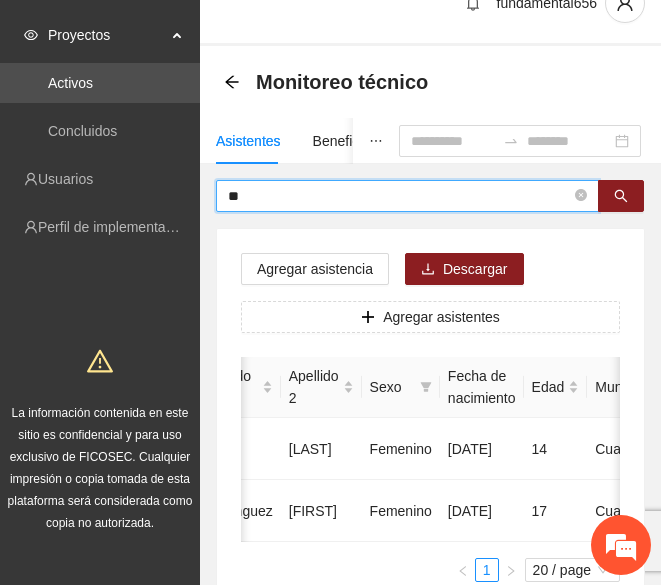 type on "*" 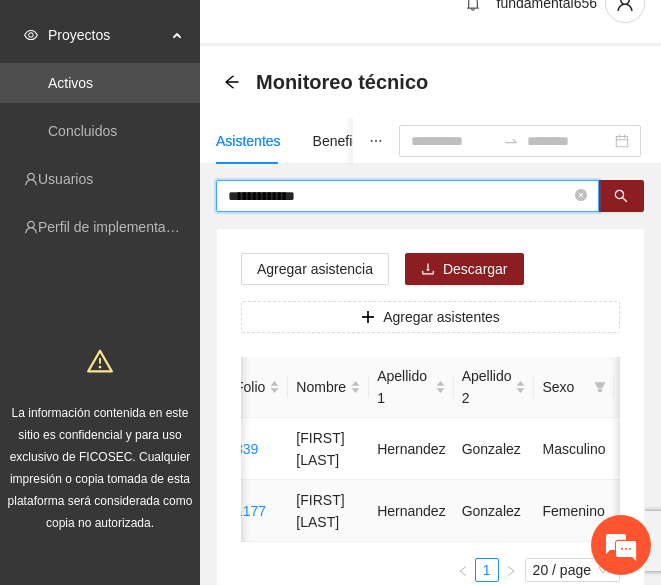 scroll, scrollTop: 0, scrollLeft: 0, axis: both 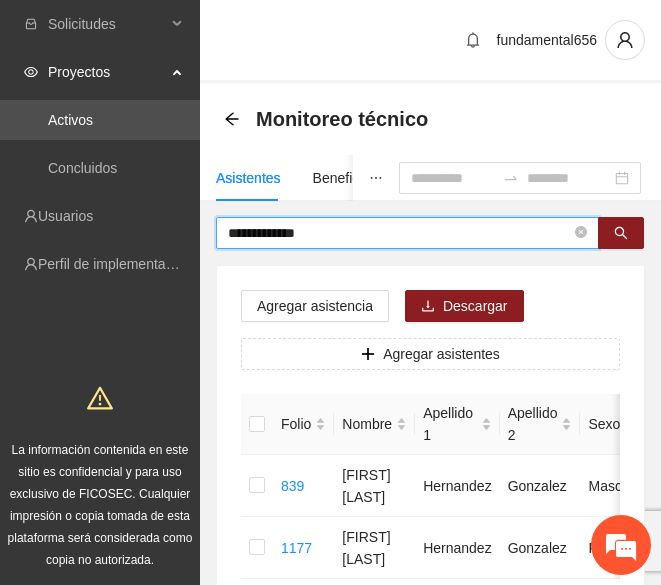 click on "**********" at bounding box center [399, 233] 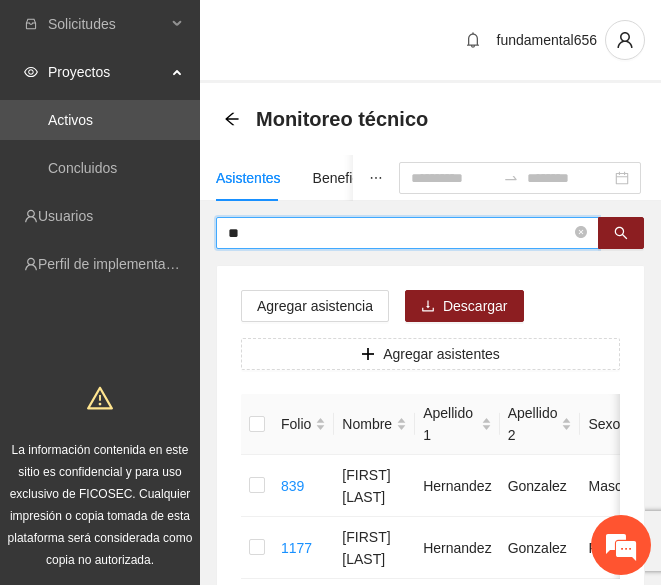 type on "*" 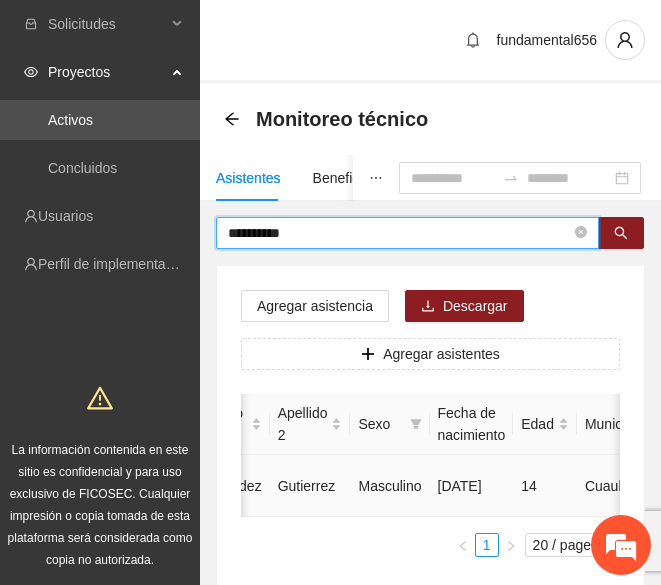 scroll, scrollTop: 0, scrollLeft: 231, axis: horizontal 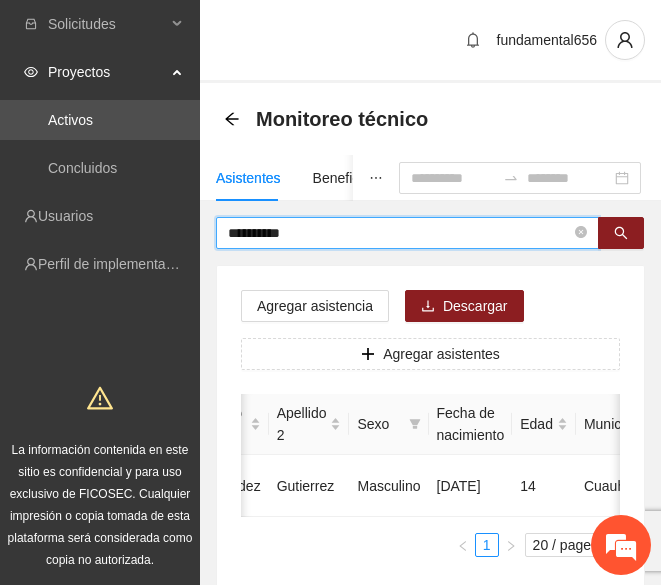 click on "**********" at bounding box center (399, 233) 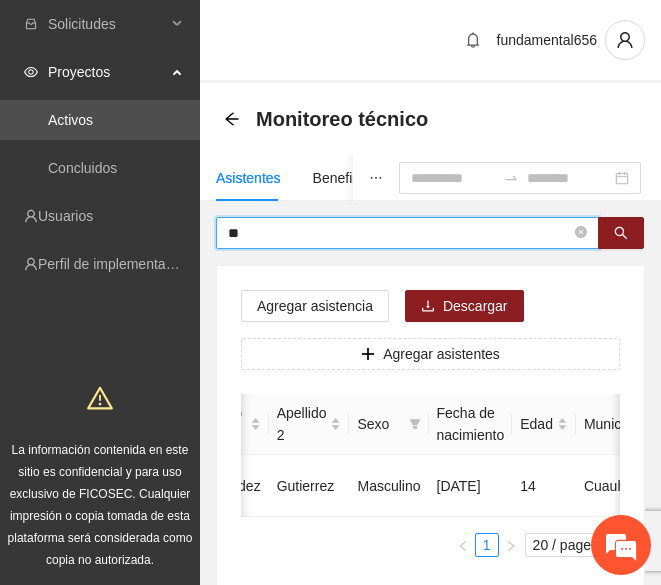 type on "*" 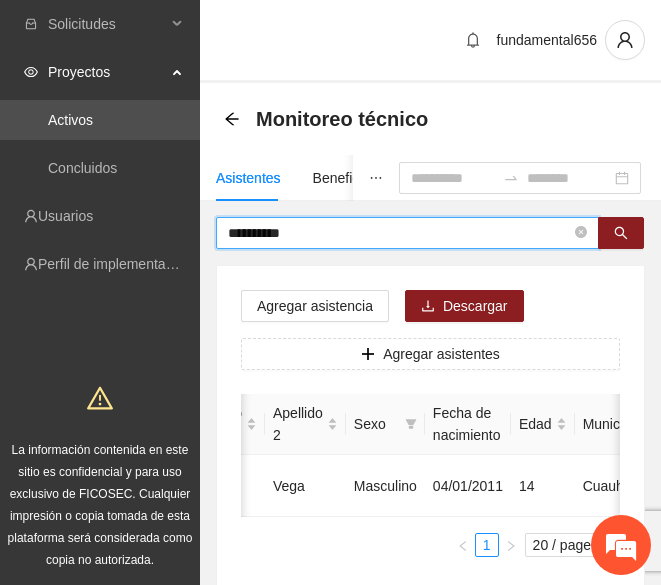 click on "**********" at bounding box center [399, 233] 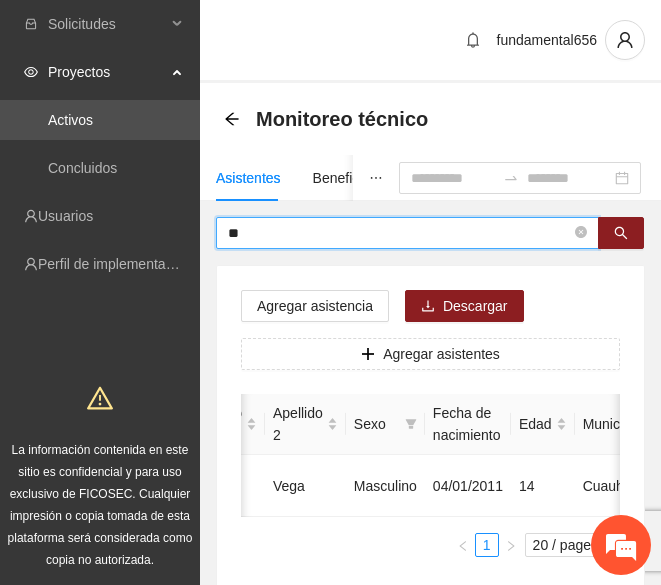 type on "*" 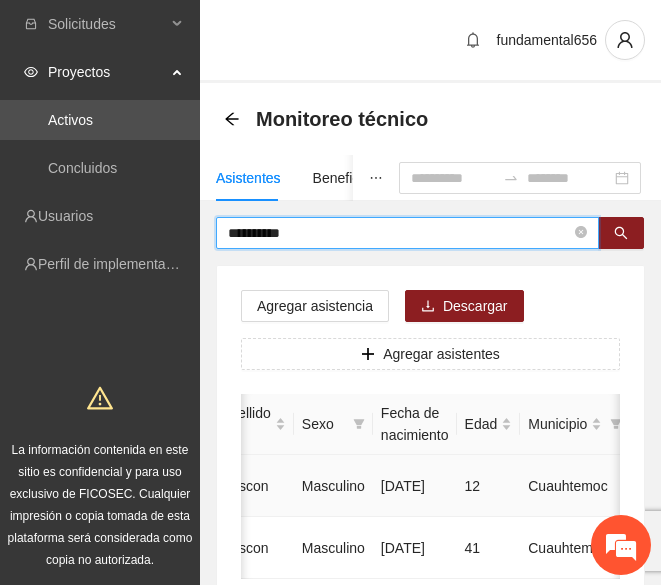 scroll, scrollTop: 0, scrollLeft: 300, axis: horizontal 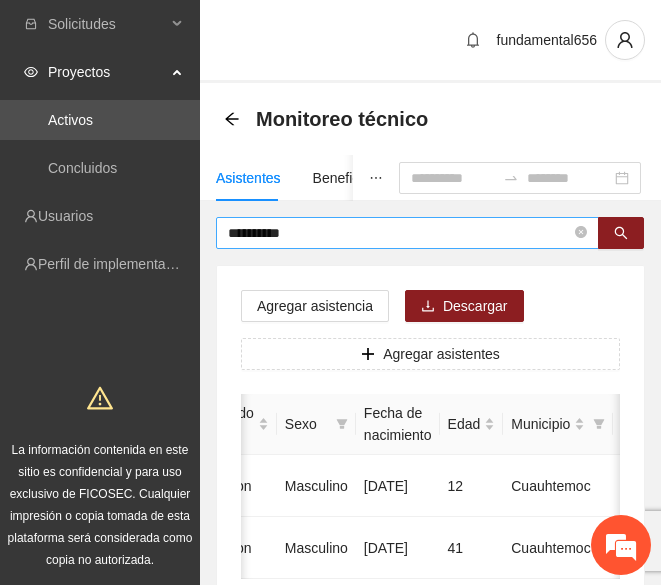 click on "**********" at bounding box center (399, 233) 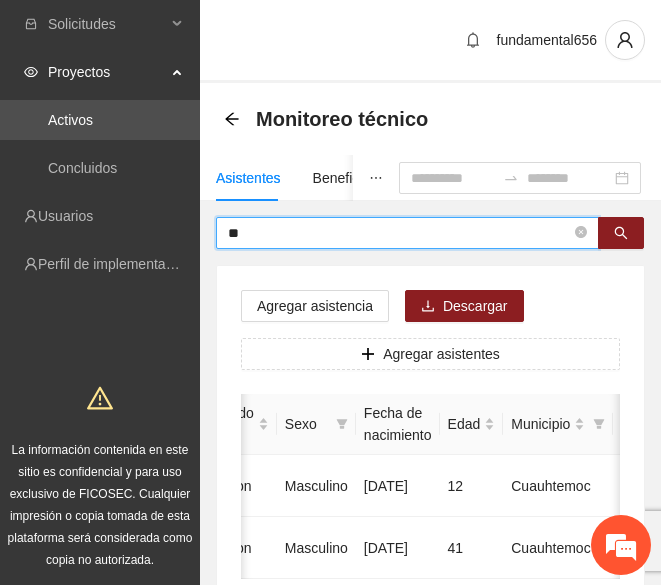 type on "*" 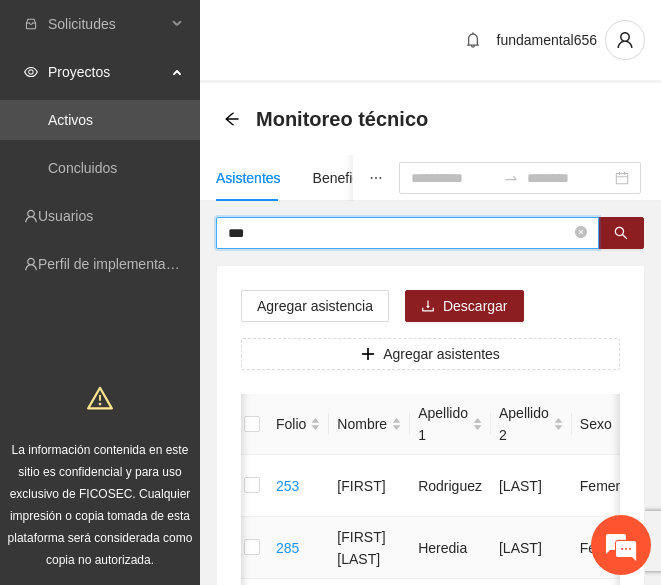 scroll, scrollTop: 0, scrollLeft: 6, axis: horizontal 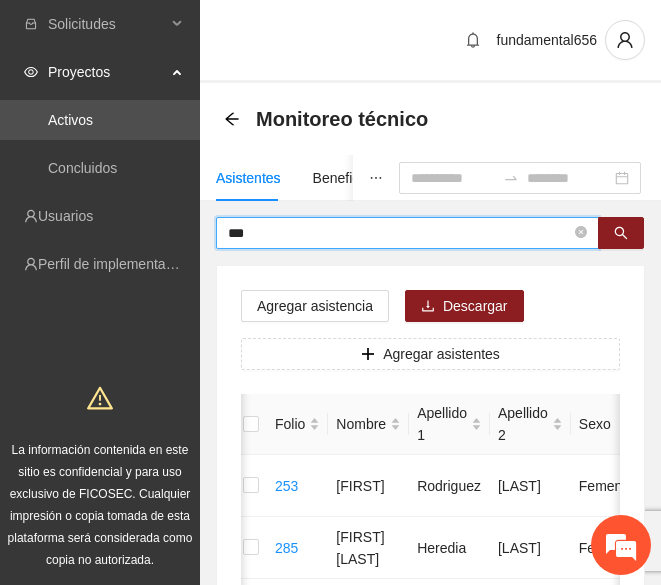 click on "***" at bounding box center [399, 233] 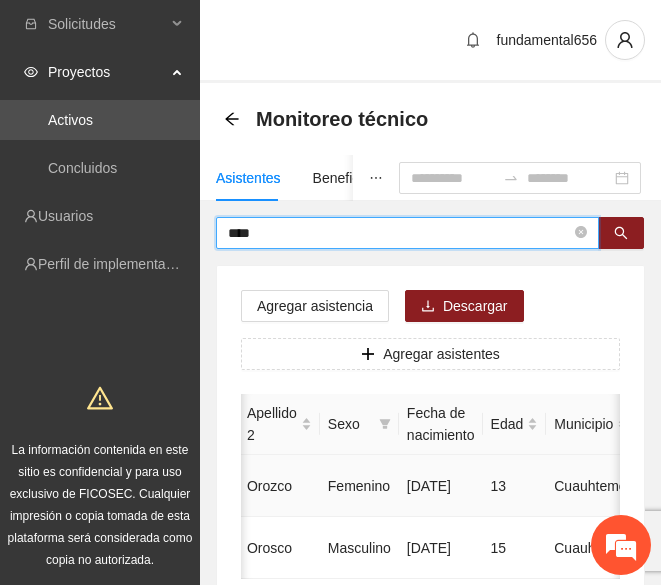 scroll, scrollTop: 0, scrollLeft: 258, axis: horizontal 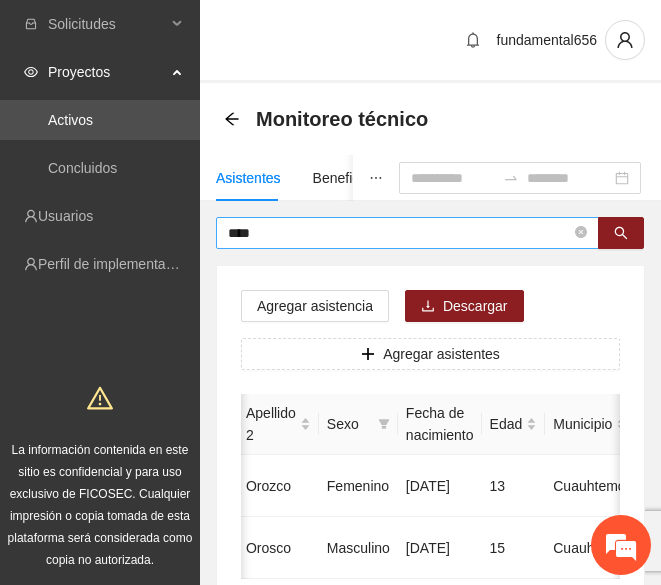 click on "****" at bounding box center [399, 233] 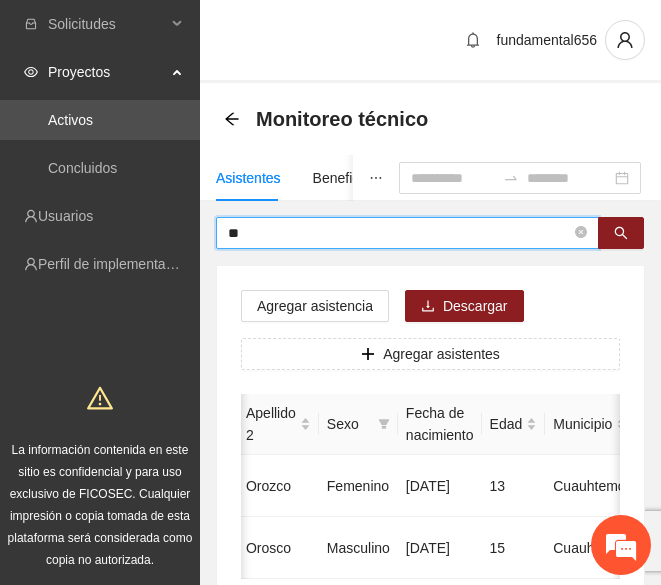 type on "*" 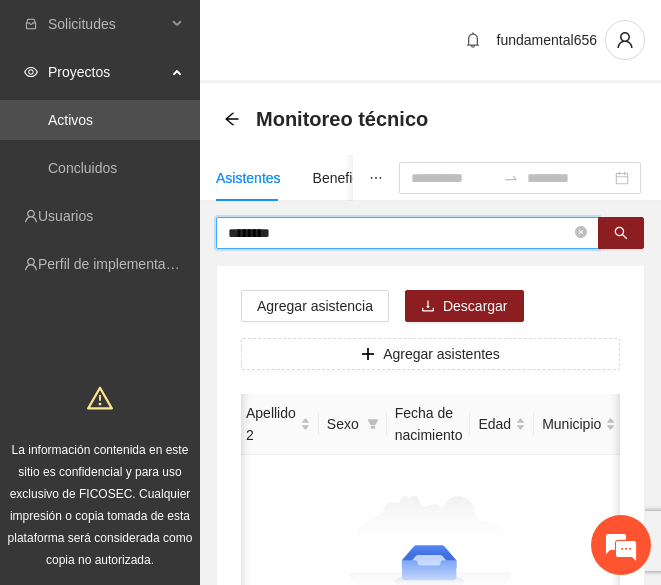 click on "*******" at bounding box center (399, 233) 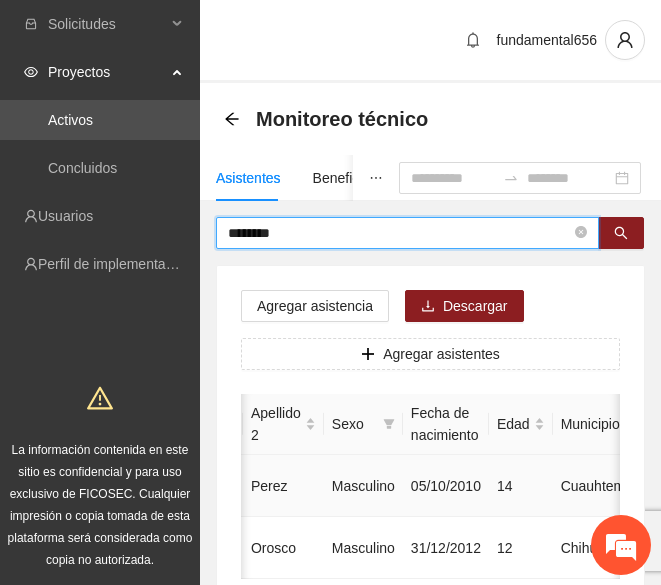 scroll, scrollTop: 0, scrollLeft: 255, axis: horizontal 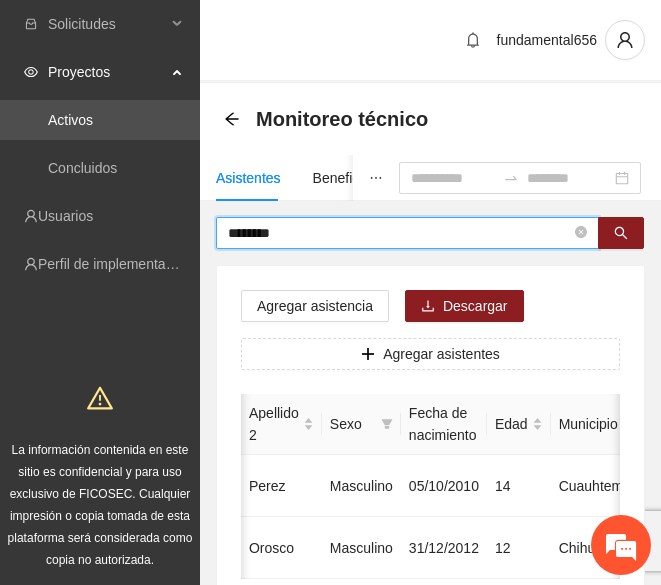 click on "*******" at bounding box center (399, 233) 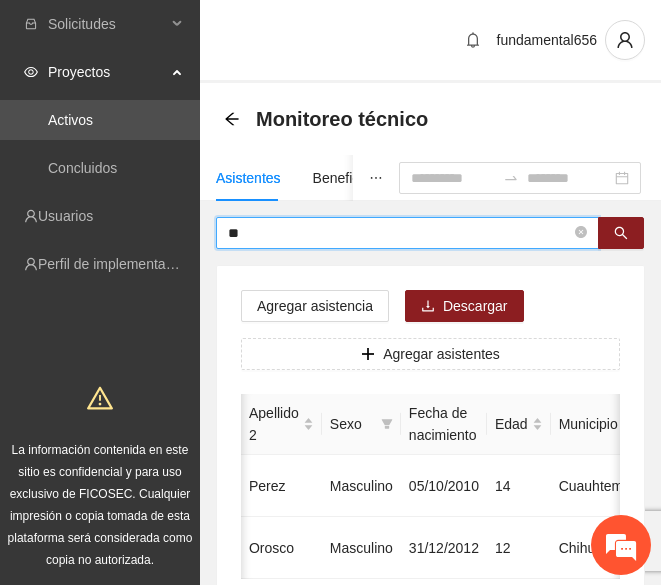 type on "*" 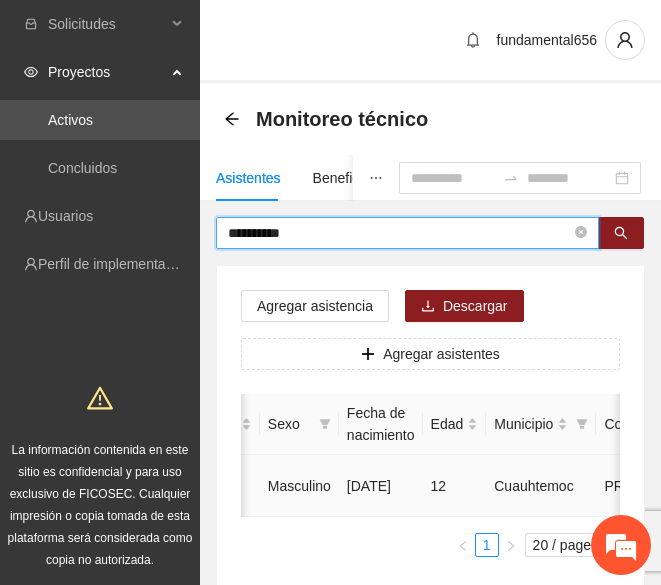 scroll, scrollTop: 0, scrollLeft: 321, axis: horizontal 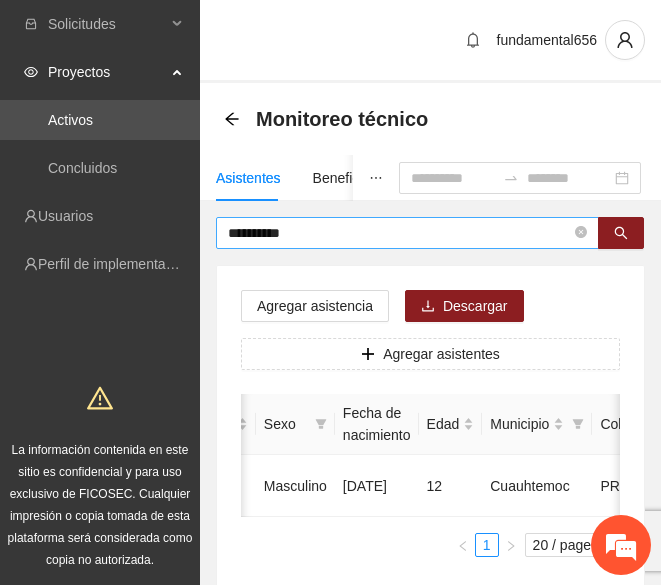 click on "**********" at bounding box center [399, 233] 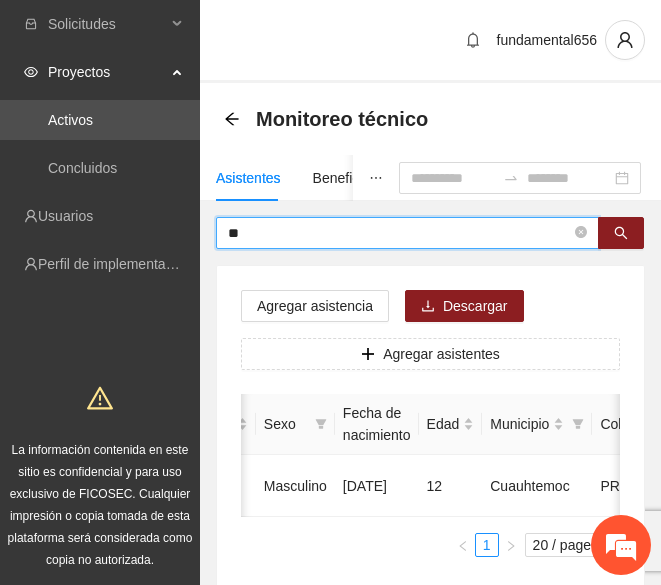 type on "*" 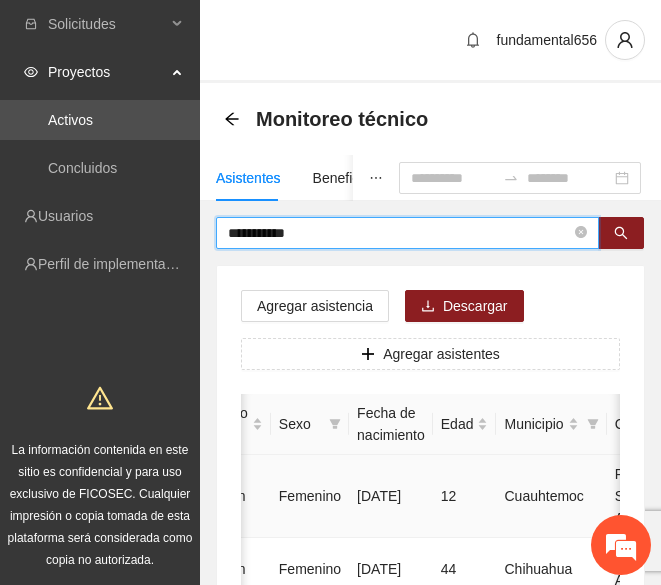 scroll, scrollTop: 0, scrollLeft: 311, axis: horizontal 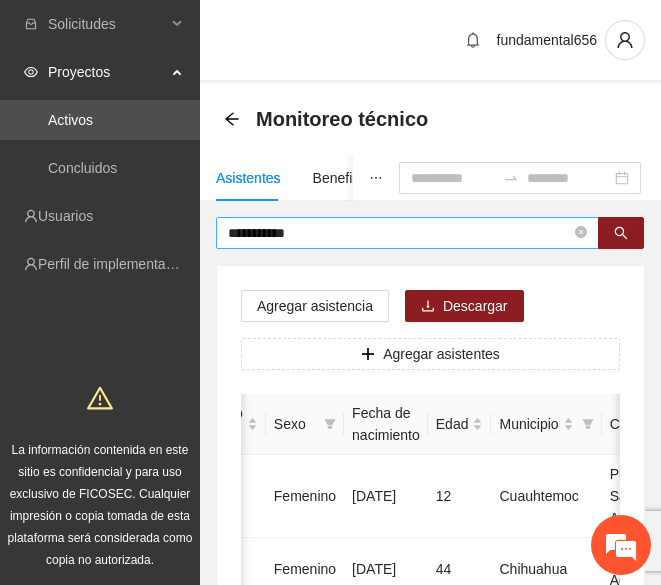 click on "**********" at bounding box center (399, 233) 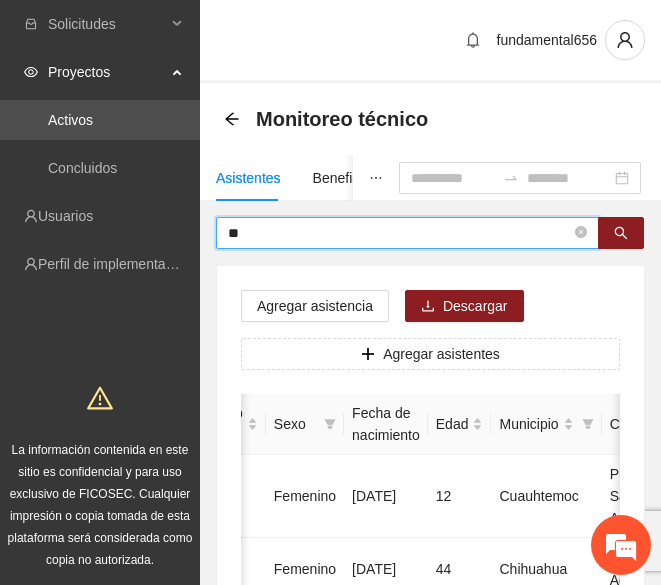 type on "*" 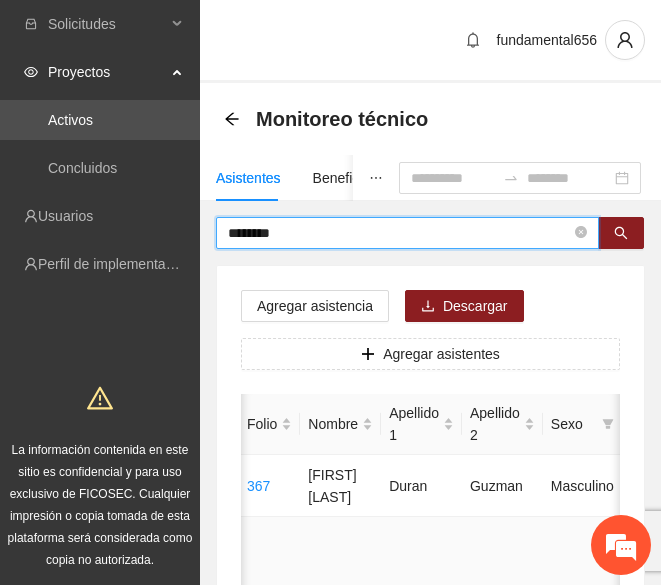 scroll, scrollTop: 0, scrollLeft: 33, axis: horizontal 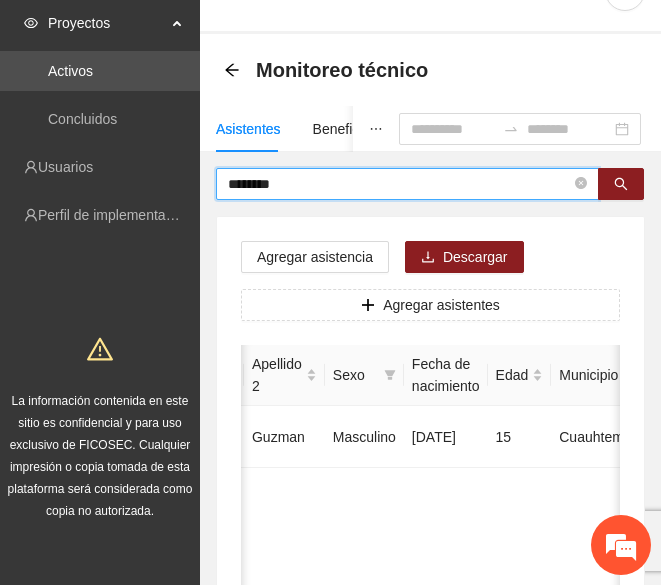 click on "********" at bounding box center [399, 184] 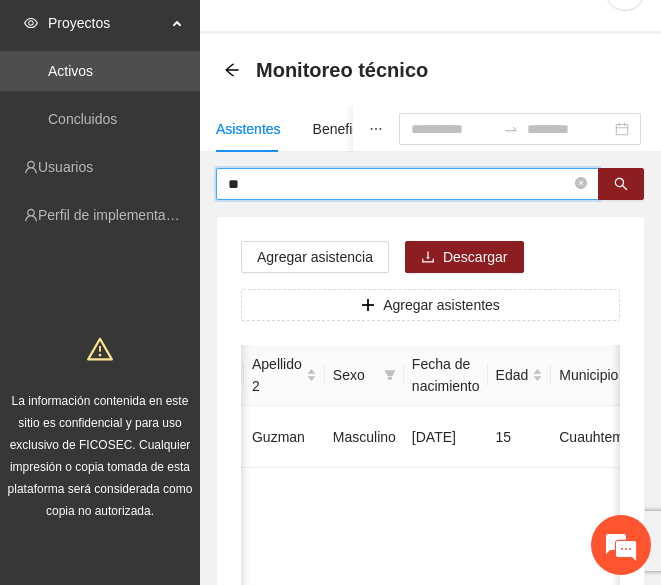 type on "*" 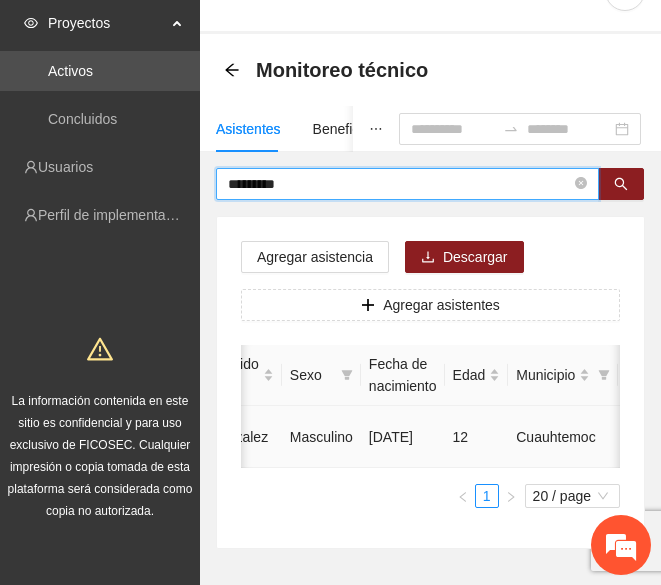 scroll, scrollTop: 0, scrollLeft: 296, axis: horizontal 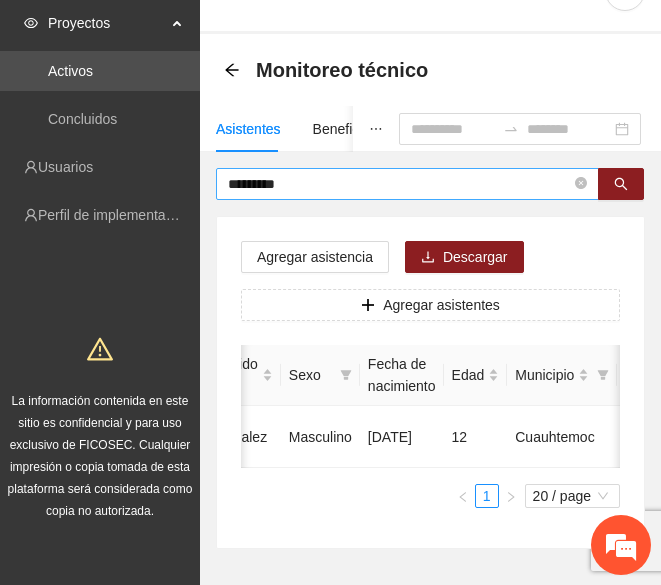 click on "*********" at bounding box center [399, 184] 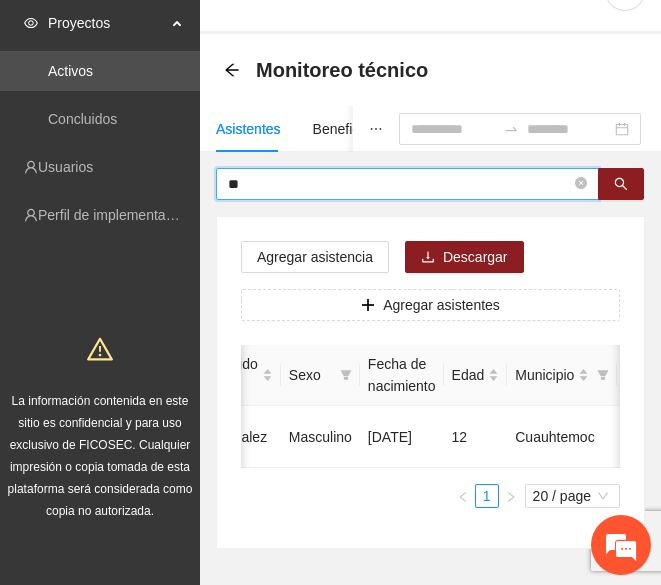 type on "*" 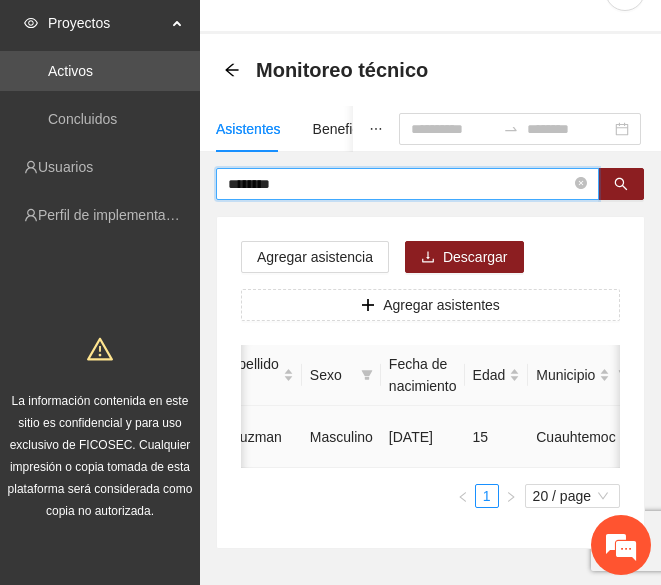 scroll, scrollTop: 0, scrollLeft: 276, axis: horizontal 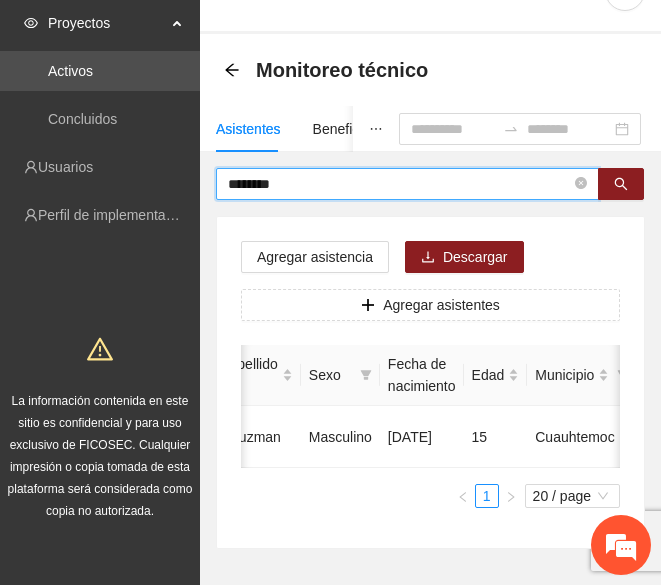 click on "********" at bounding box center [399, 184] 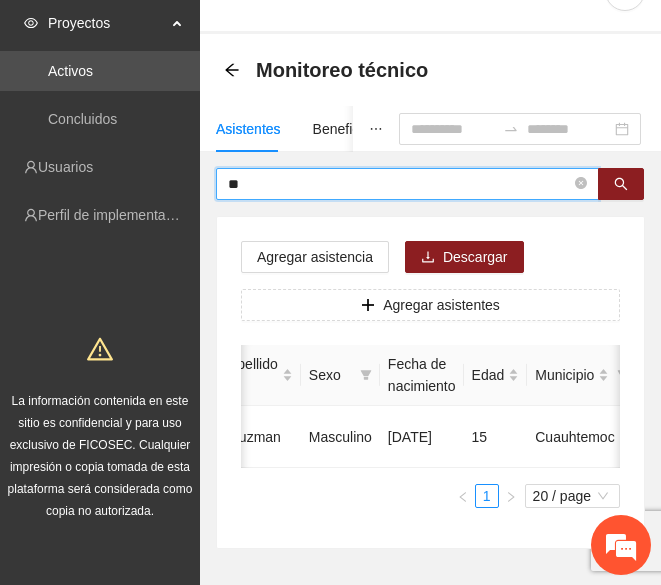 type on "*" 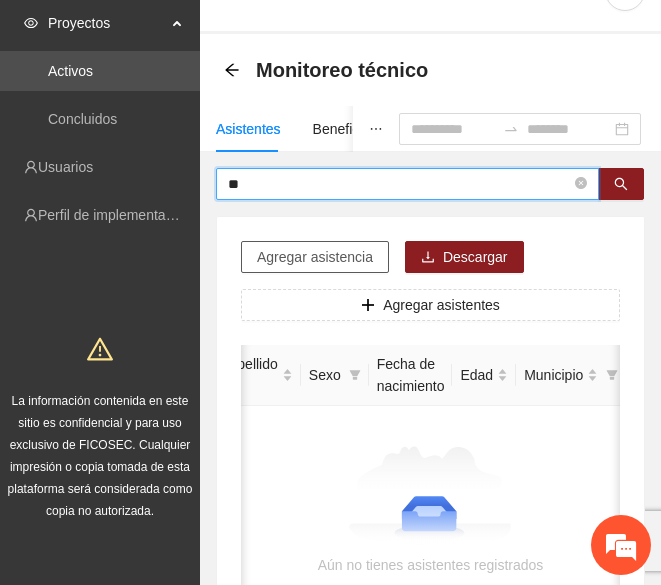 type on "*" 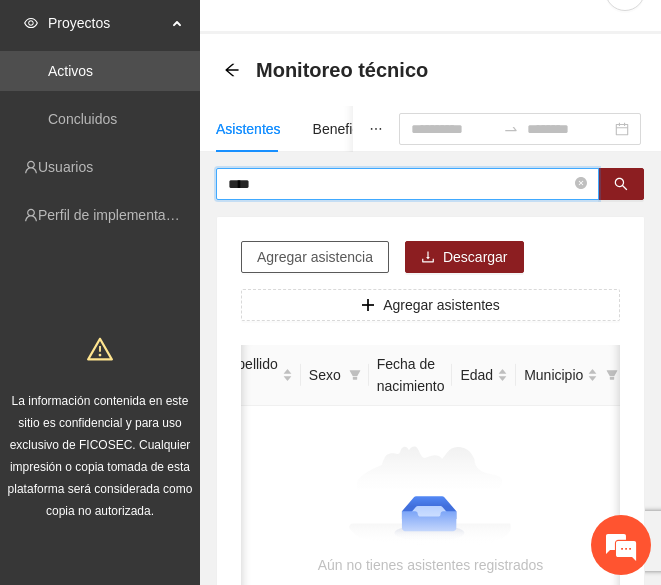 type on "****" 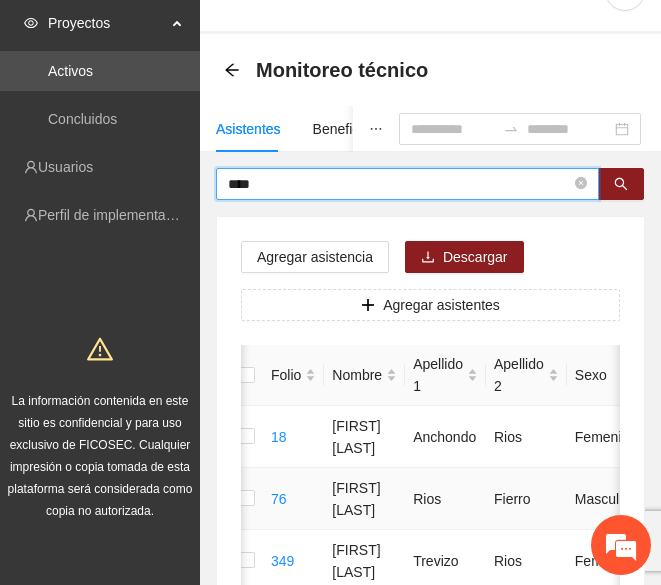 scroll, scrollTop: 0, scrollLeft: 11, axis: horizontal 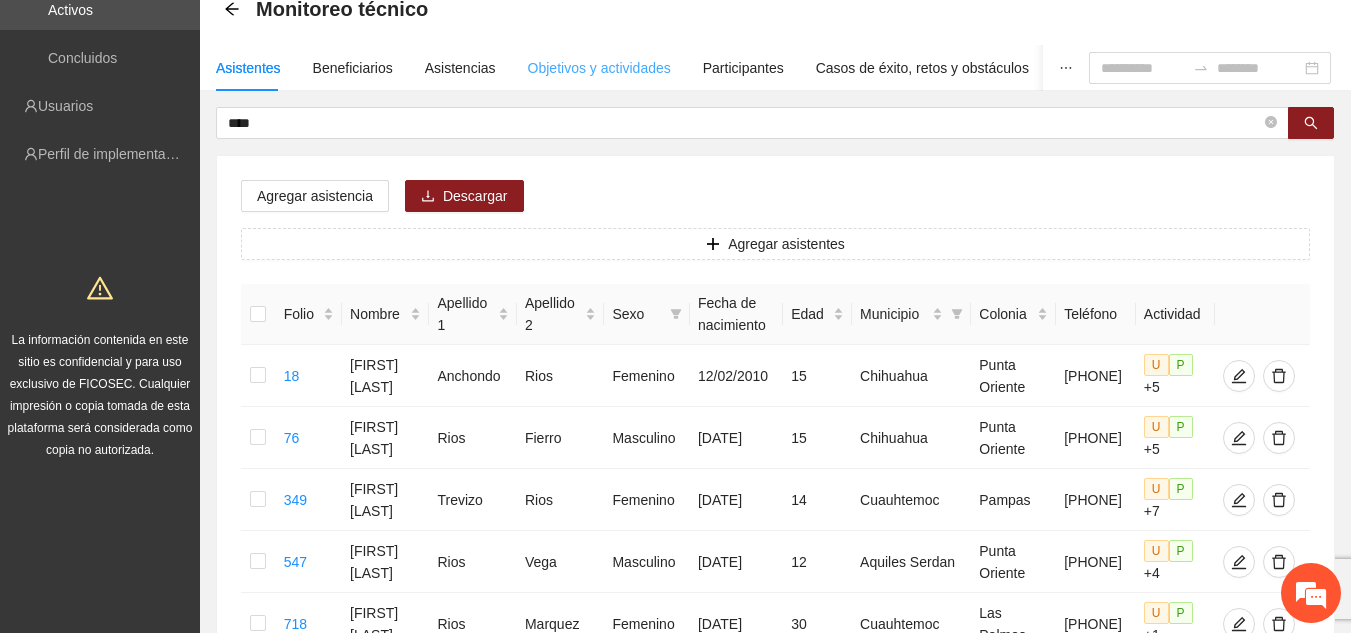 click on "Objetivos y actividades" at bounding box center (599, 68) 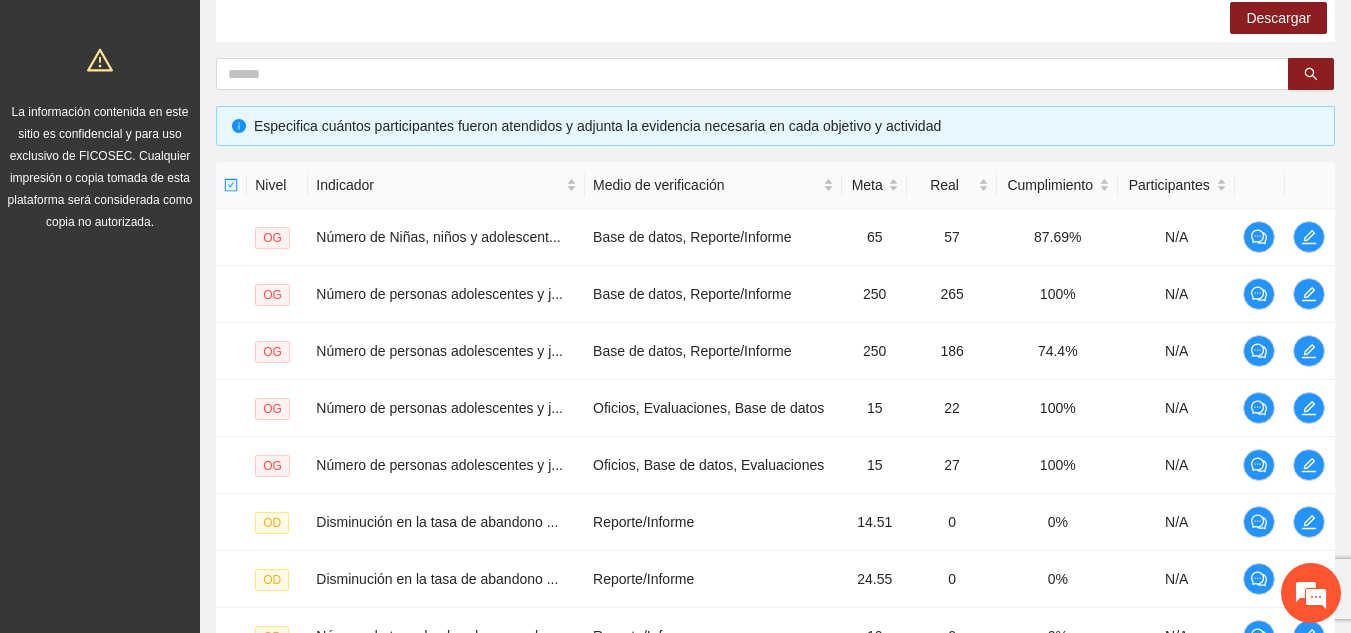scroll, scrollTop: 676, scrollLeft: 0, axis: vertical 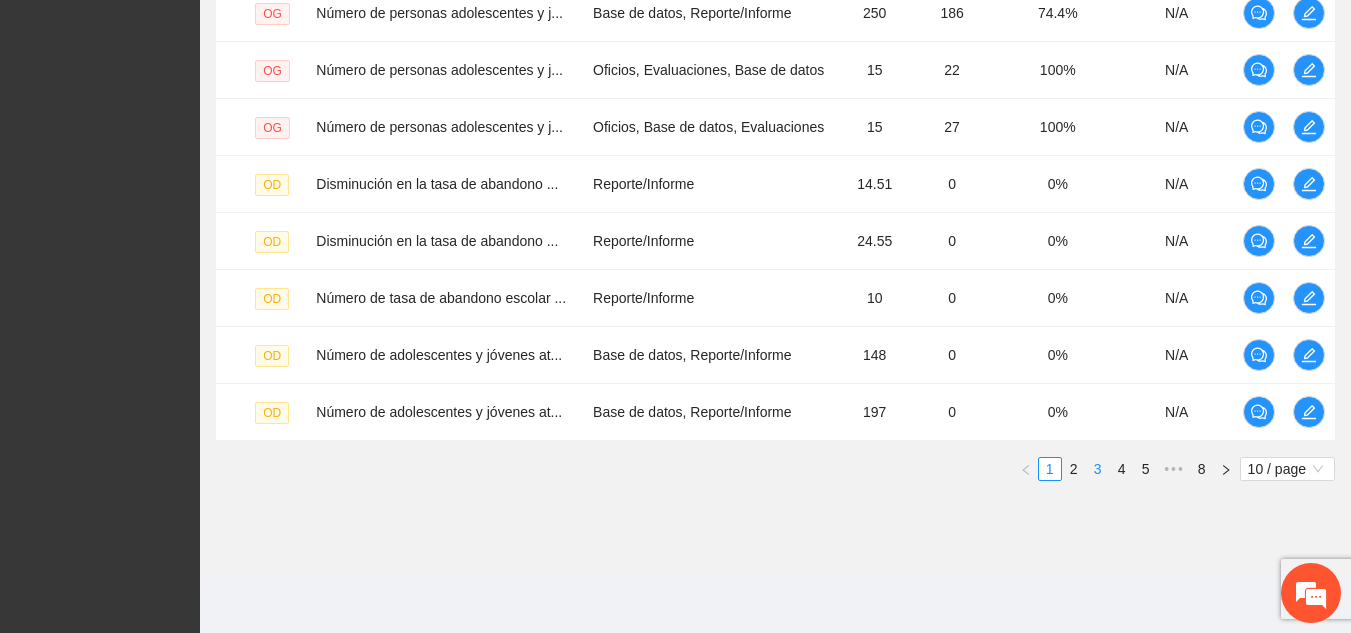 click on "3" at bounding box center (1098, 469) 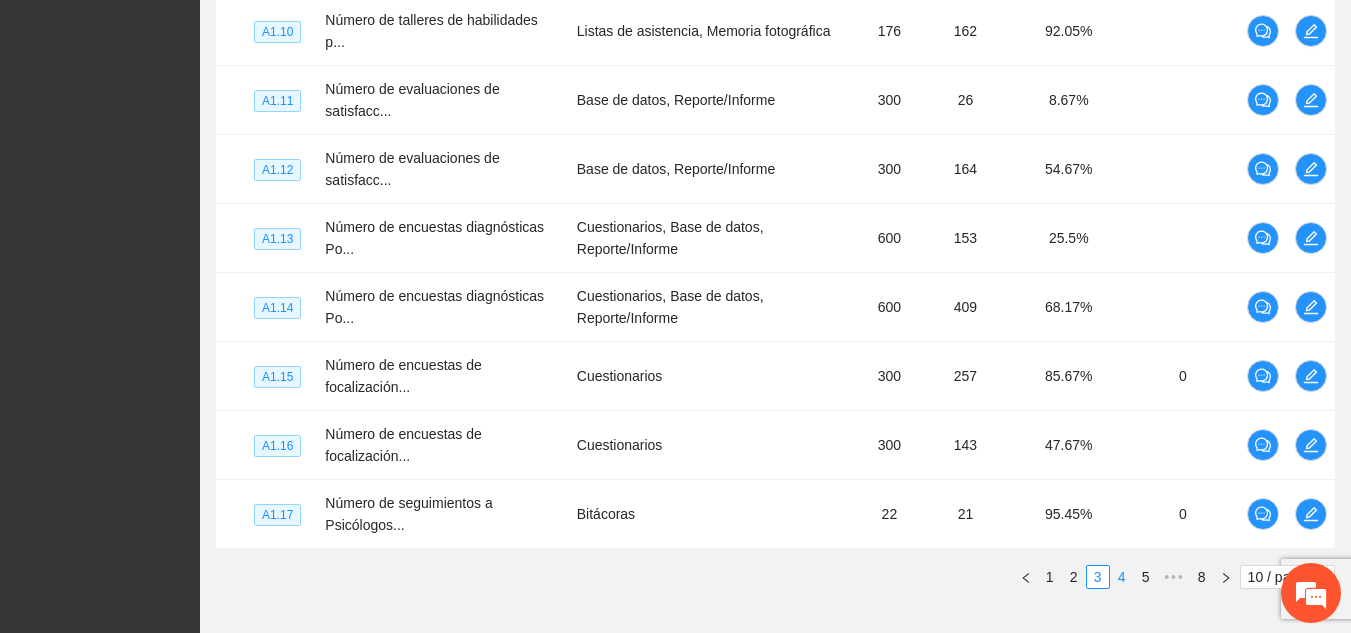 click on "4" at bounding box center (1122, 577) 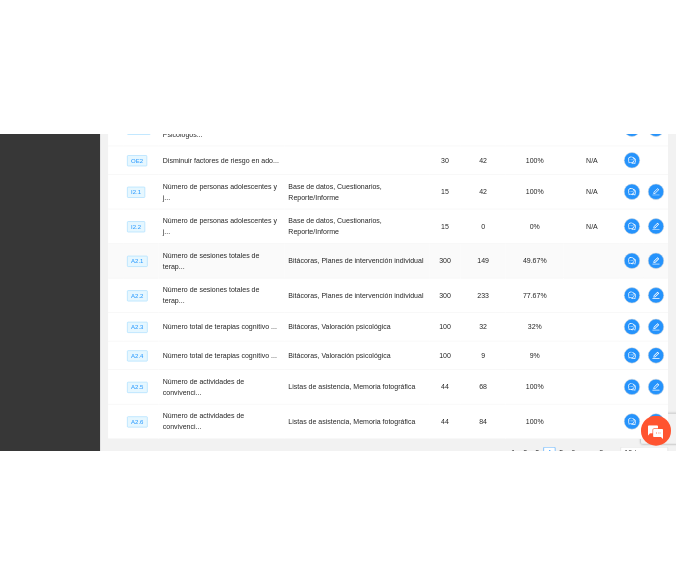 scroll, scrollTop: 582, scrollLeft: 0, axis: vertical 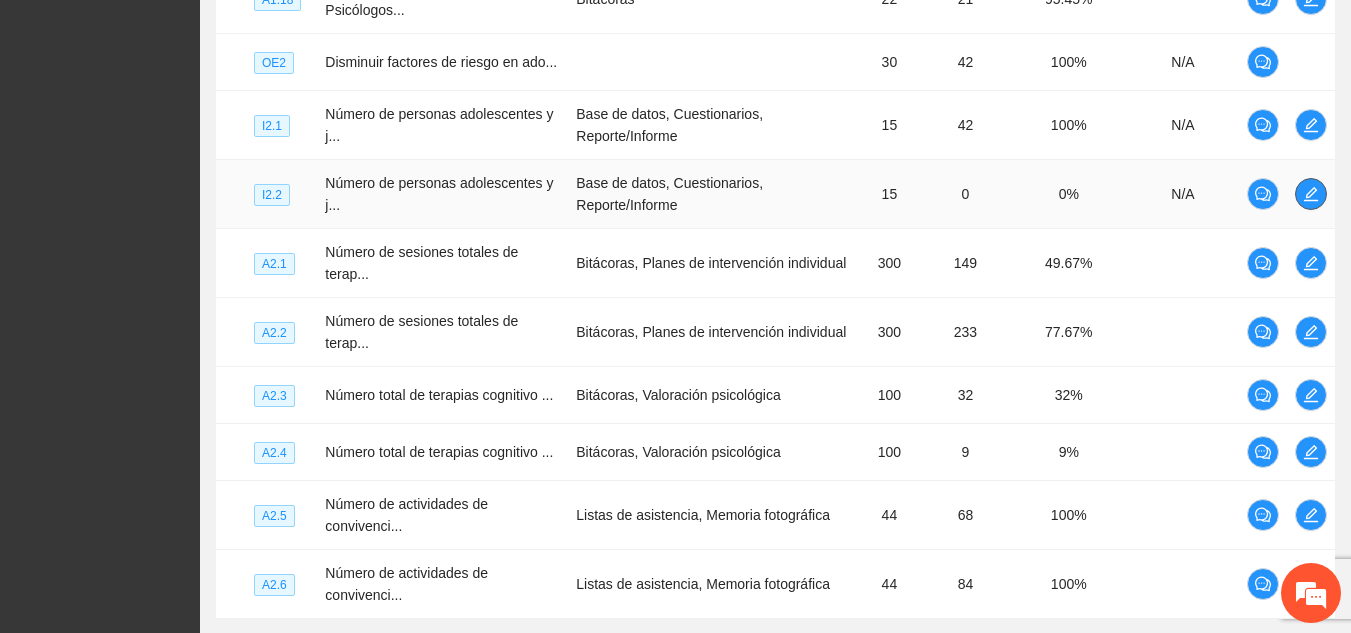 click 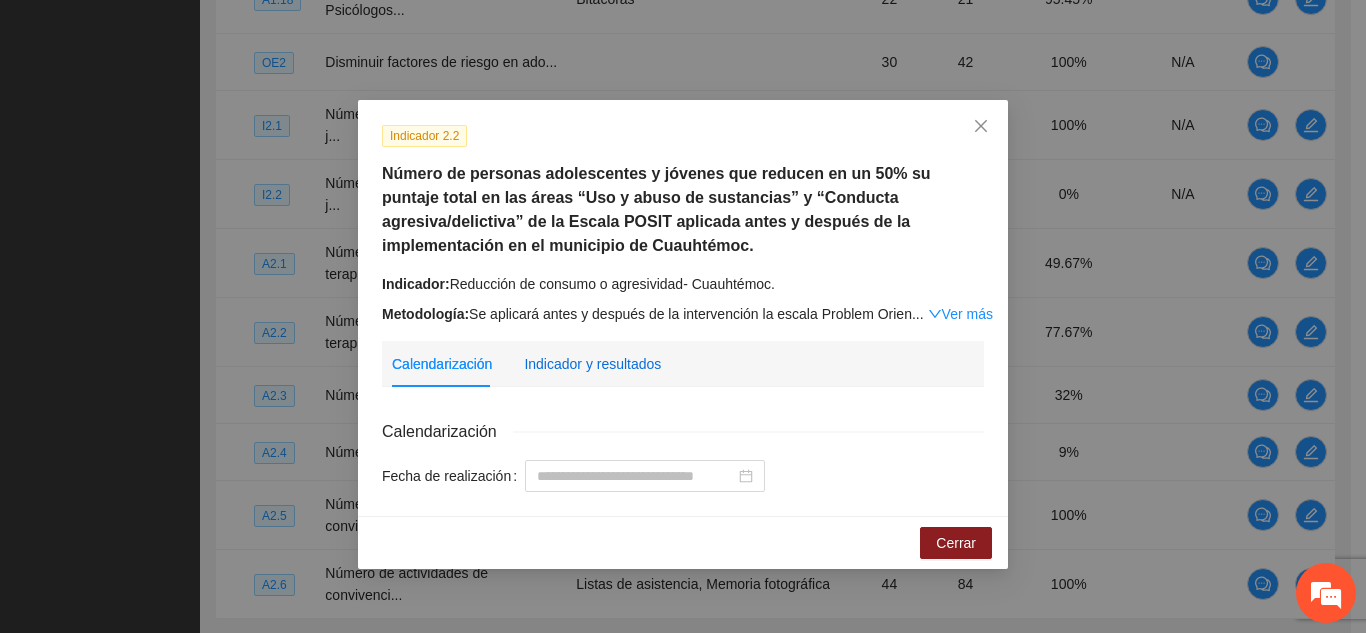 click on "Indicador y resultados" at bounding box center [592, 364] 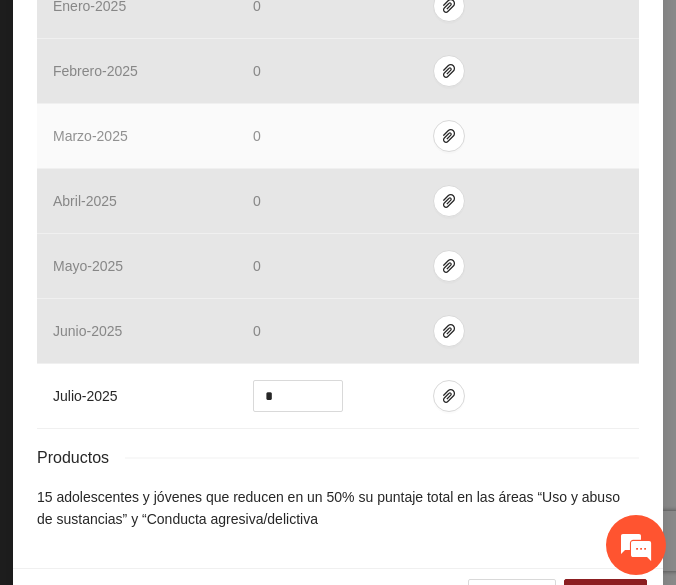 scroll, scrollTop: 956, scrollLeft: 0, axis: vertical 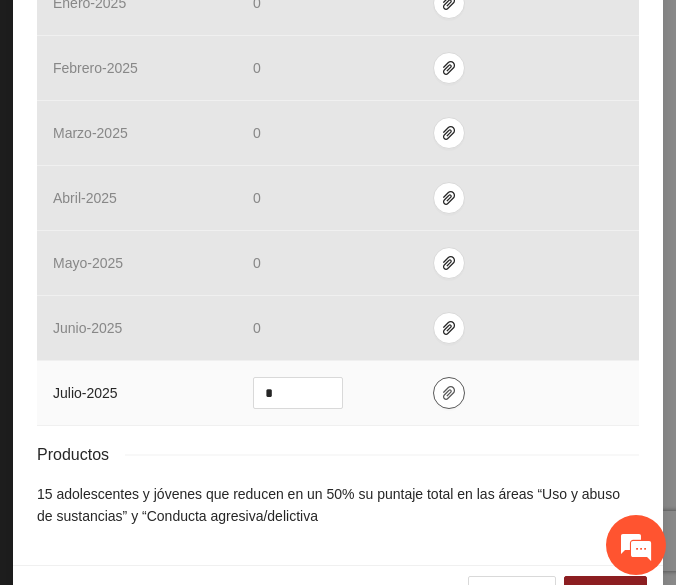 click 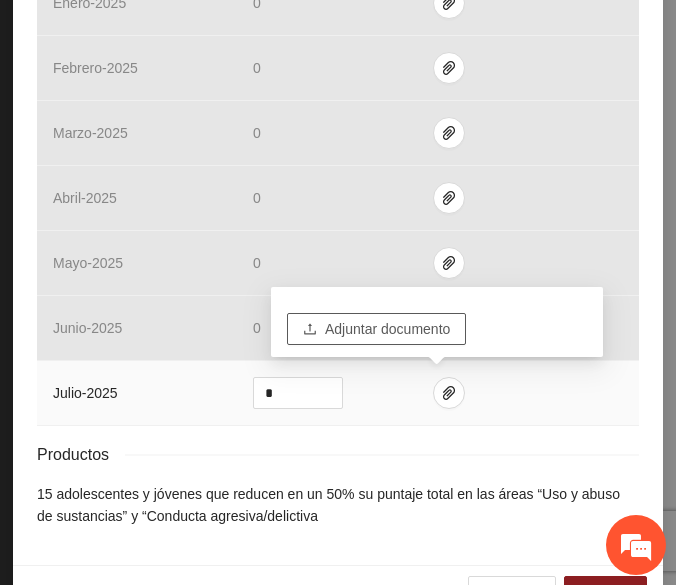 click on "Adjuntar documento" at bounding box center (387, 329) 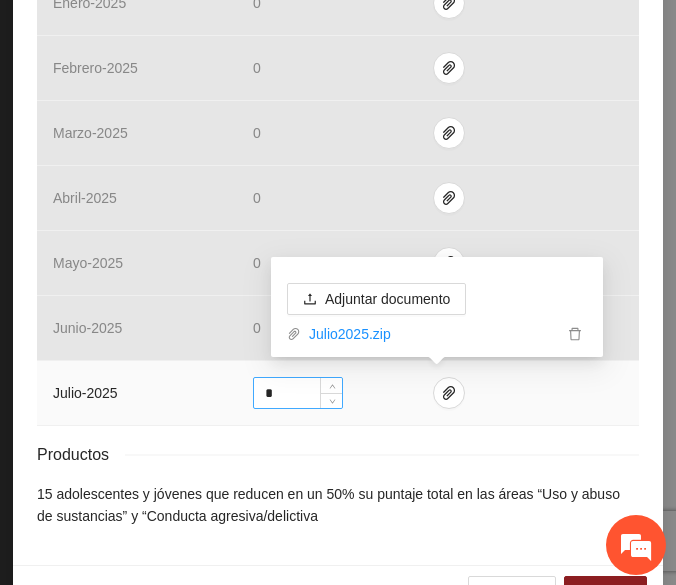 click on "*" at bounding box center [298, 393] 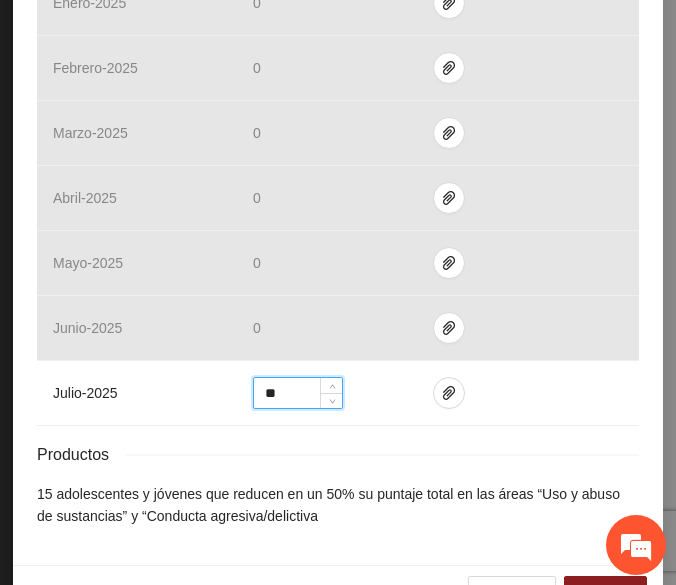 scroll, scrollTop: 1012, scrollLeft: 0, axis: vertical 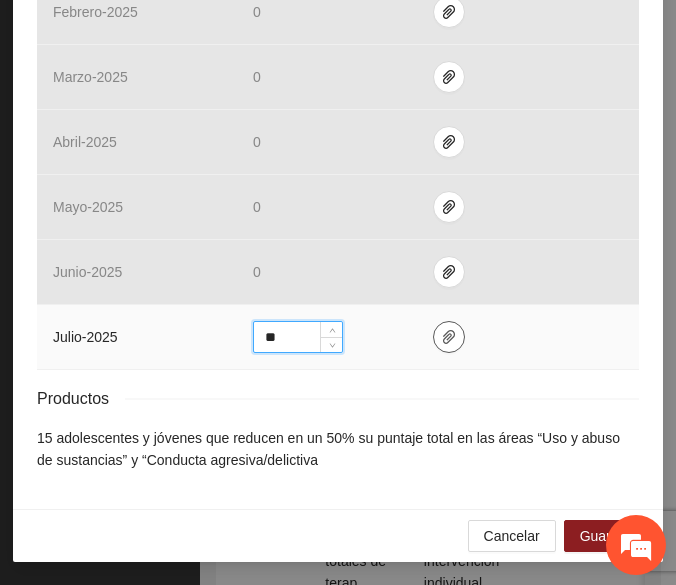 type on "**" 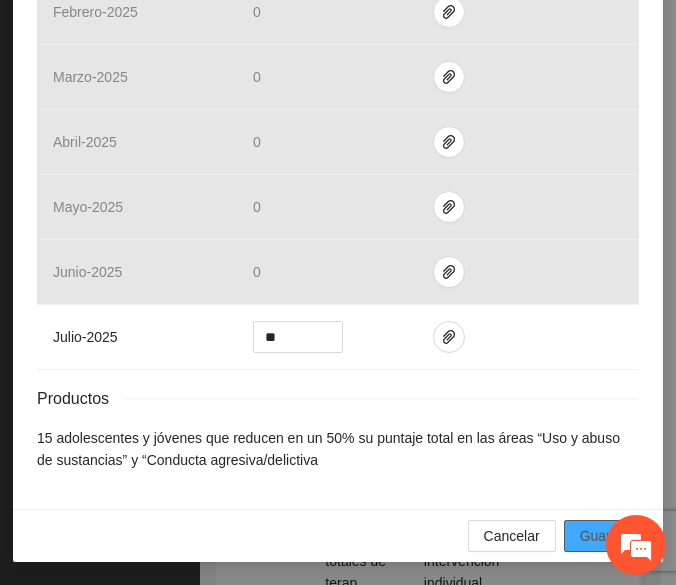 click on "Guardar" at bounding box center (605, 536) 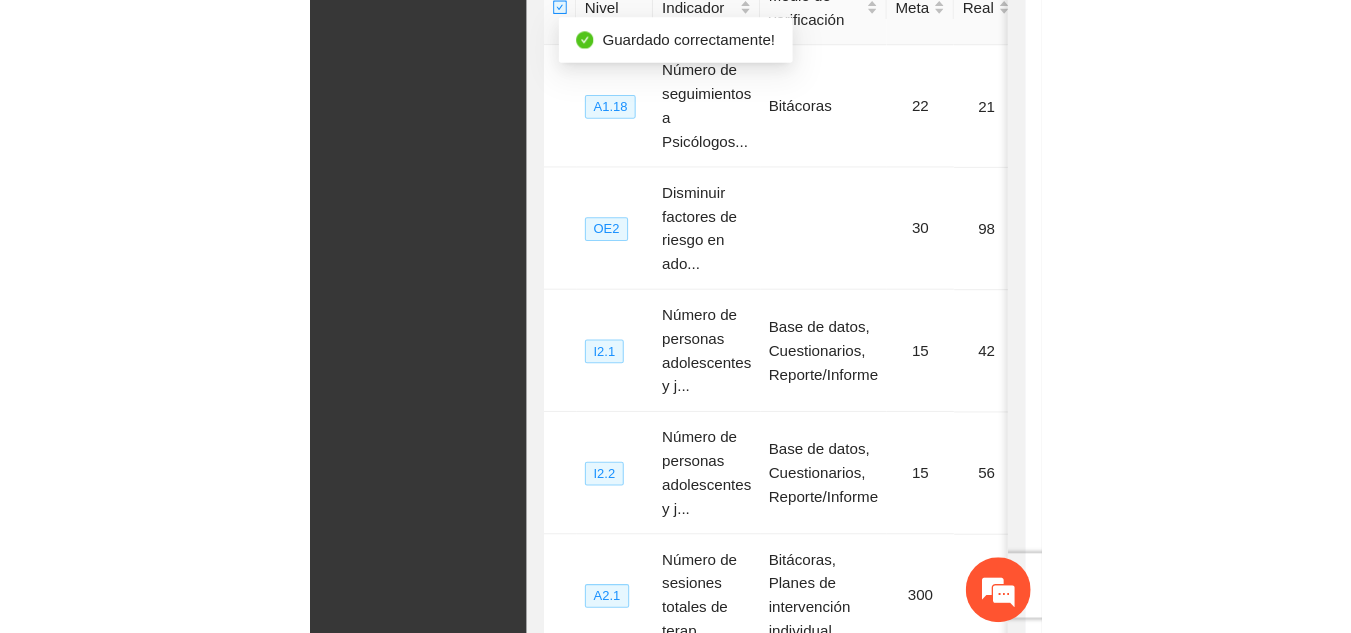 scroll, scrollTop: 935, scrollLeft: 0, axis: vertical 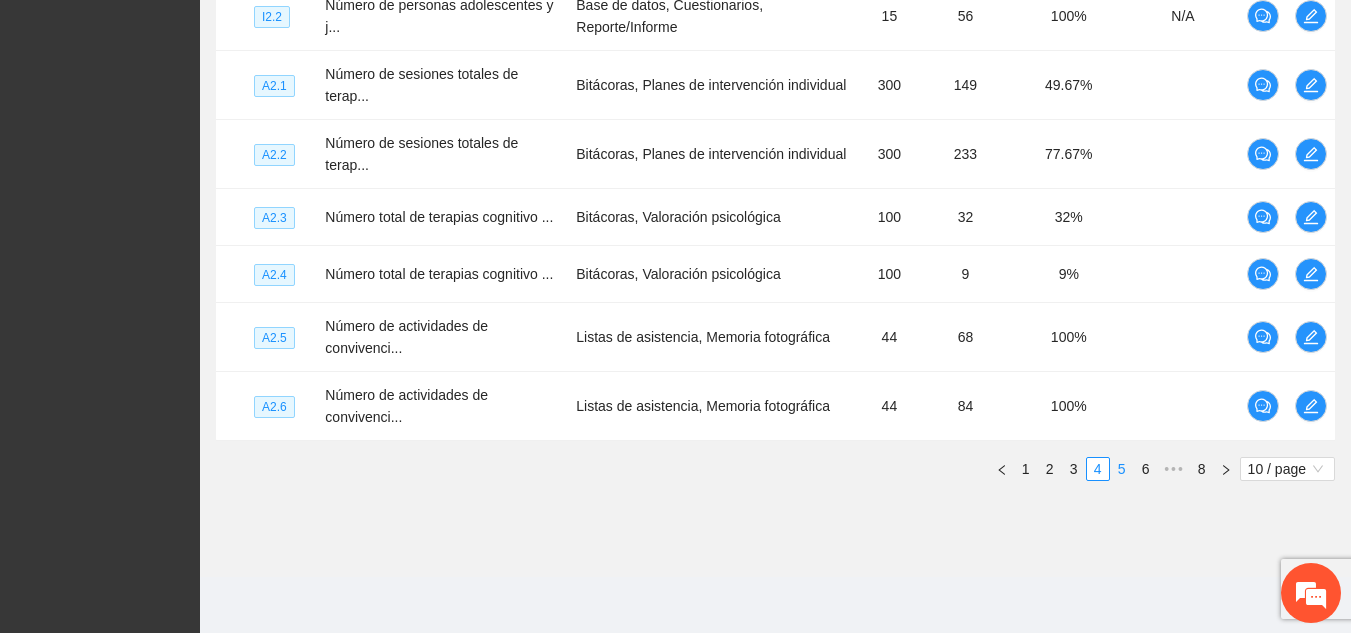 click on "5" at bounding box center (1122, 469) 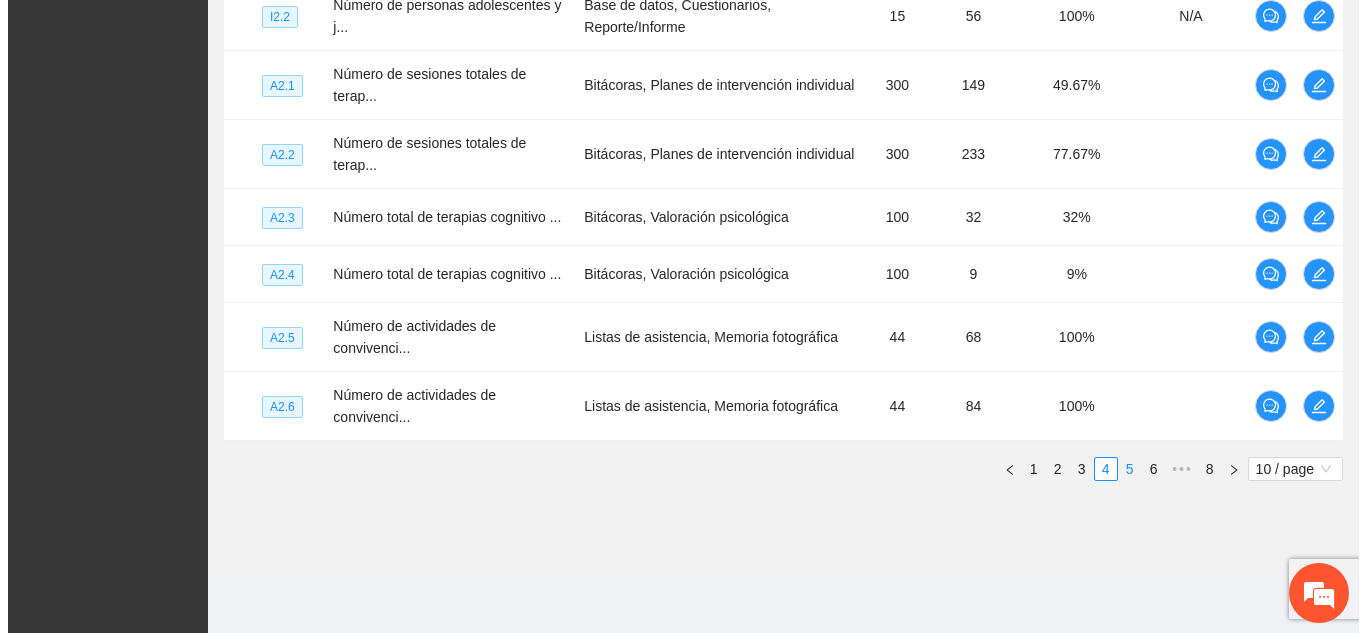 scroll, scrollTop: 724, scrollLeft: 0, axis: vertical 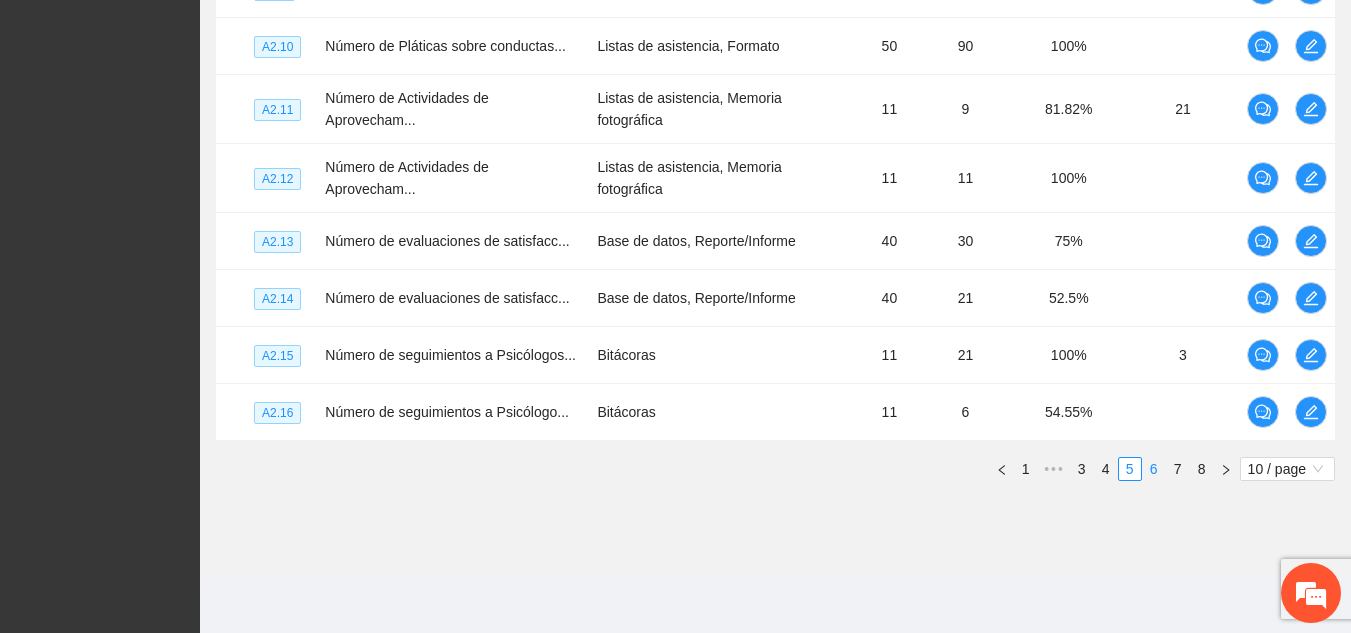 click on "6" at bounding box center (1154, 469) 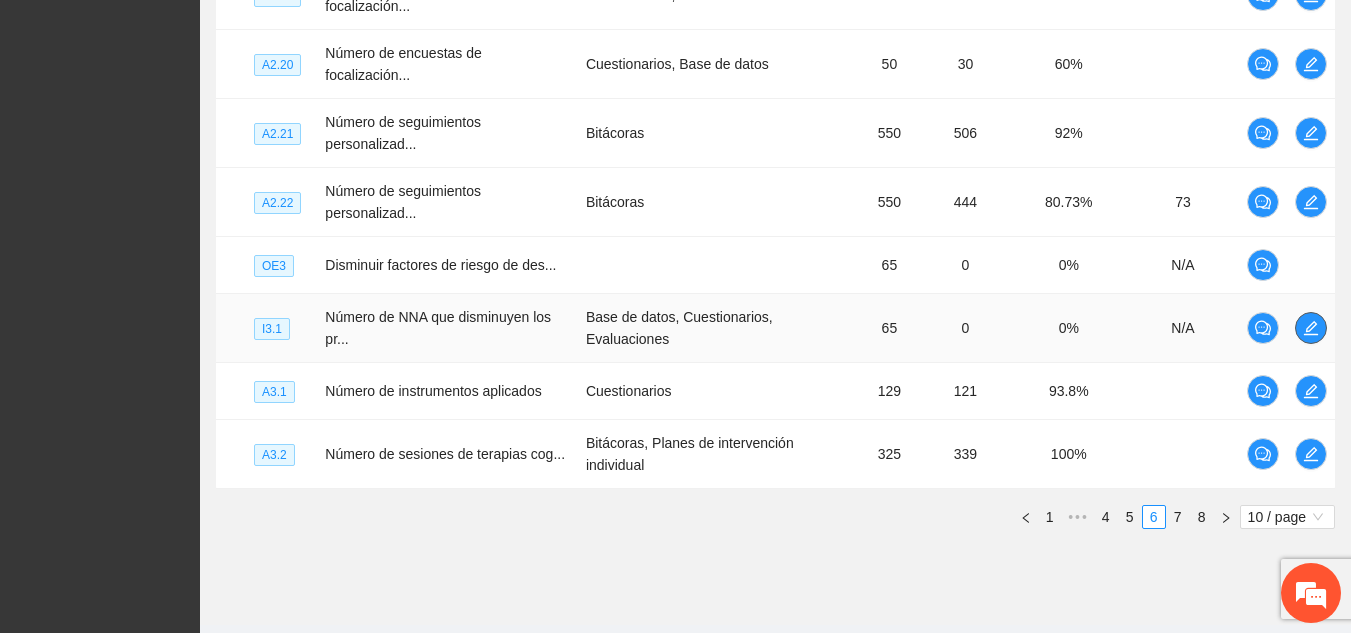 click 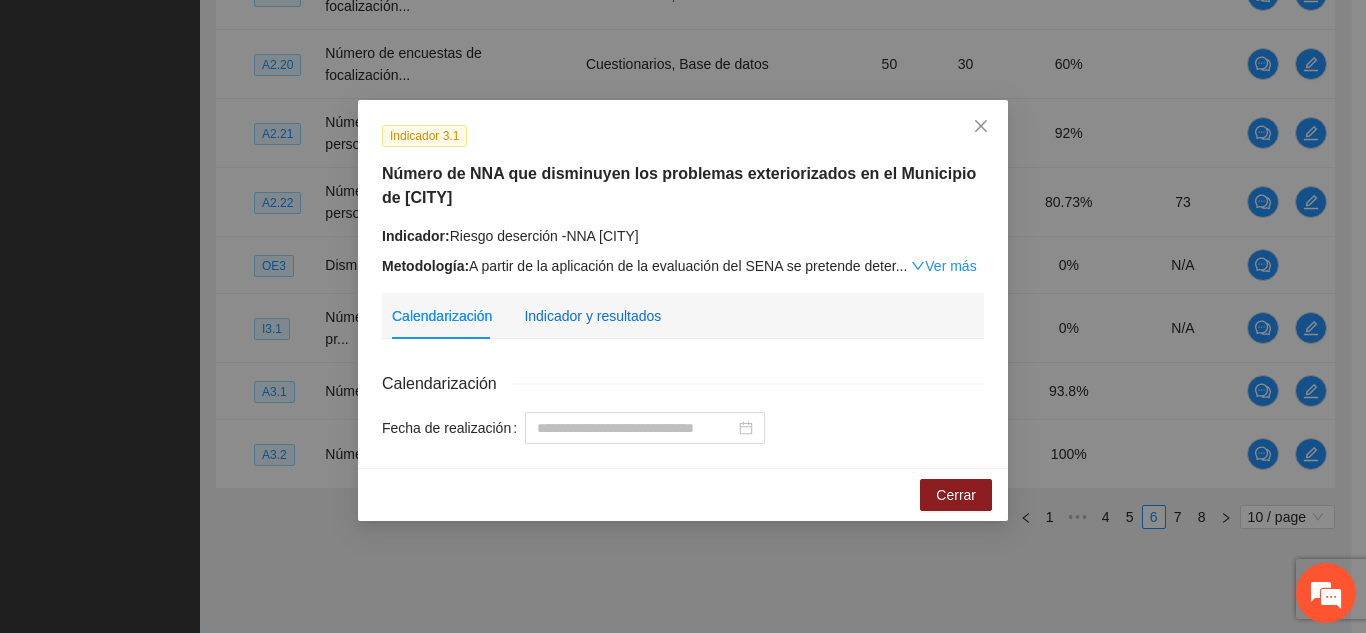 click on "Indicador y resultados" at bounding box center (592, 316) 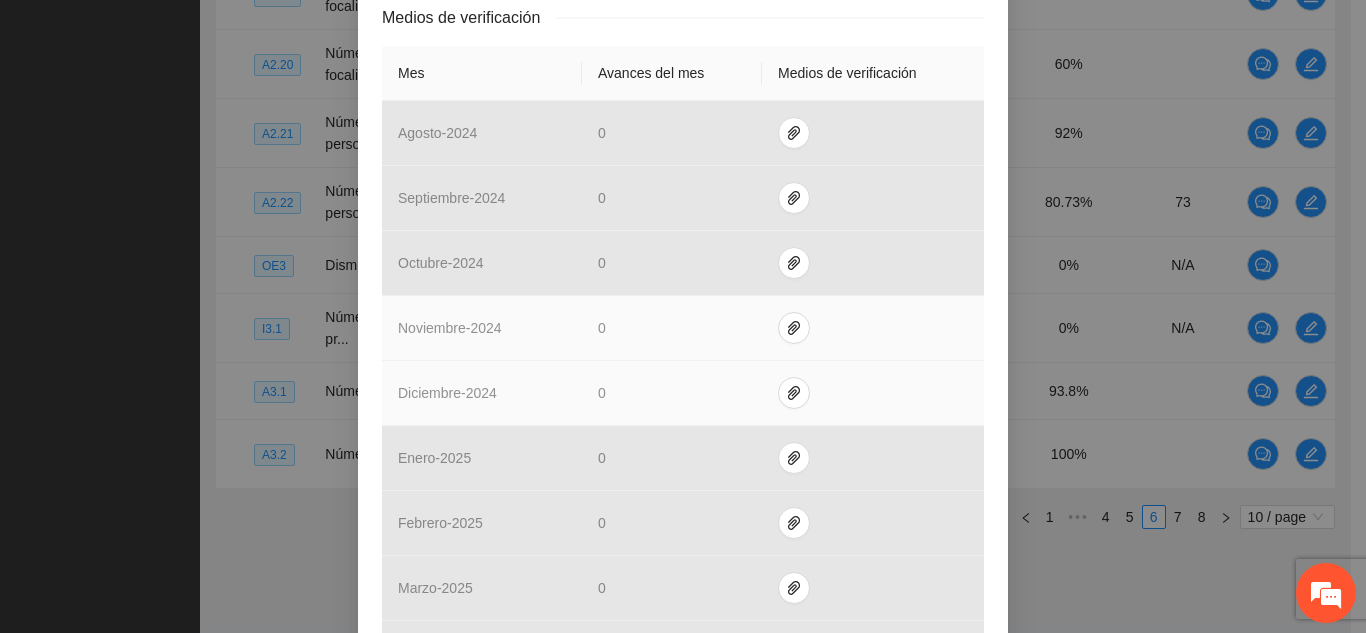 scroll, scrollTop: 444, scrollLeft: 0, axis: vertical 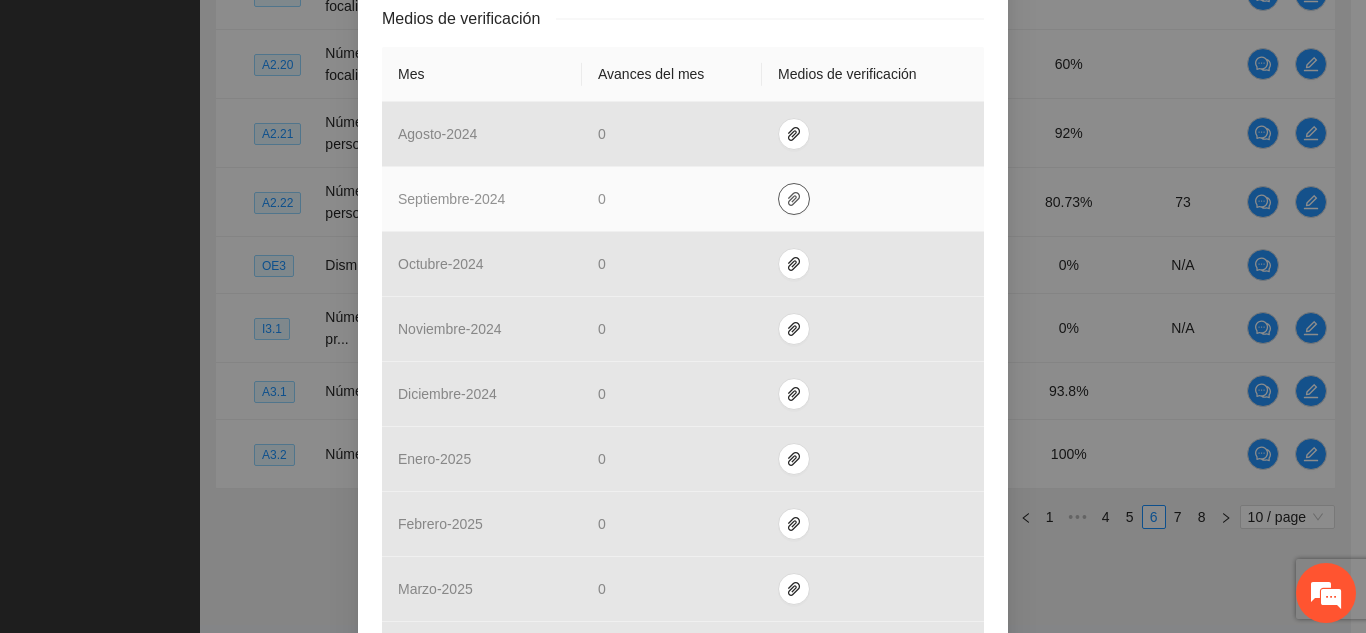 click 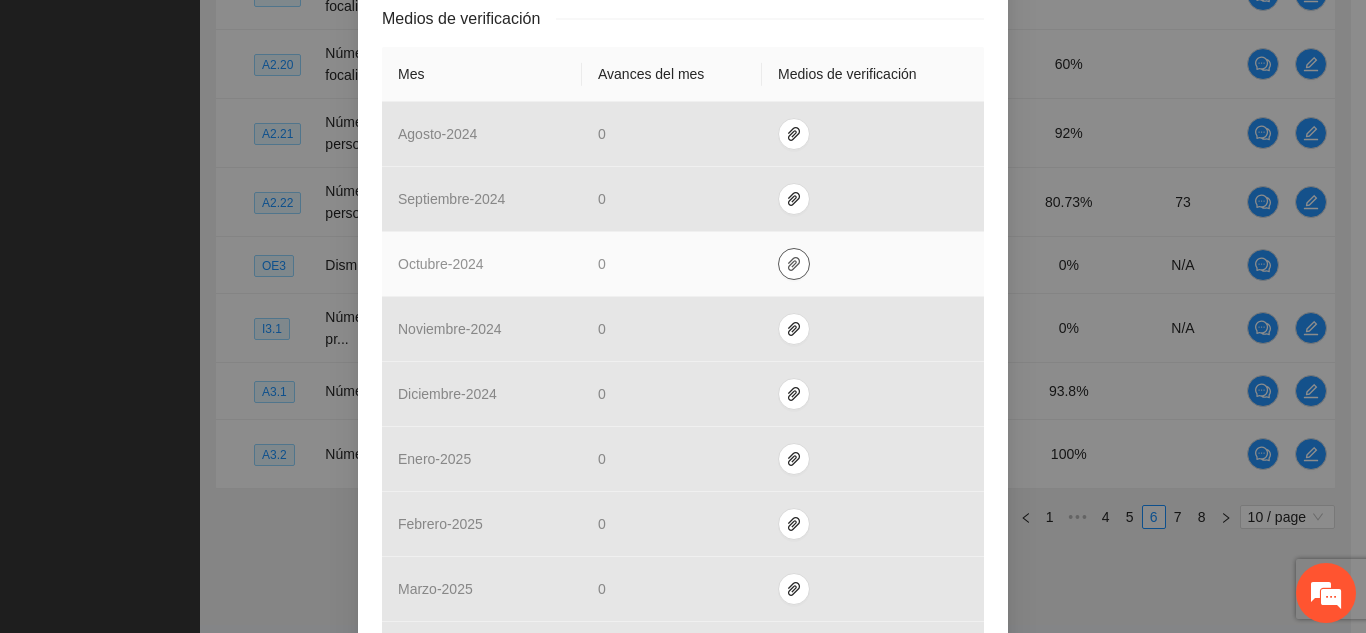 click 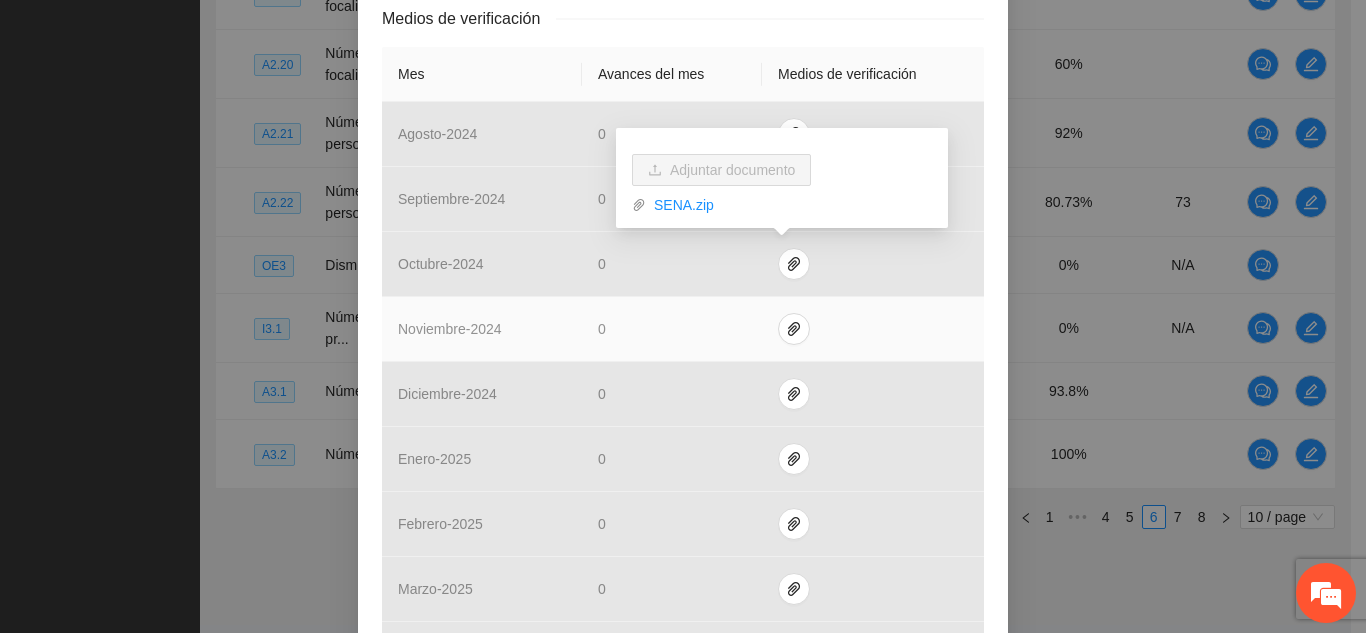 click at bounding box center (873, 329) 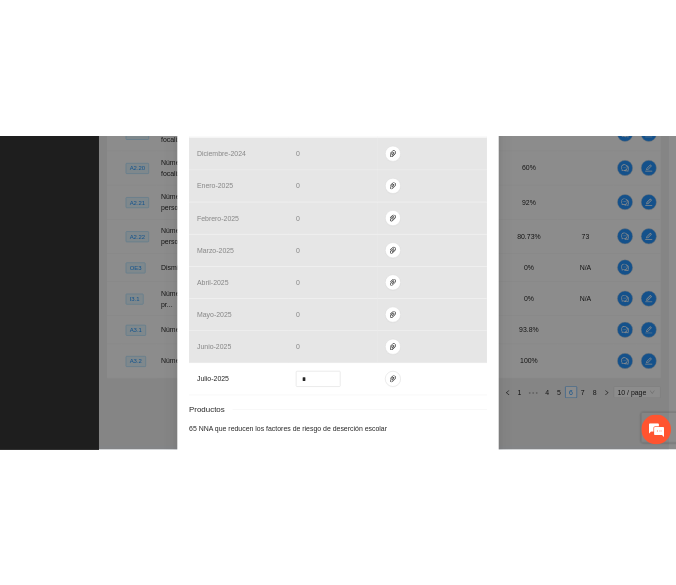 scroll, scrollTop: 886, scrollLeft: 0, axis: vertical 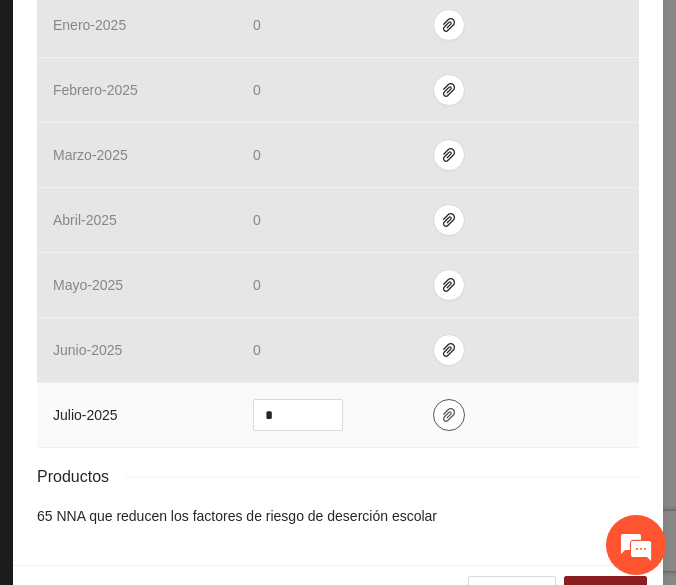 click 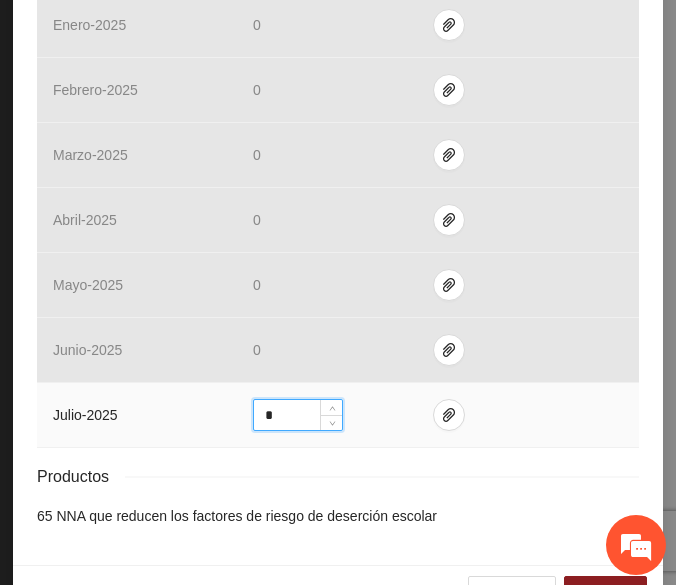 click on "*" at bounding box center [298, 415] 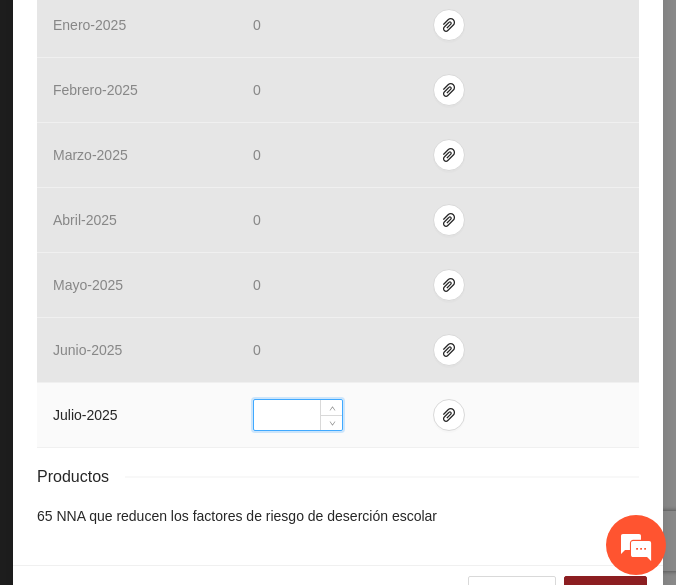 type on "*" 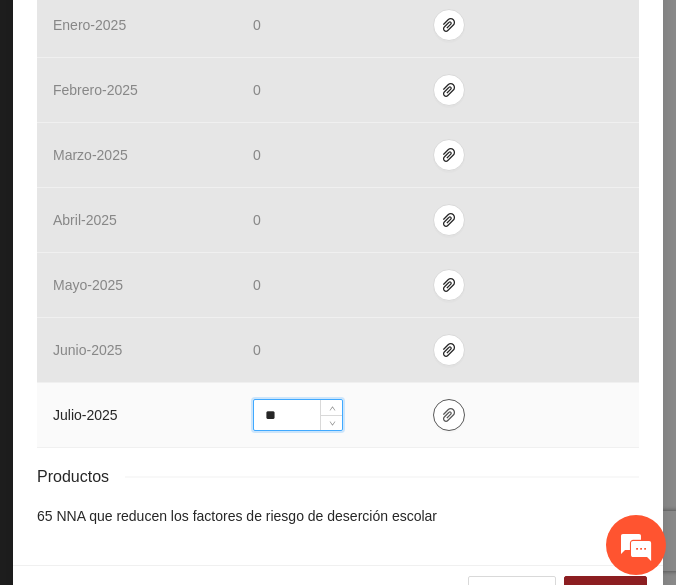 type on "**" 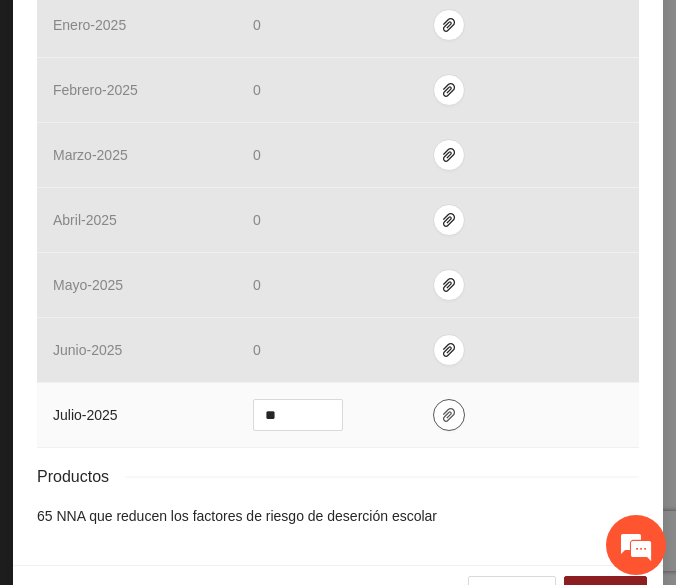 click 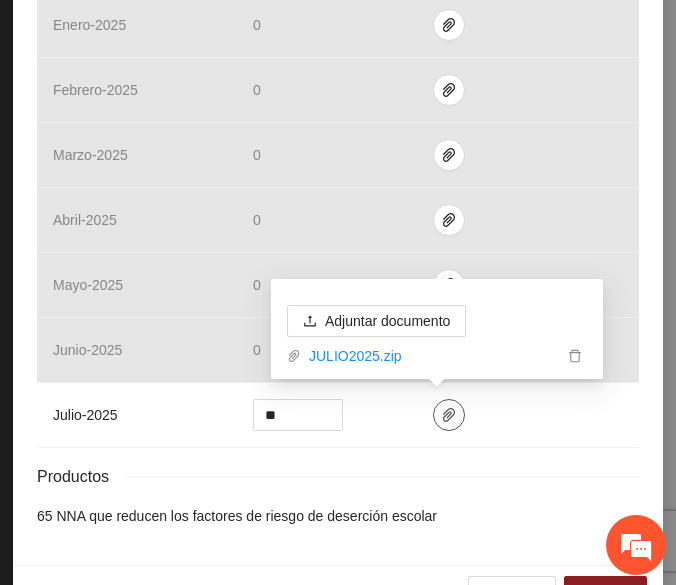 scroll, scrollTop: 942, scrollLeft: 0, axis: vertical 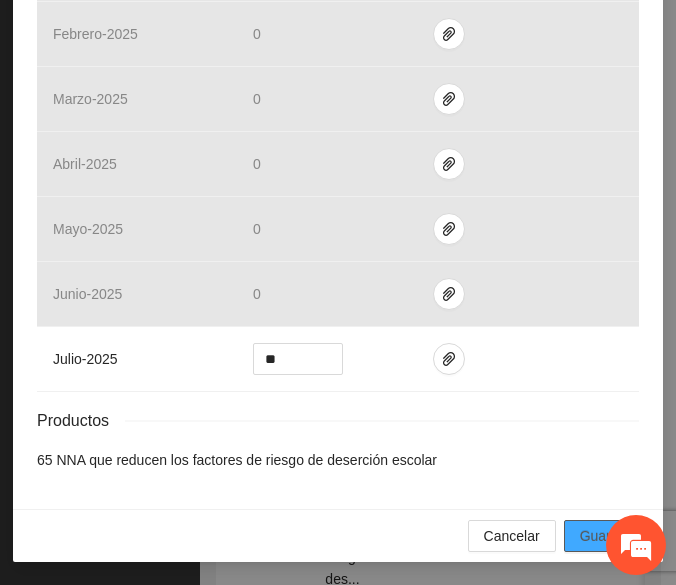 click on "Guardar" at bounding box center [605, 536] 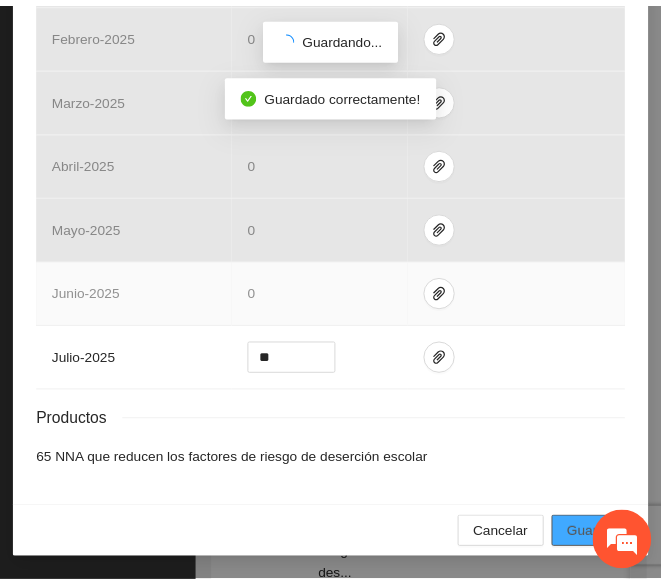 scroll, scrollTop: 865, scrollLeft: 0, axis: vertical 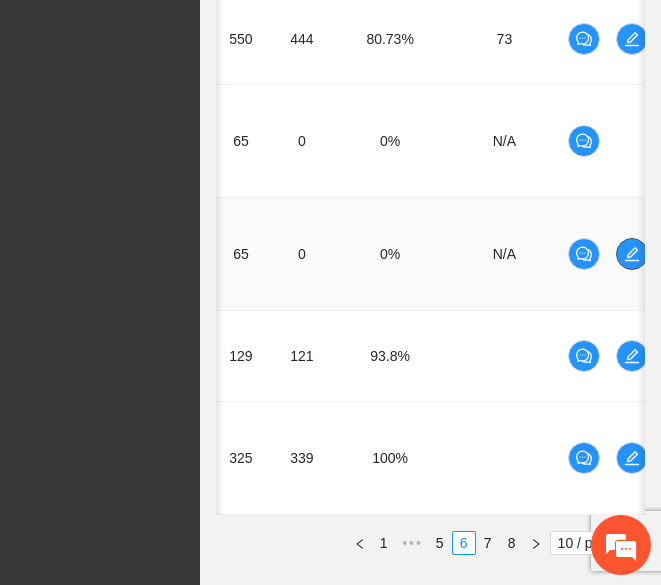 click 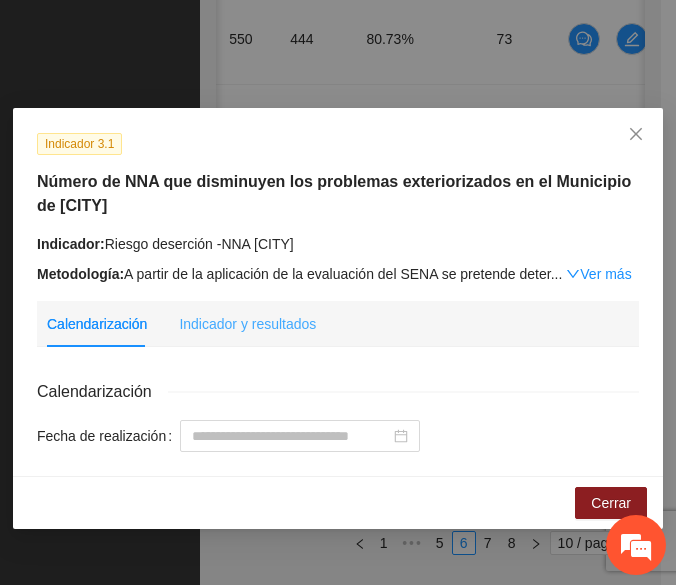 click on "Indicador y resultados" at bounding box center [247, 324] 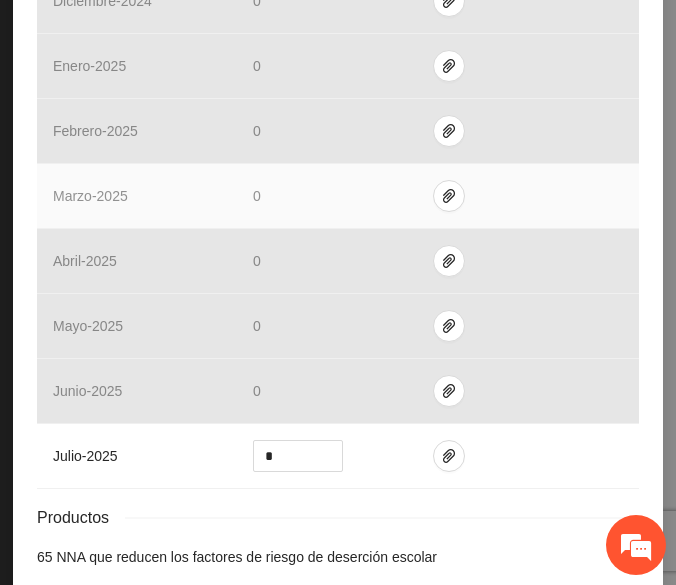 scroll, scrollTop: 903, scrollLeft: 0, axis: vertical 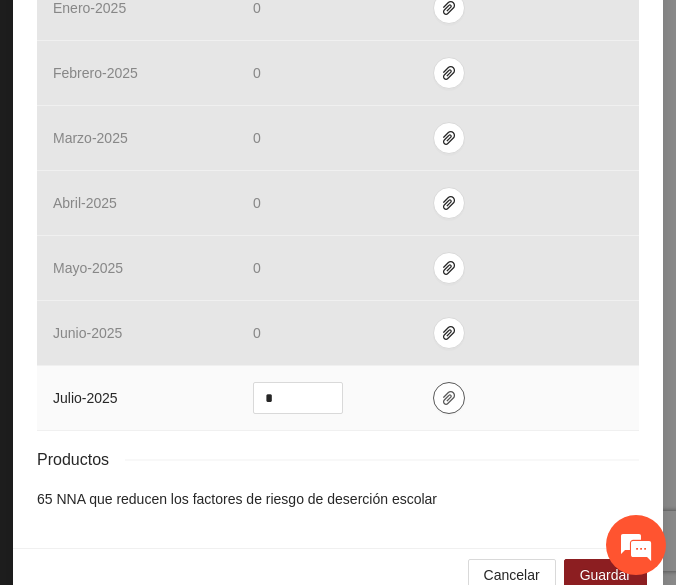 click 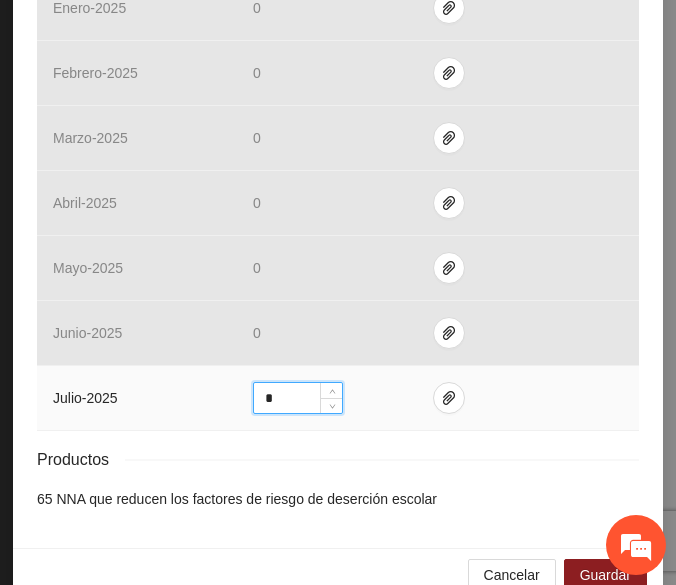 click on "*" at bounding box center [298, 398] 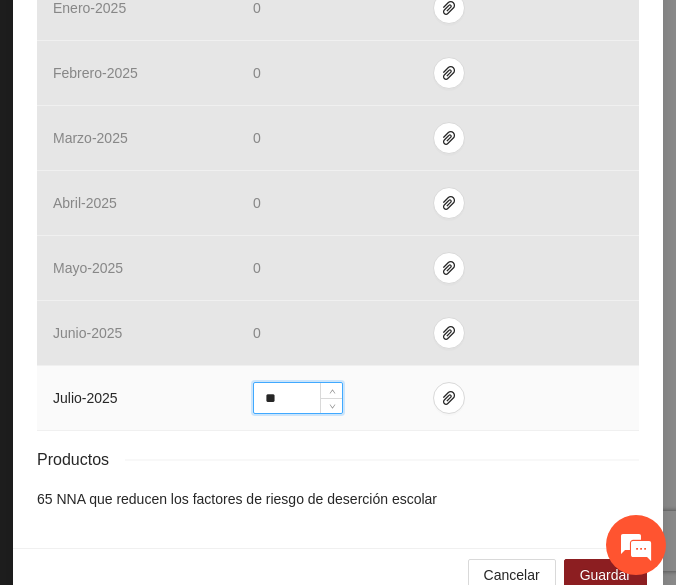 scroll, scrollTop: 942, scrollLeft: 0, axis: vertical 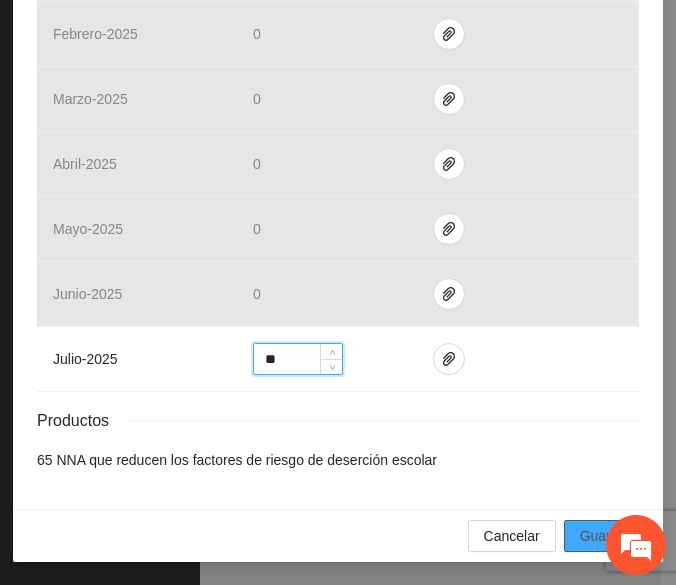 type on "**" 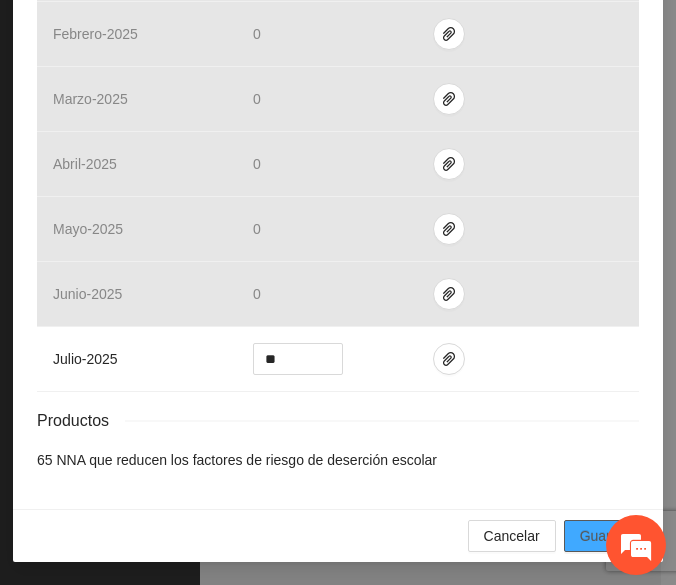 click on "Guardar" at bounding box center (605, 536) 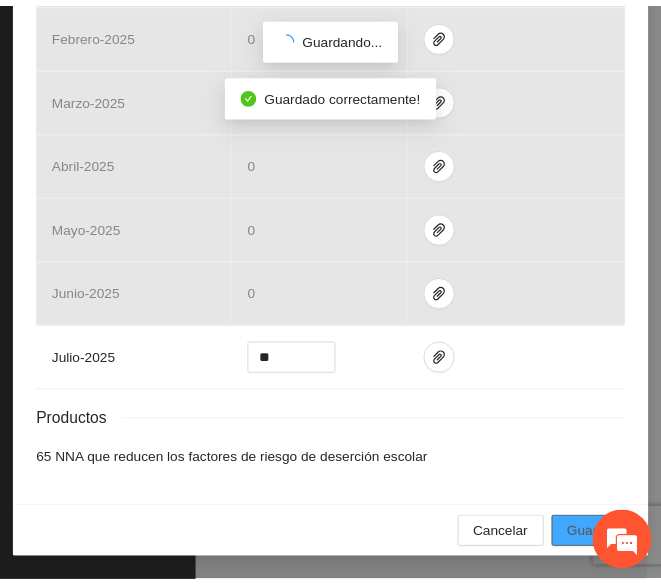 scroll, scrollTop: 850, scrollLeft: 0, axis: vertical 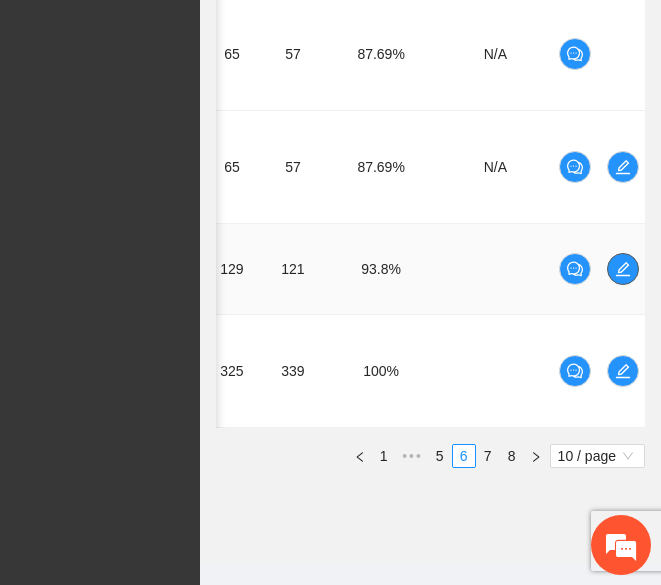 click at bounding box center [623, 269] 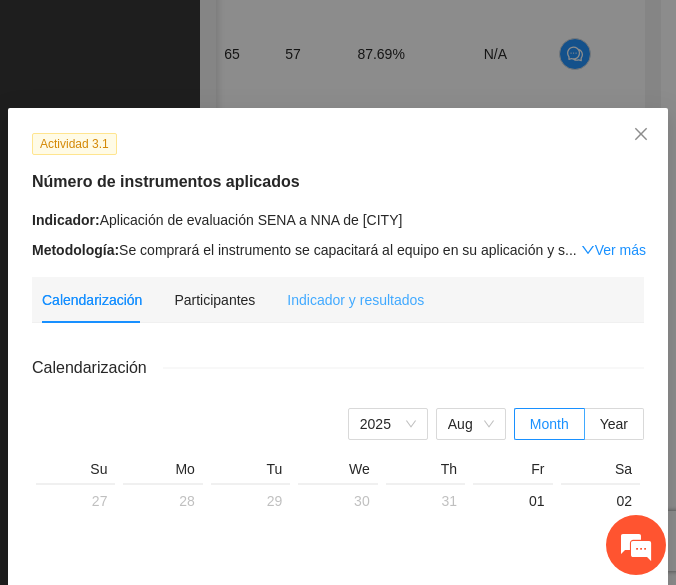 click on "Indicador y resultados" at bounding box center (355, 300) 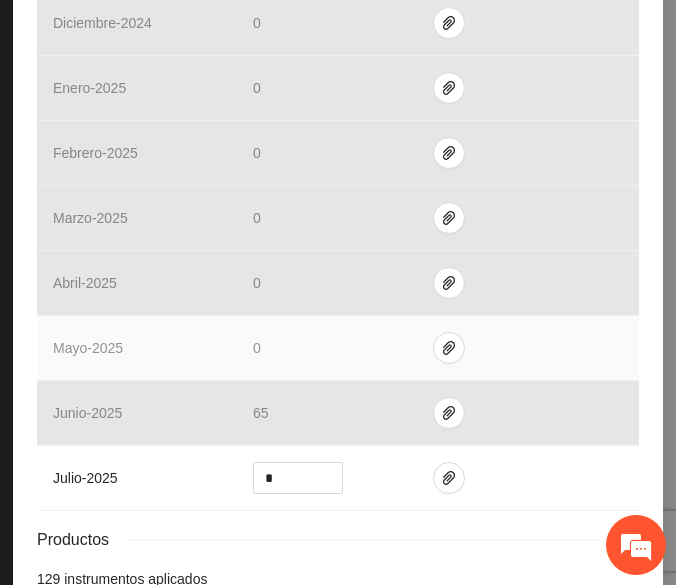 scroll, scrollTop: 918, scrollLeft: 0, axis: vertical 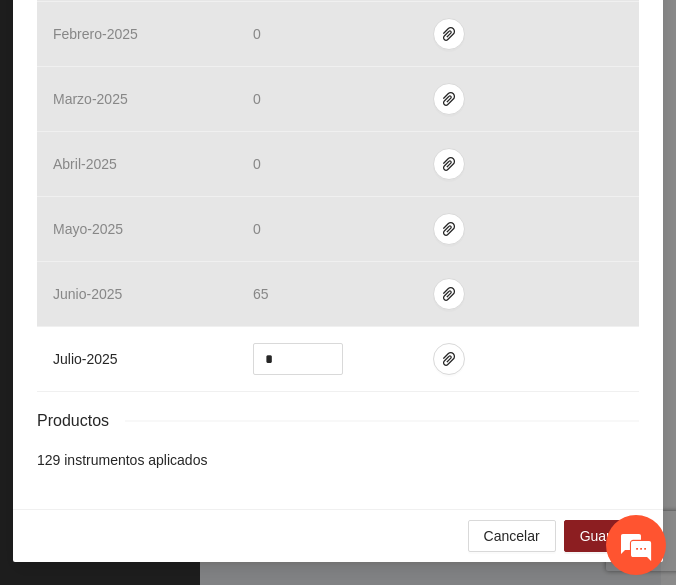 drag, startPoint x: 332, startPoint y: 436, endPoint x: 322, endPoint y: 467, distance: 32.572994 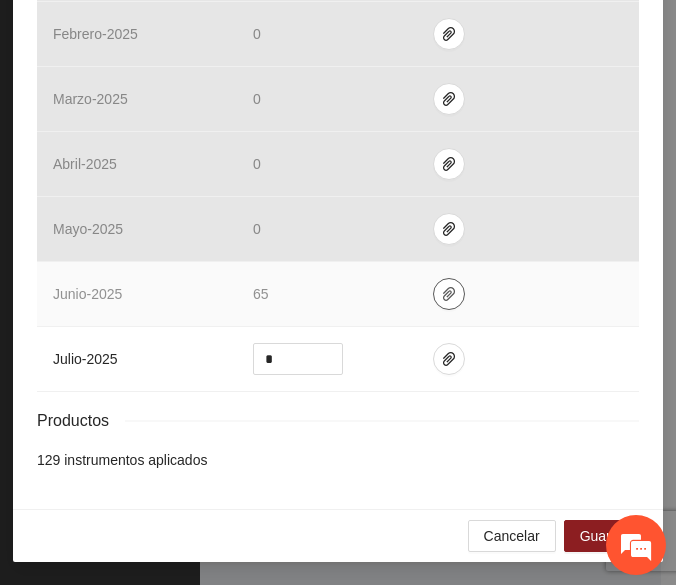 click 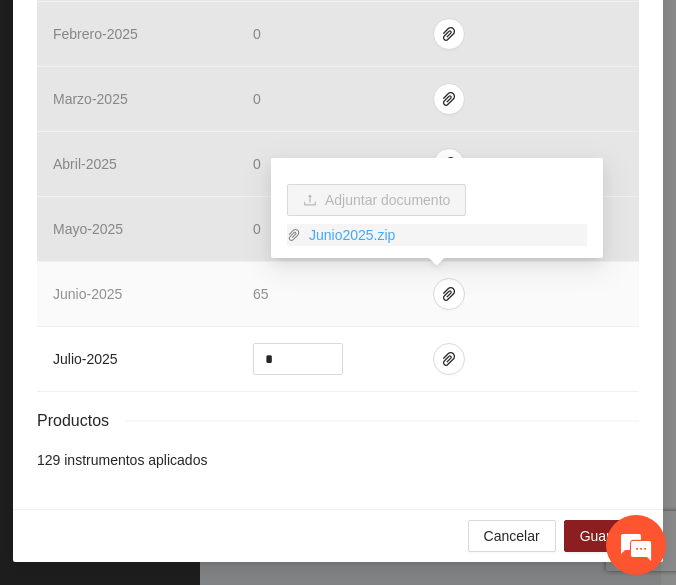 click on "Junio2025.zip" at bounding box center (444, 235) 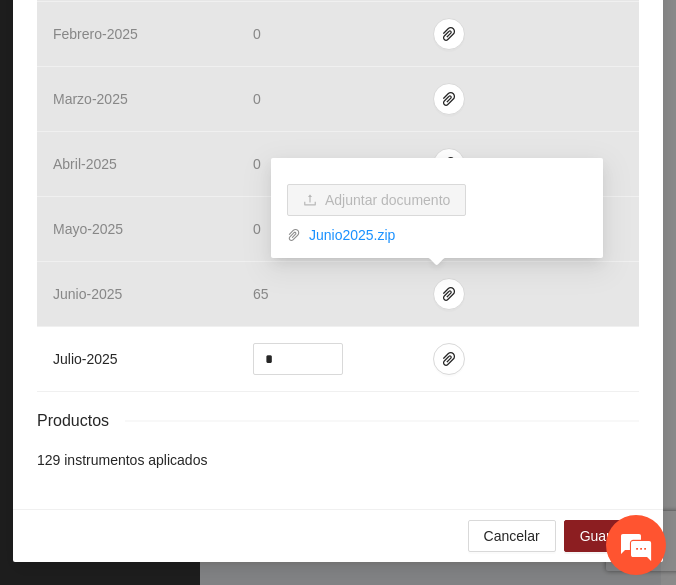 click on "Resultados Meta:  129 Reales:  121 Cumplimiento:  93.8 % Medios de verificación Mes Avances del mes Medios de verificación agosto  -  2024 0 septiembre  -  2024 0 octubre  -  2024 55 noviembre  -  2024 1 diciembre  -  2024 0 enero  -  2025 0 febrero  -  2025 0 marzo  -  2025 0 abril  -  2025 0 mayo  -  2025 0 junio  -  2025 65 julio  -  2025 * Productos 129 instrumentos aplicados" at bounding box center (338, -46) 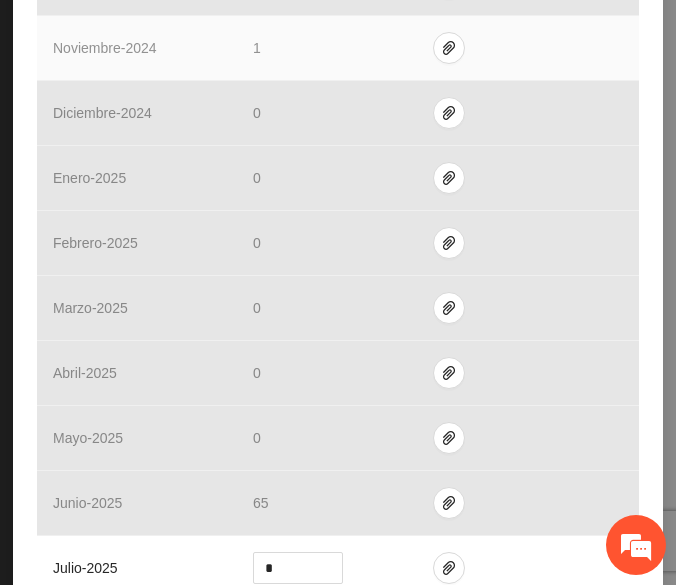 scroll, scrollTop: 918, scrollLeft: 0, axis: vertical 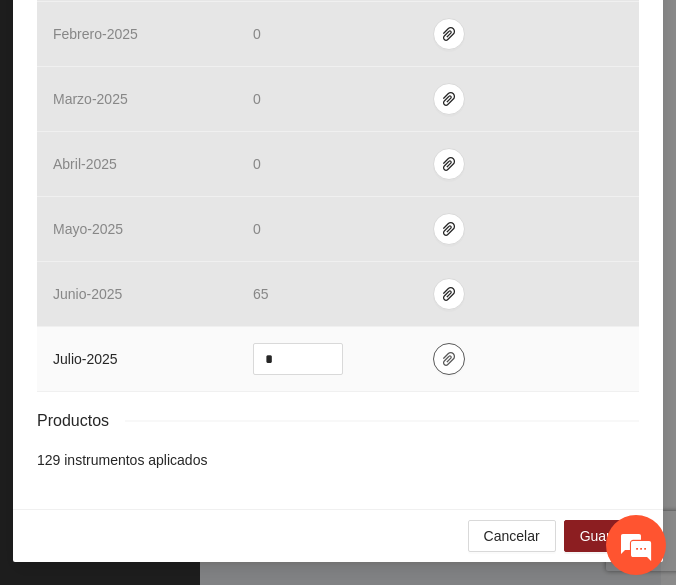 click 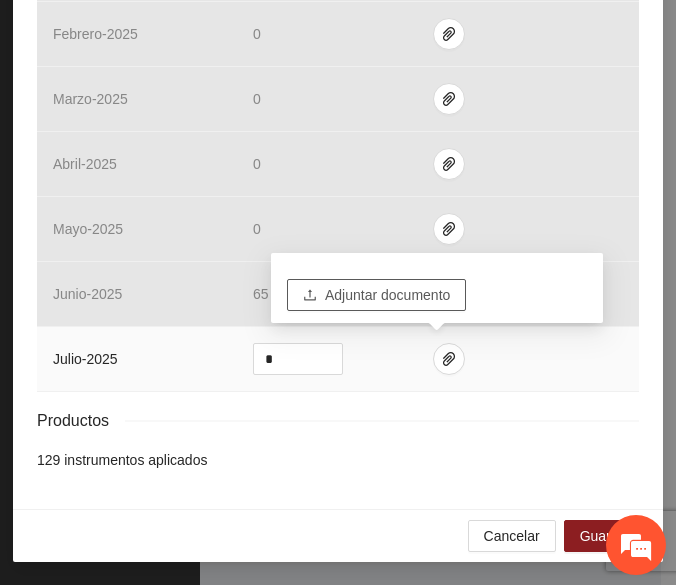 click on "Adjuntar documento" at bounding box center [387, 295] 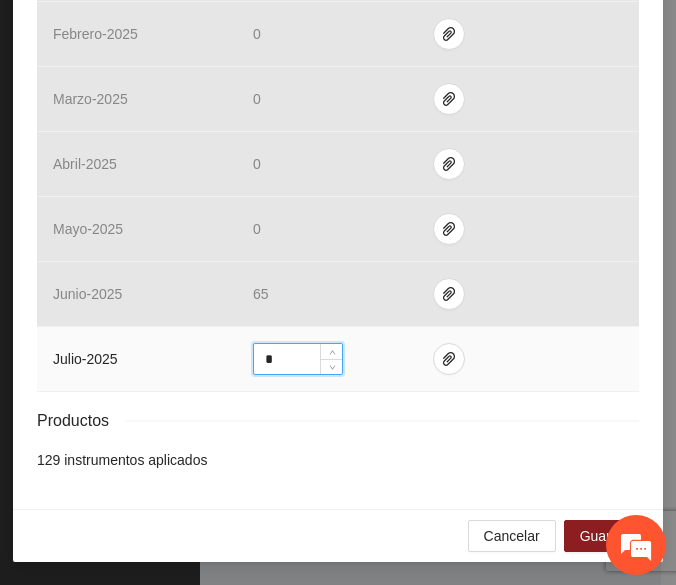 click on "*" at bounding box center [298, 359] 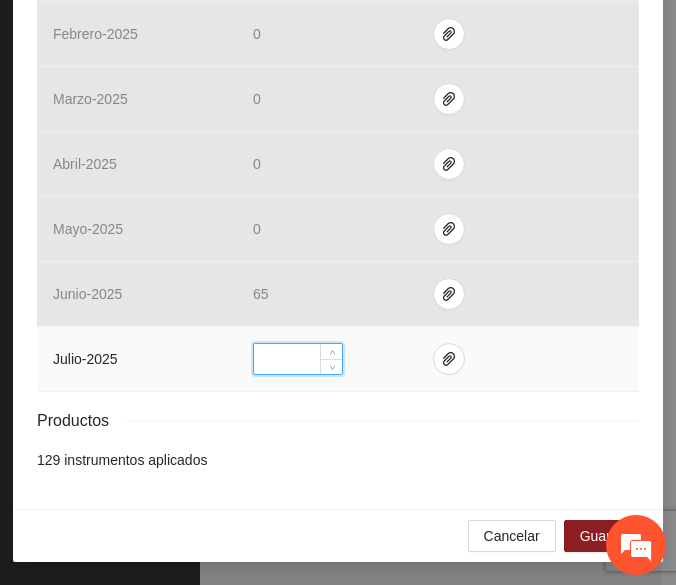 type on "*" 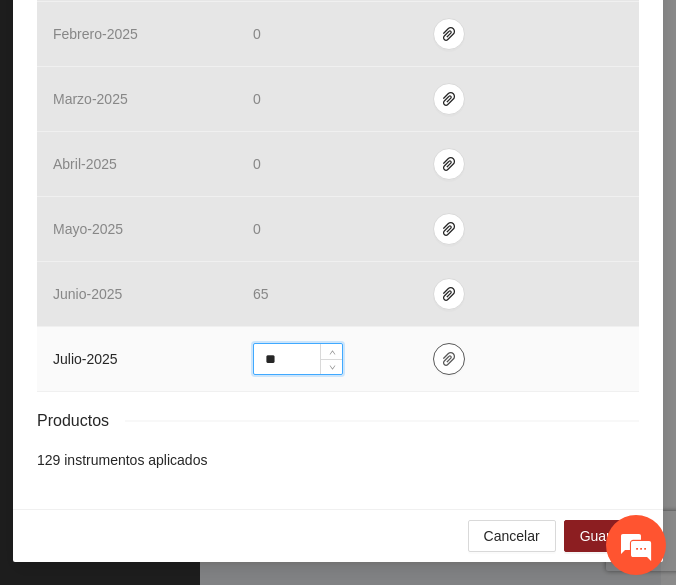 type on "**" 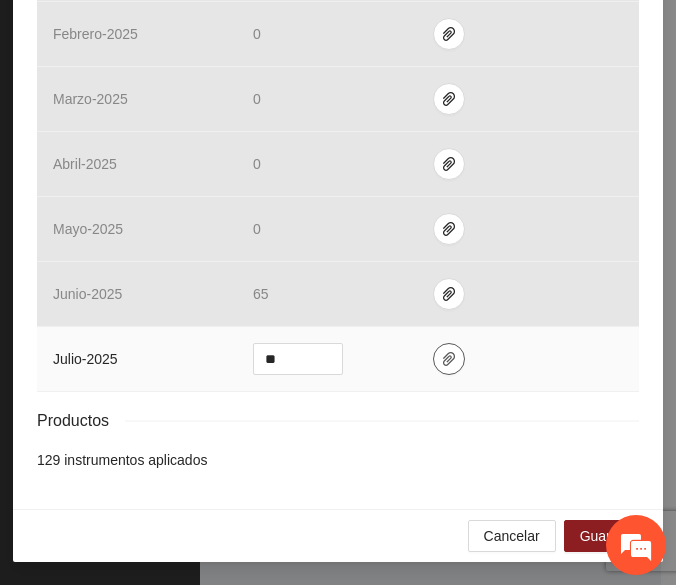 click 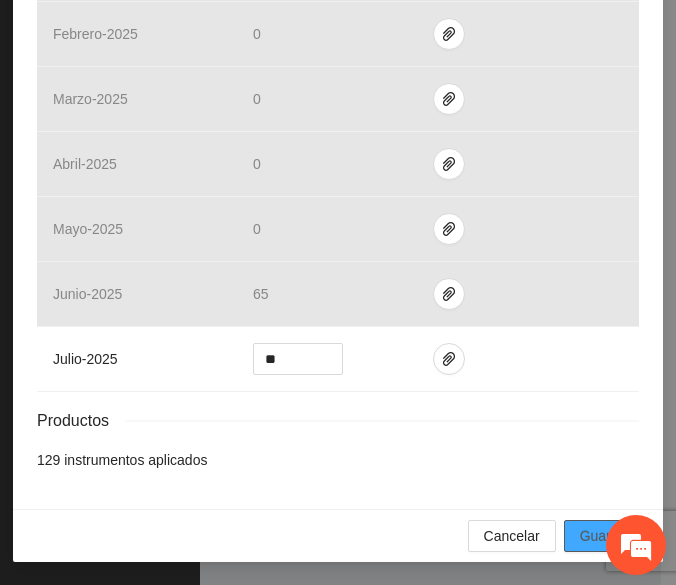 click on "Guardar" at bounding box center (605, 536) 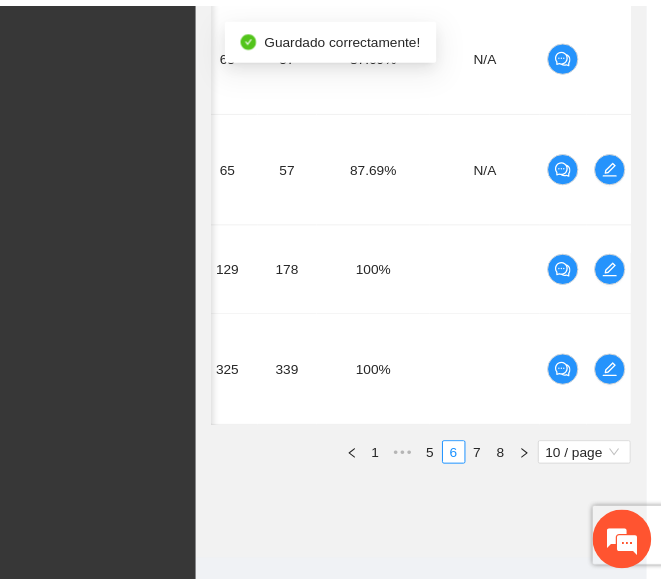 scroll, scrollTop: 826, scrollLeft: 0, axis: vertical 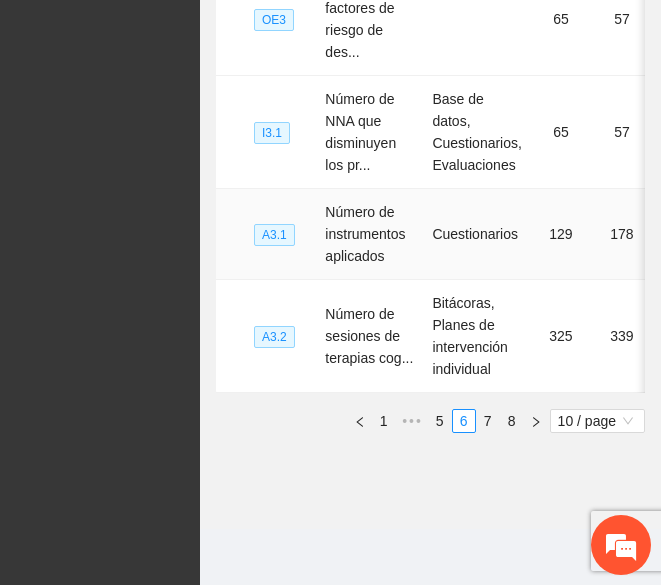 click on "Cuestionarios" at bounding box center [477, 234] 